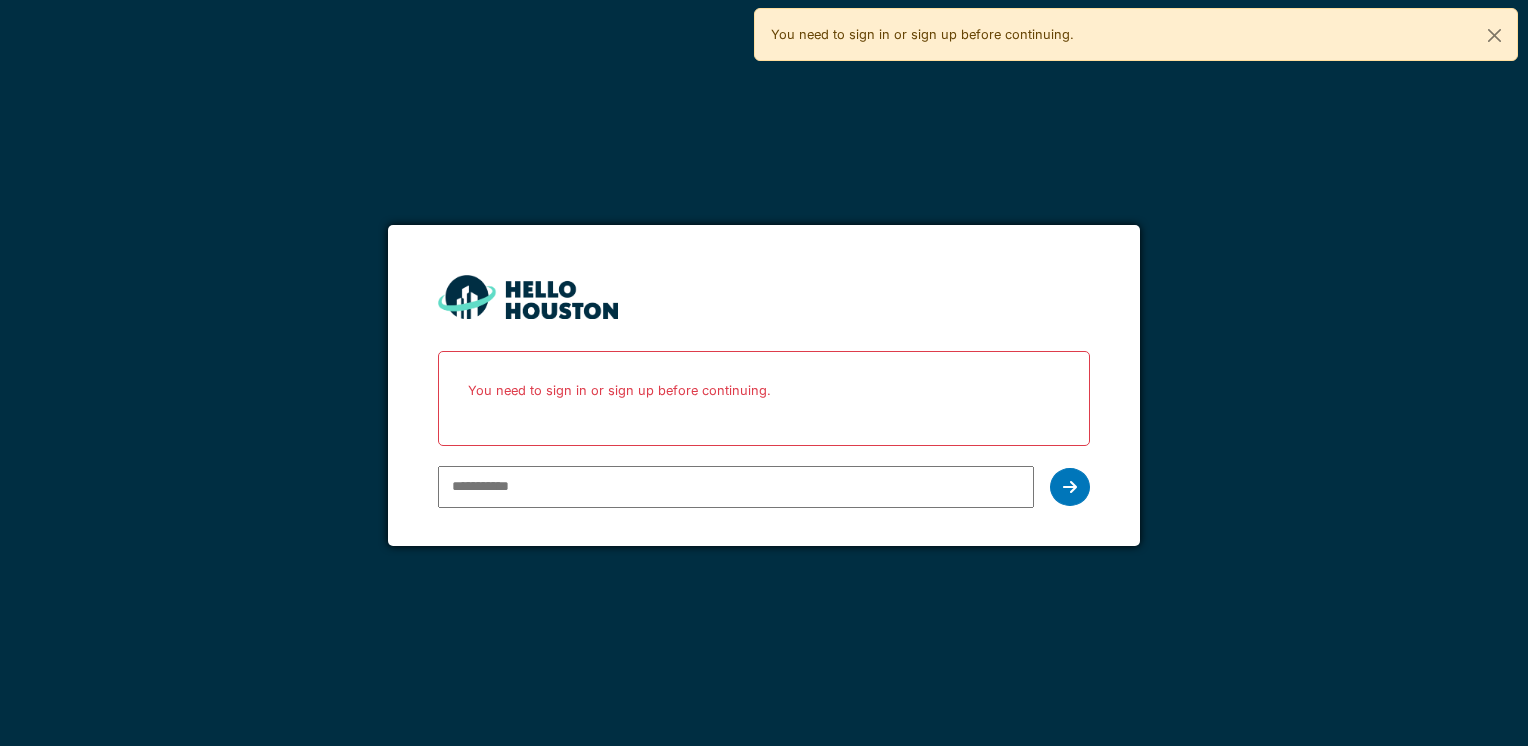 scroll, scrollTop: 0, scrollLeft: 0, axis: both 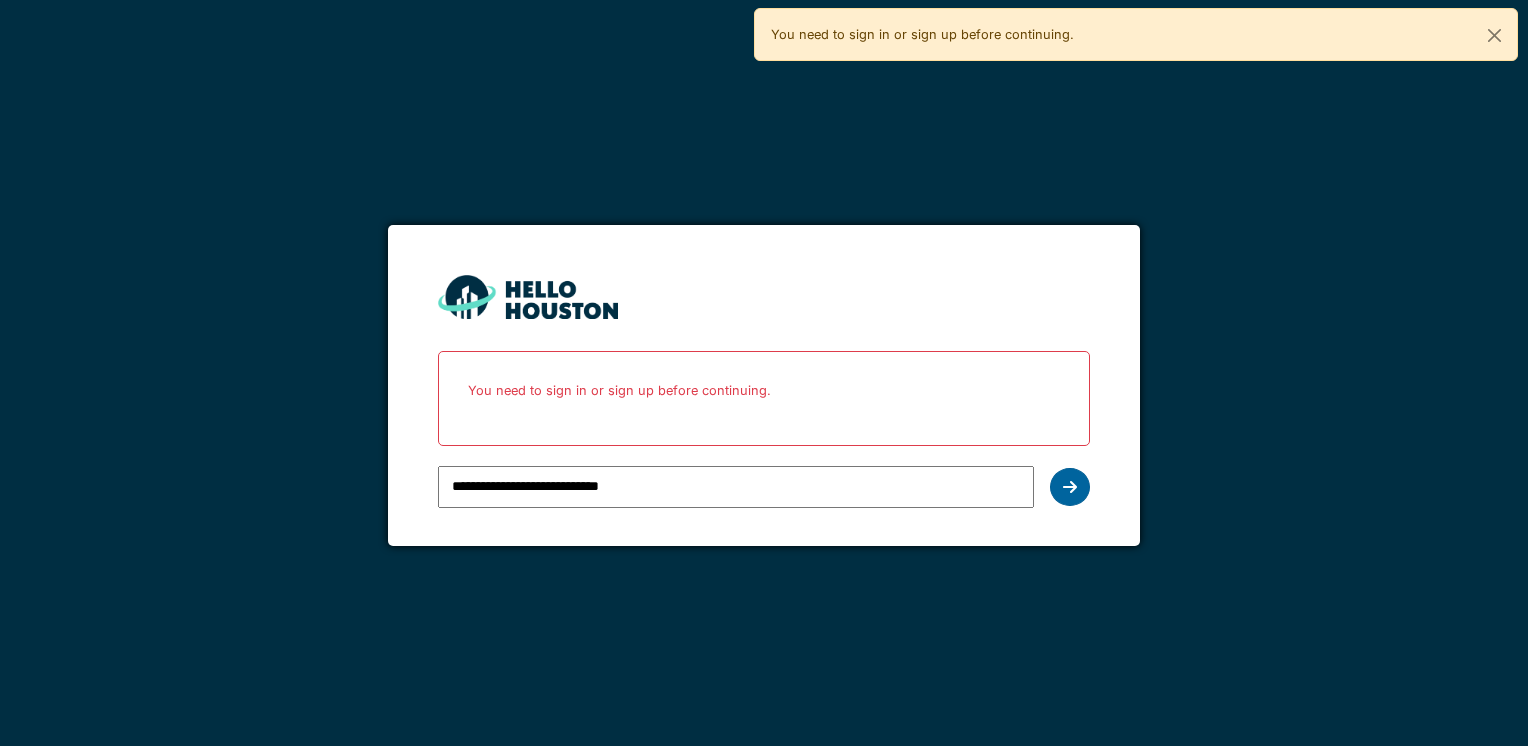 click at bounding box center [1070, 487] 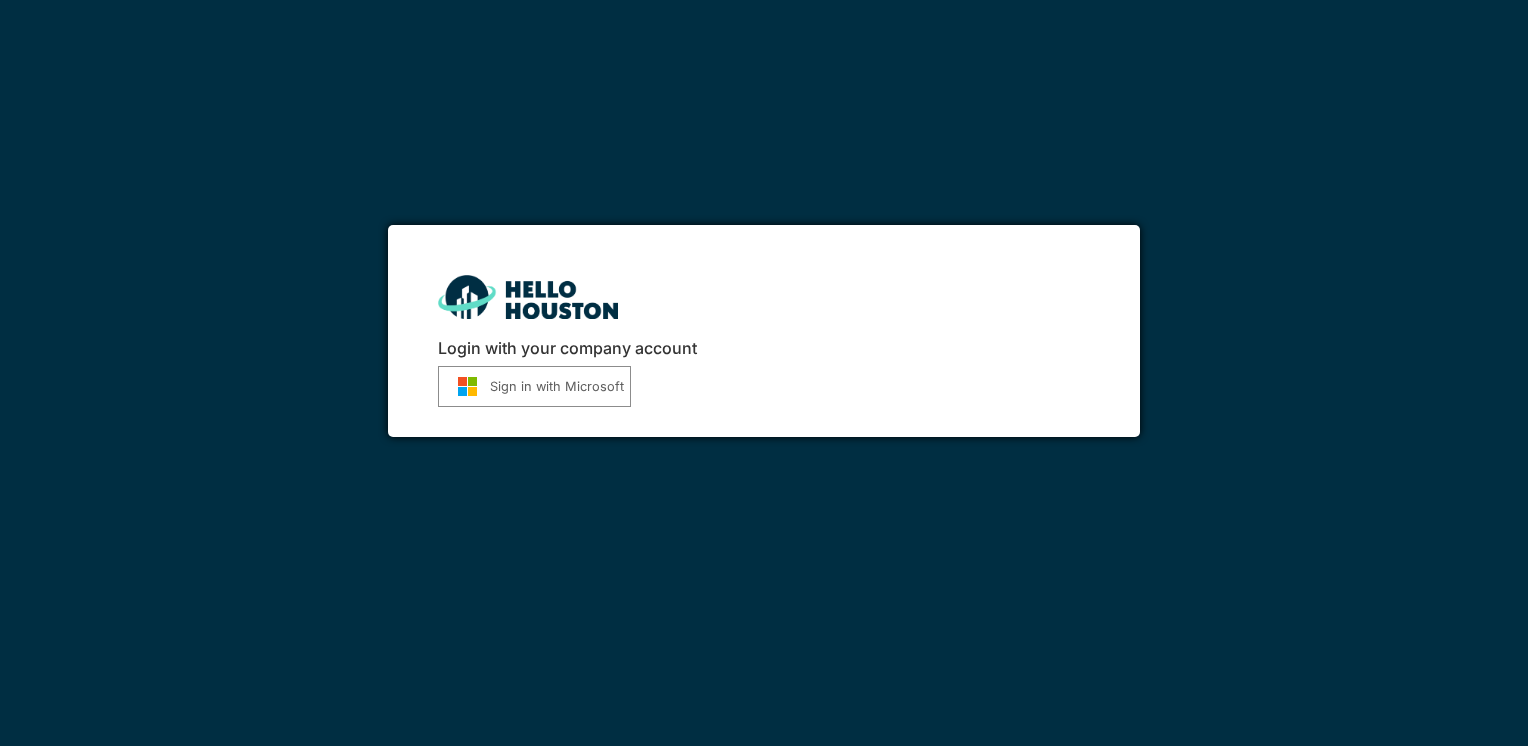 scroll, scrollTop: 0, scrollLeft: 0, axis: both 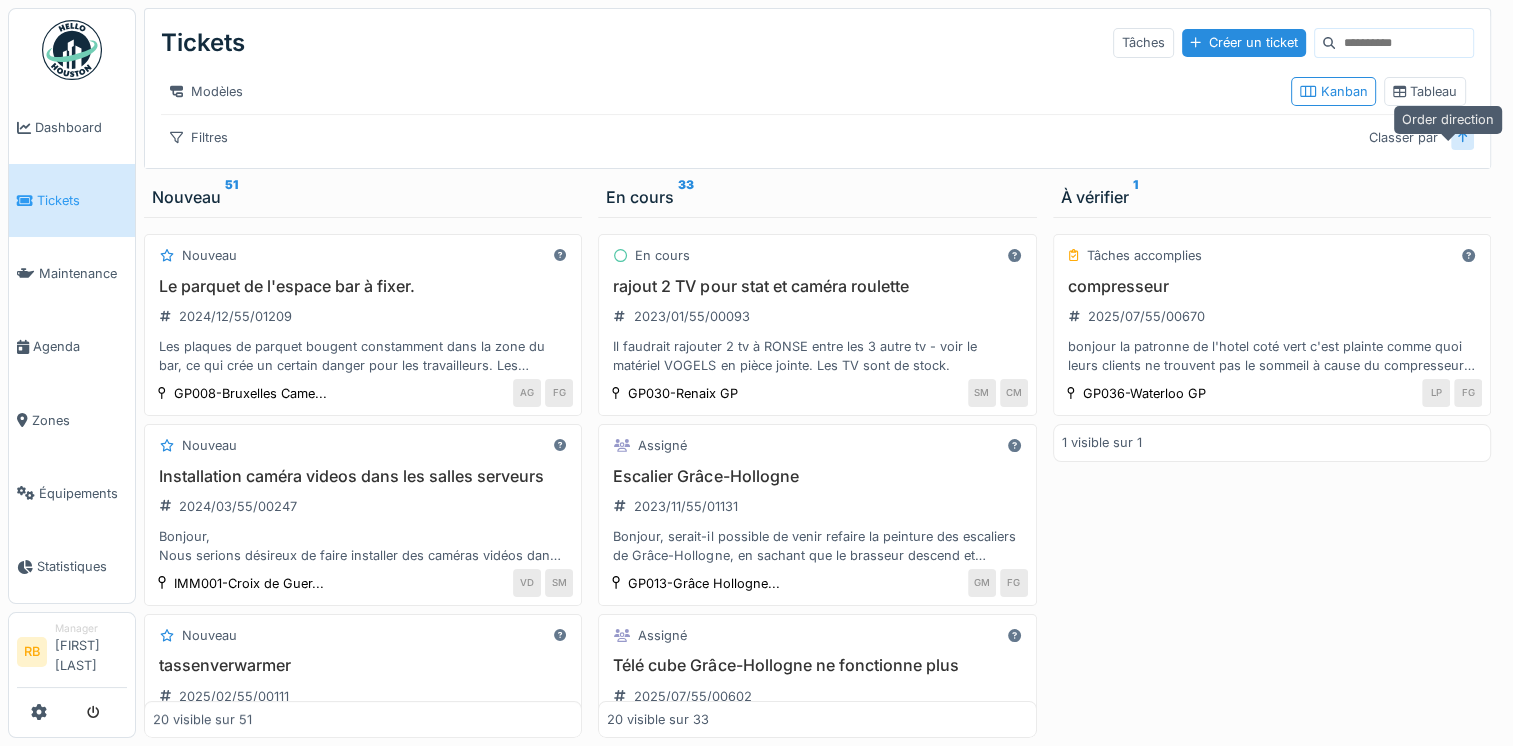 click 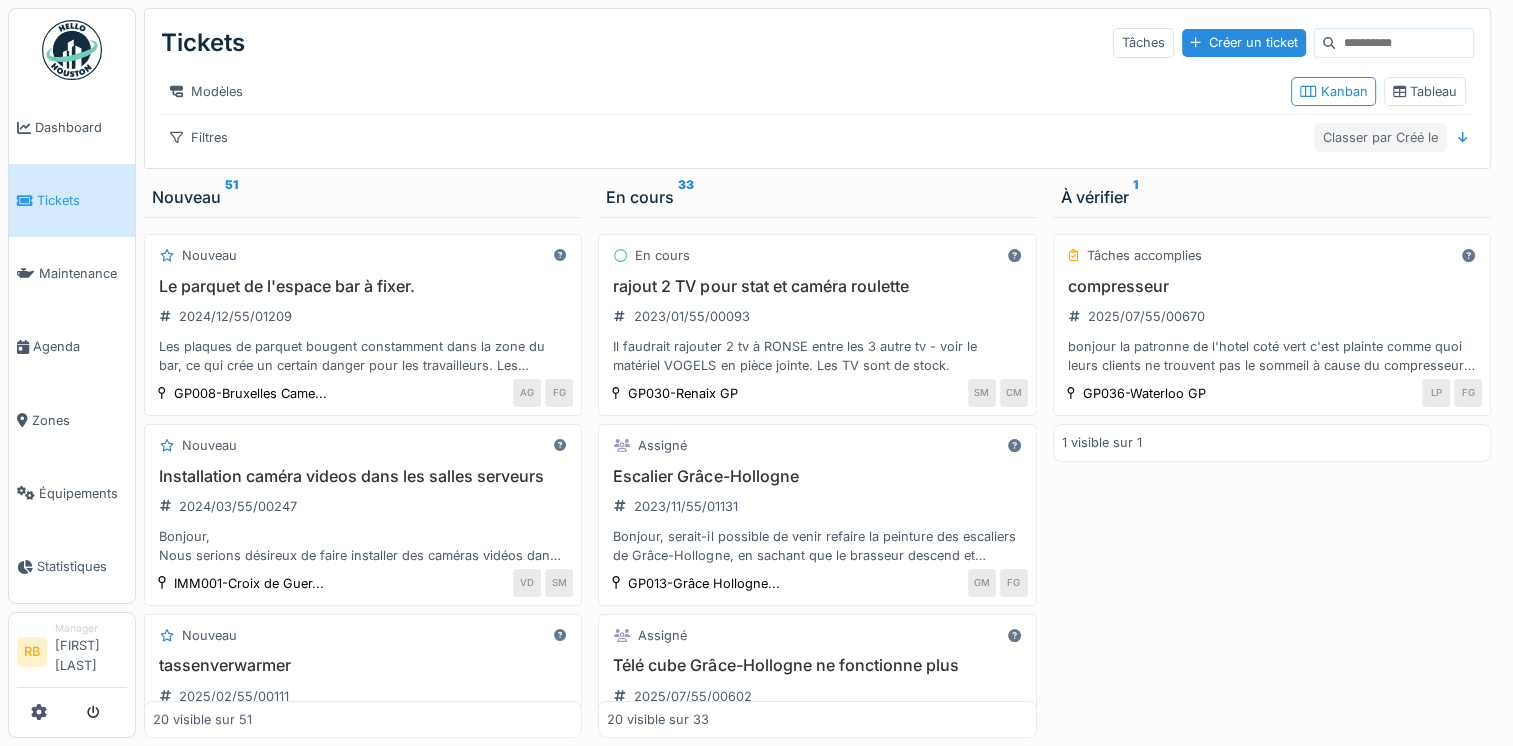 click on "Classer par Créé le" at bounding box center (1380, 137) 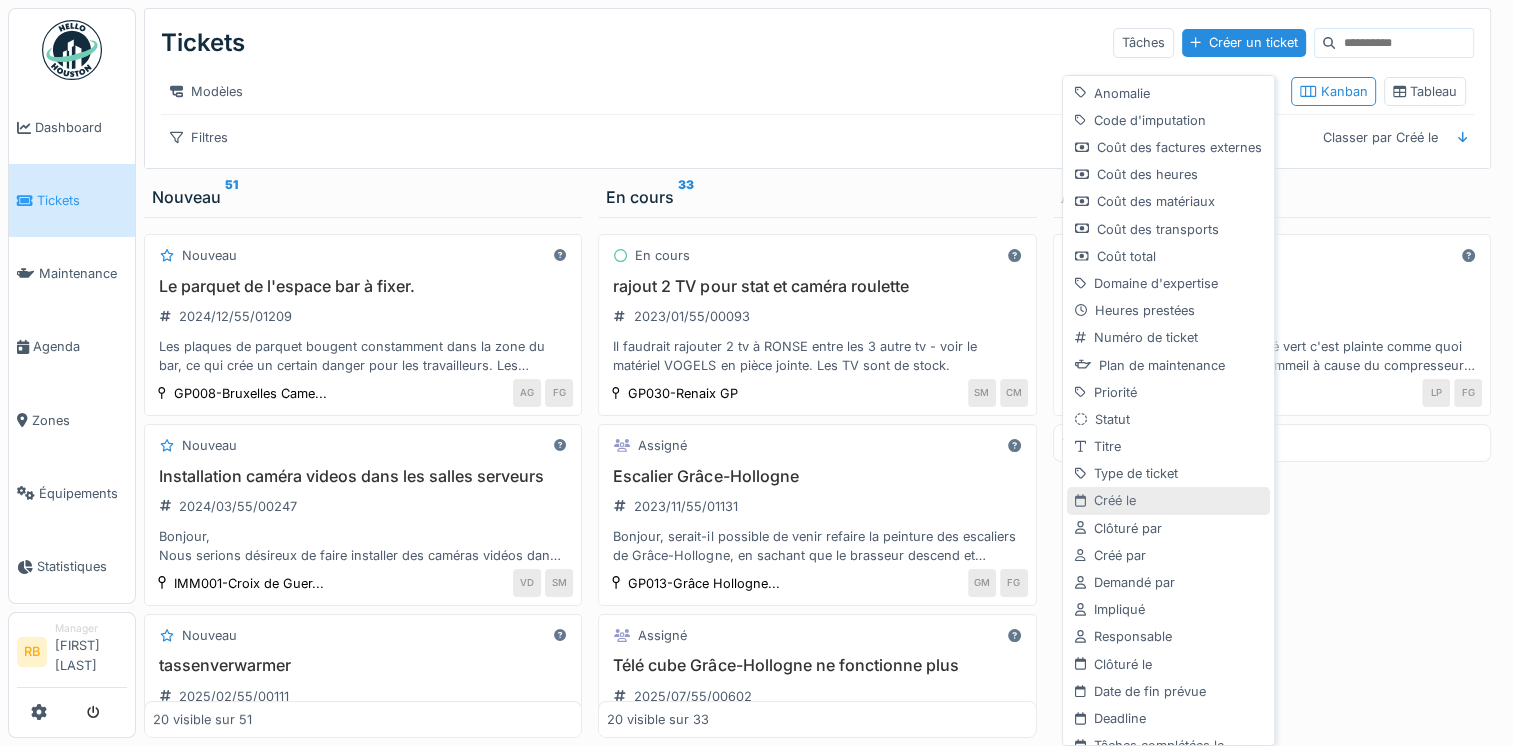 click on "Créé le" at bounding box center (1168, 500) 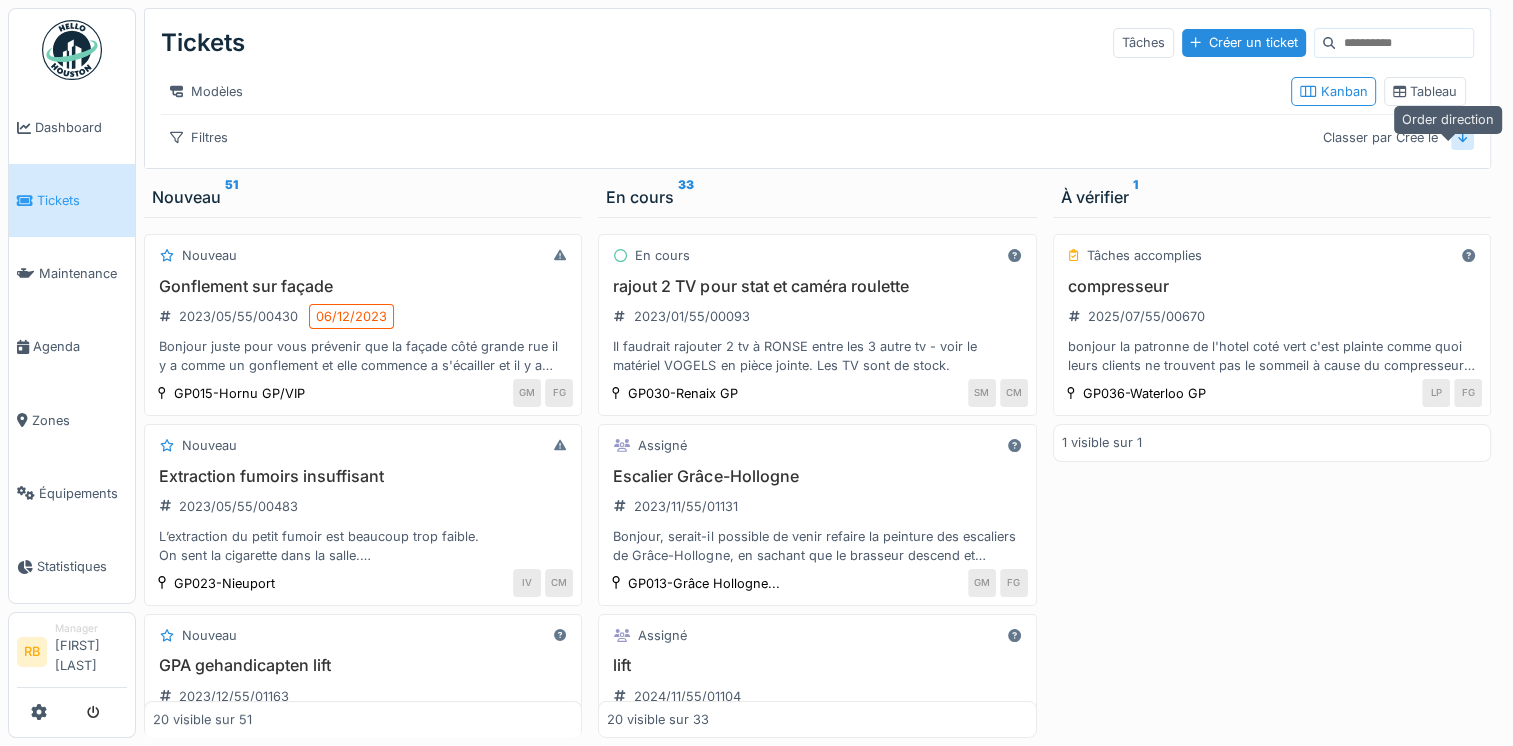 click at bounding box center (1463, 137) 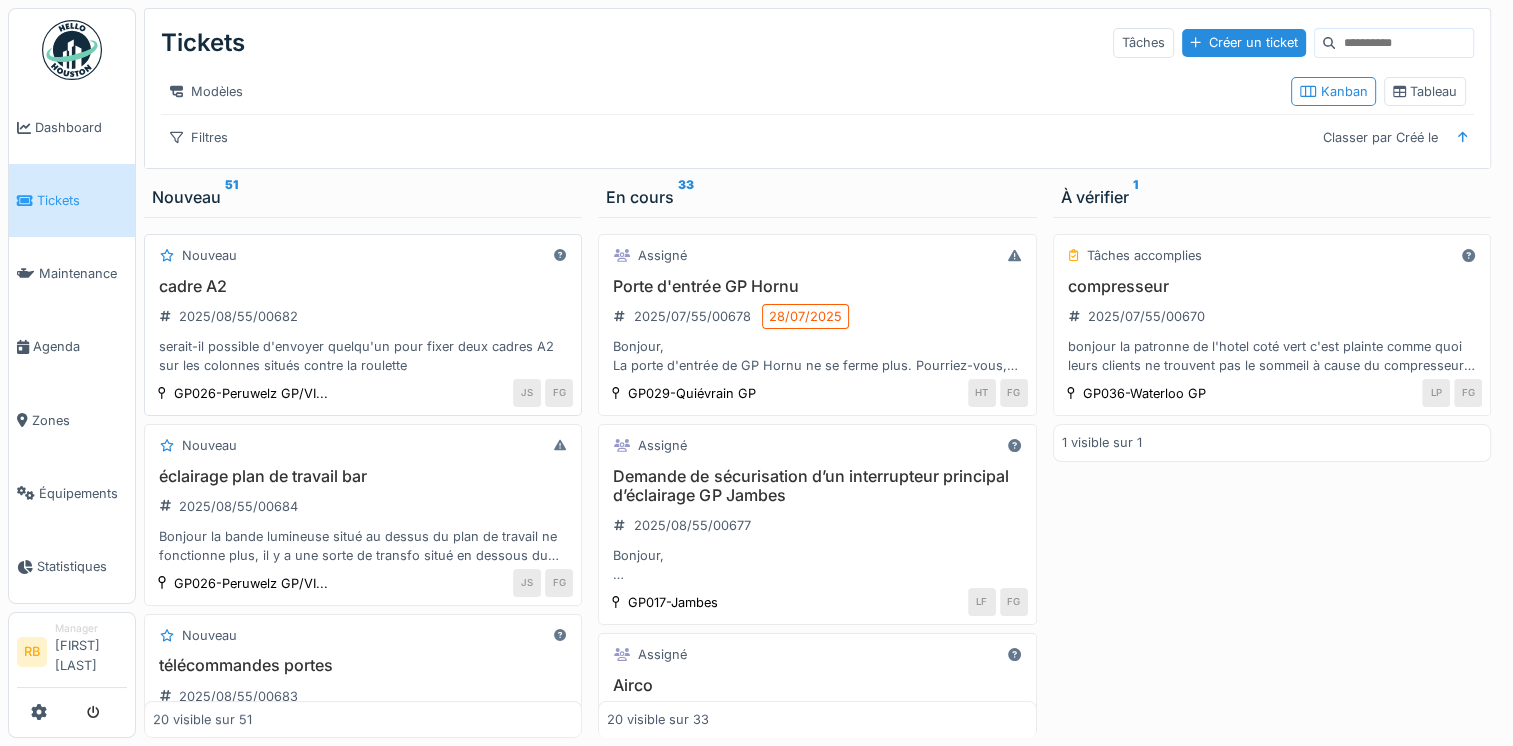 click on "cadre A2 2025/08/55/00682 serait-il possible d'envoyer quelqu'un pour fixer deux cadres A2 sur les colonnes situés contre la roulette" at bounding box center (363, 326) 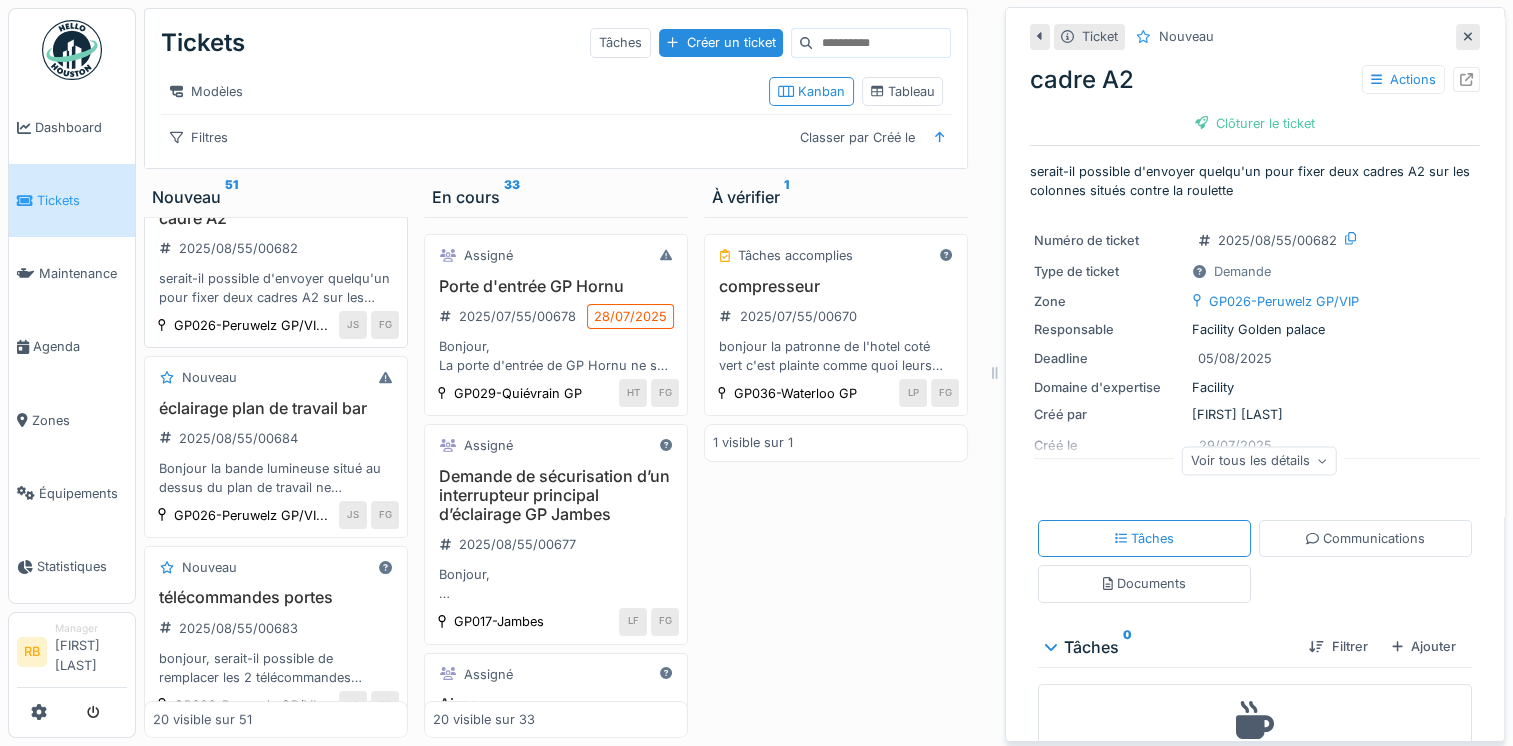 scroll, scrollTop: 72, scrollLeft: 0, axis: vertical 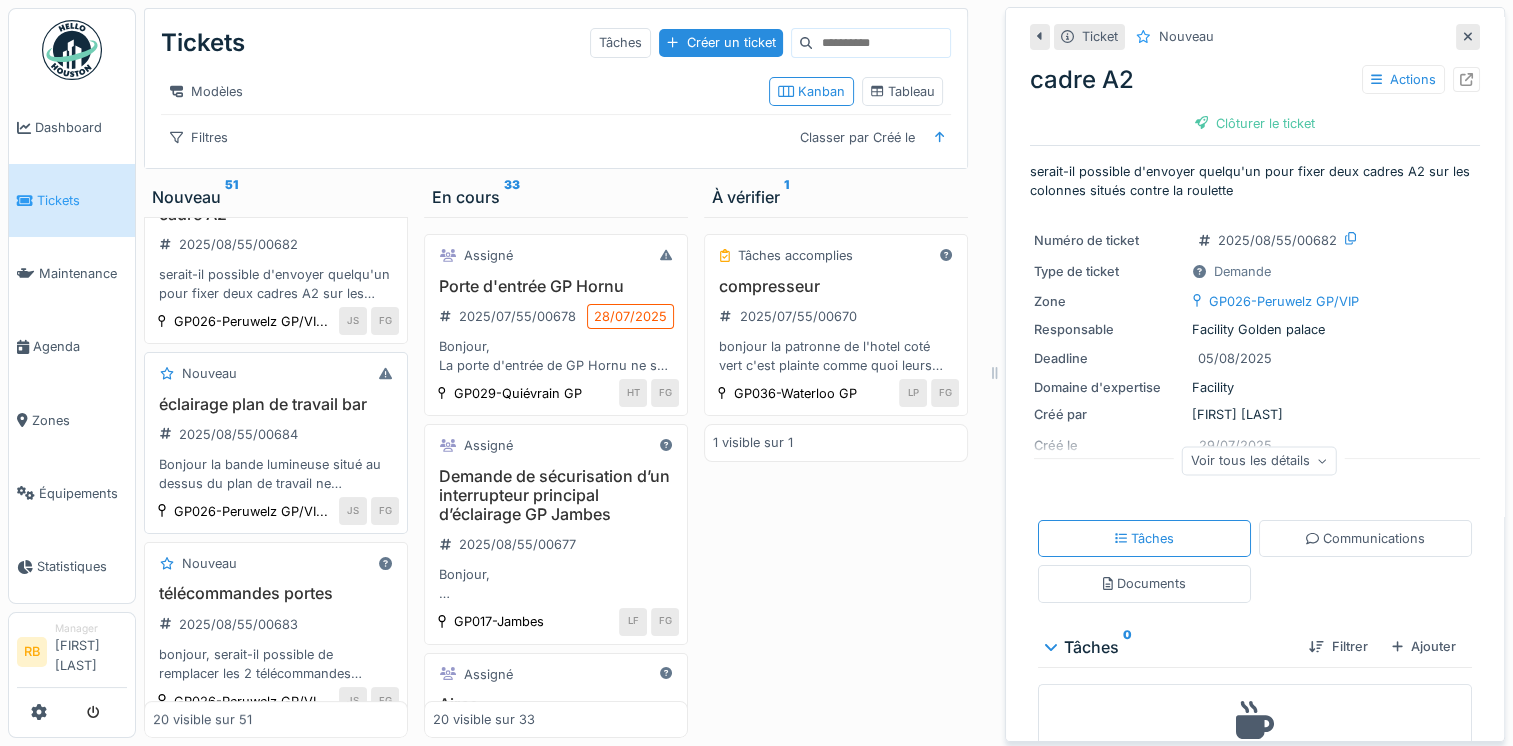click on "éclairage plan de travail bar" at bounding box center (276, 404) 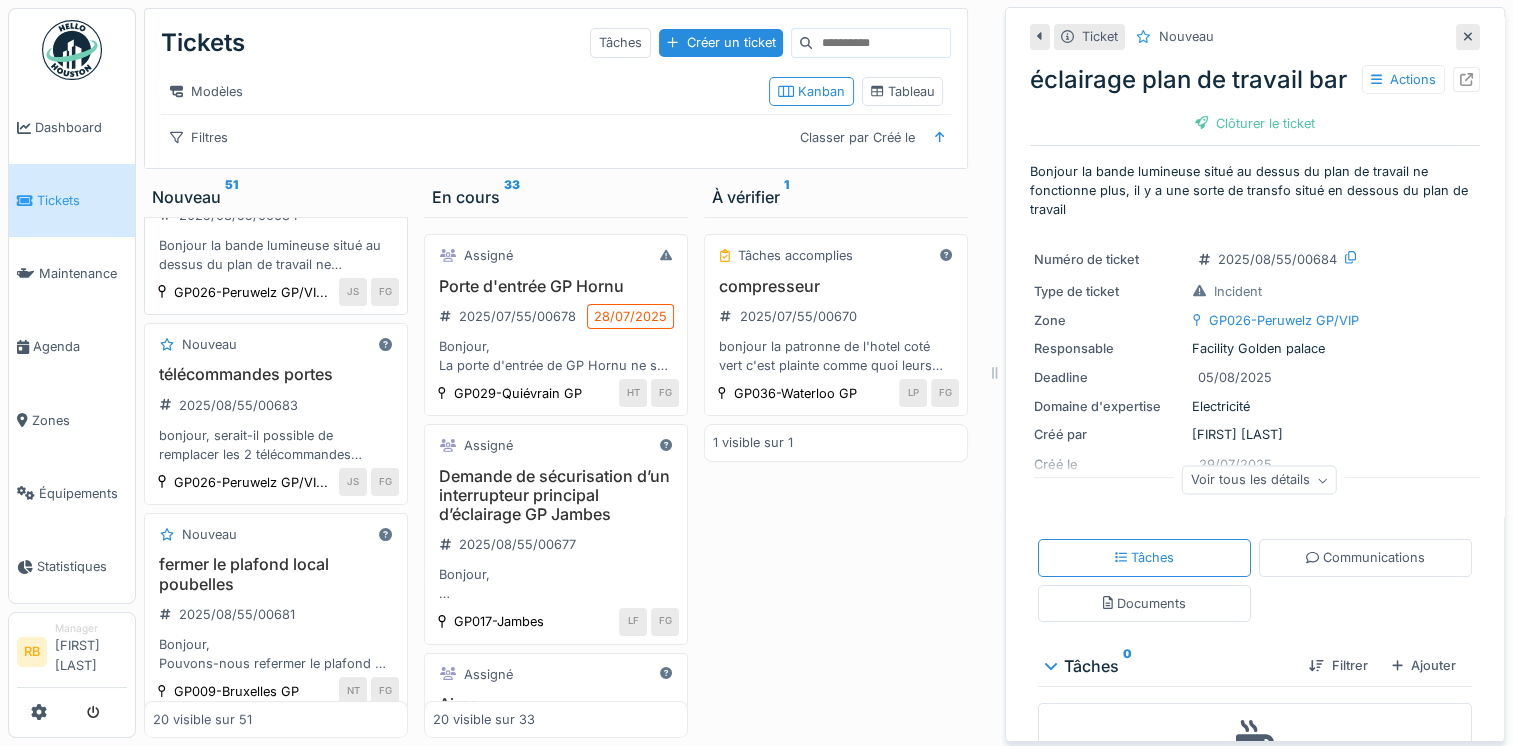 scroll, scrollTop: 294, scrollLeft: 0, axis: vertical 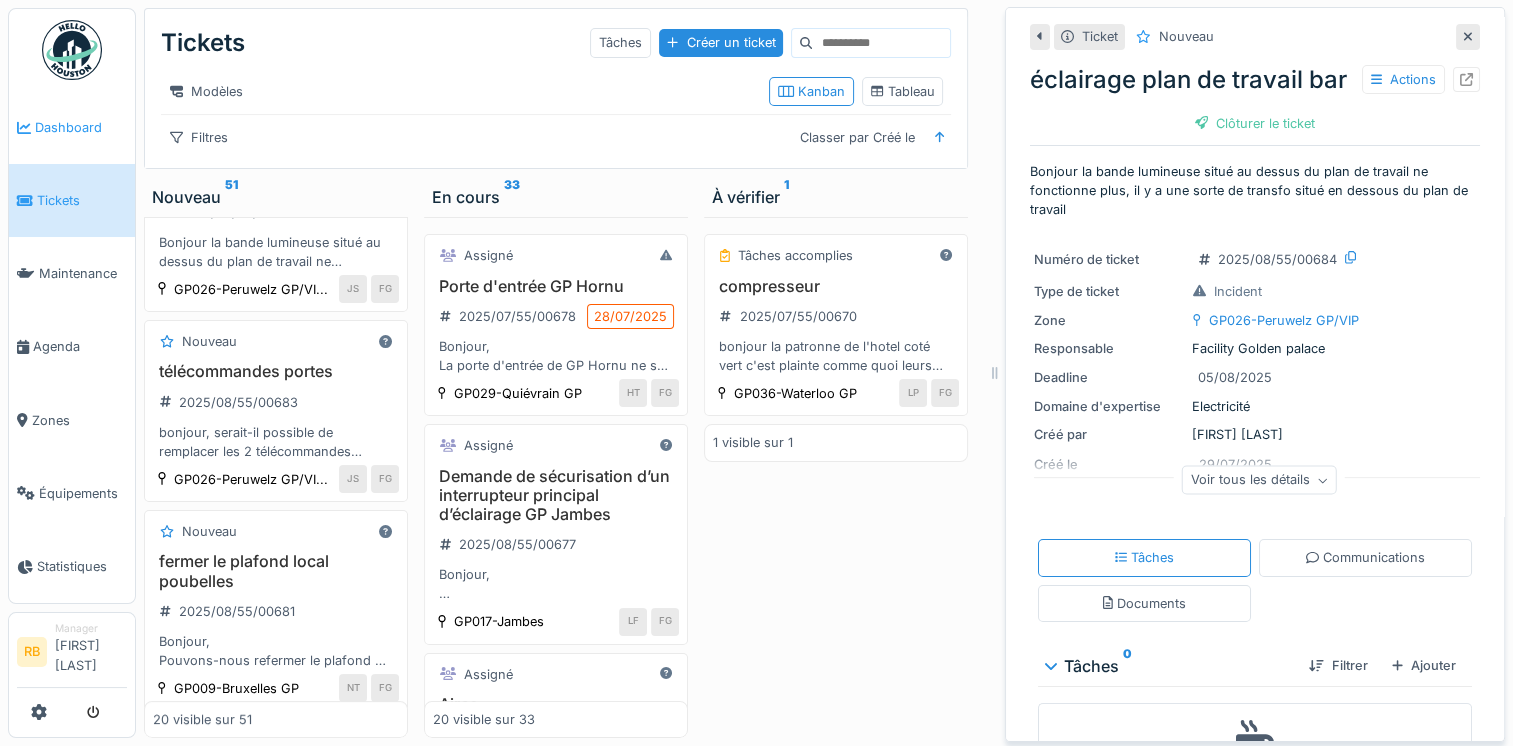 click on "Dashboard" at bounding box center (81, 127) 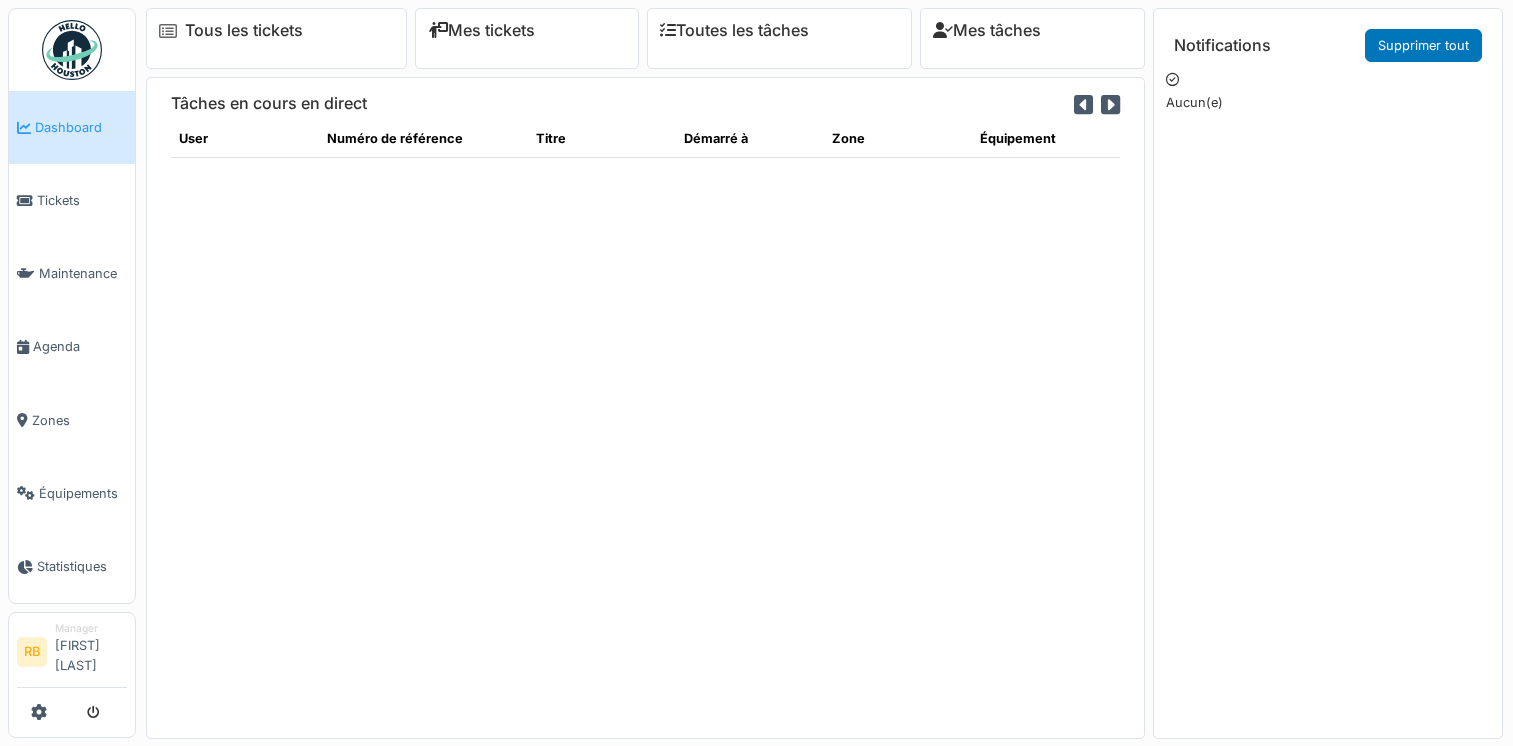 scroll, scrollTop: 0, scrollLeft: 0, axis: both 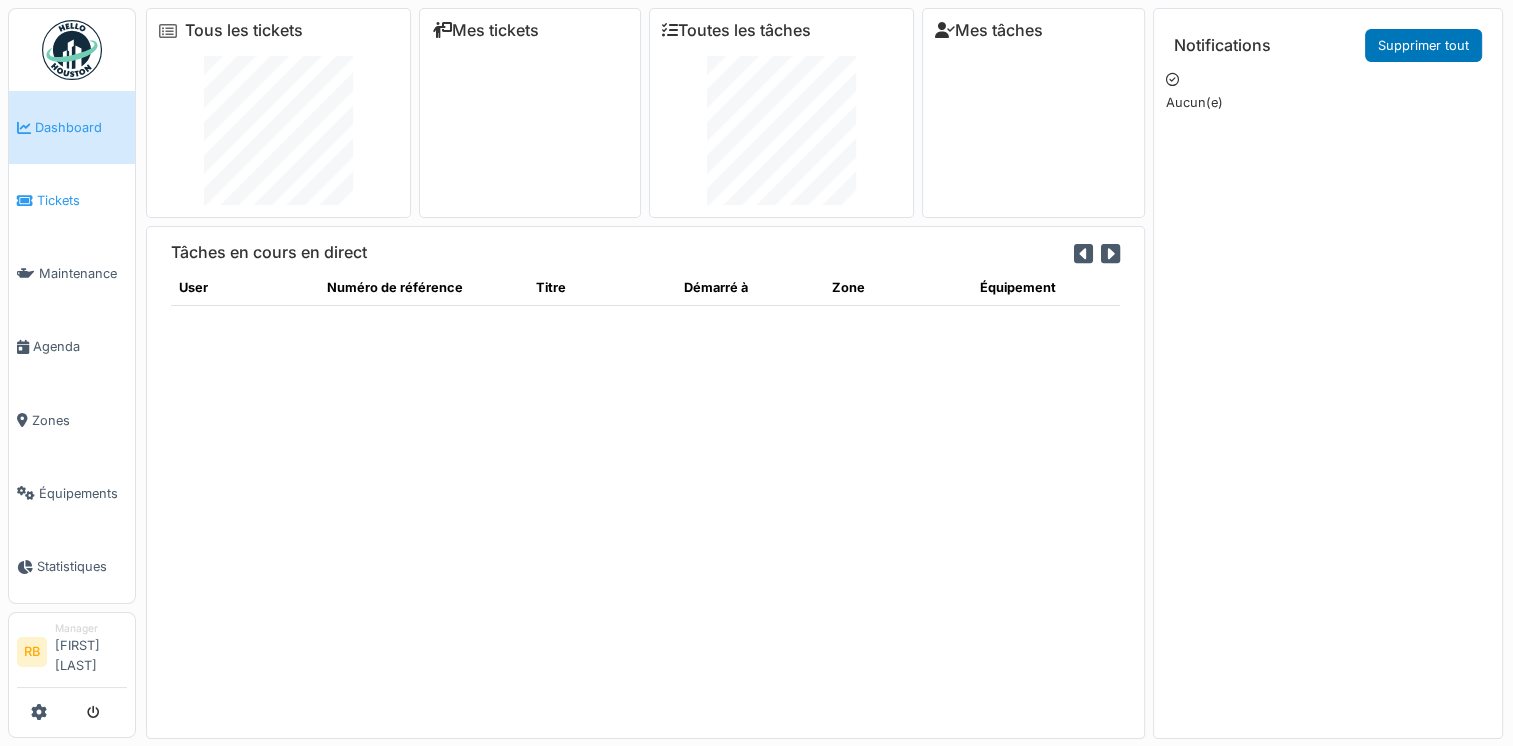 click on "Tickets" at bounding box center [72, 200] 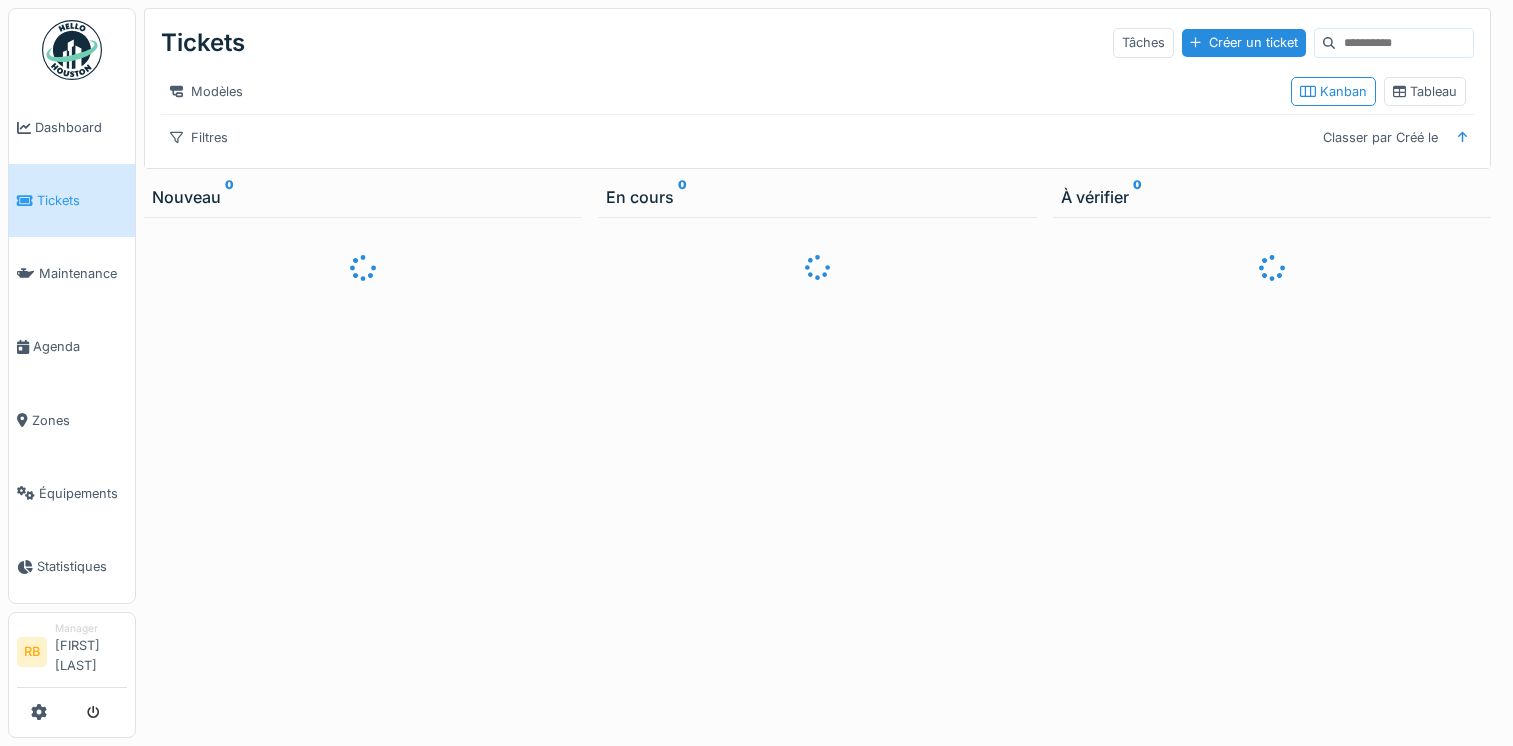 scroll, scrollTop: 0, scrollLeft: 0, axis: both 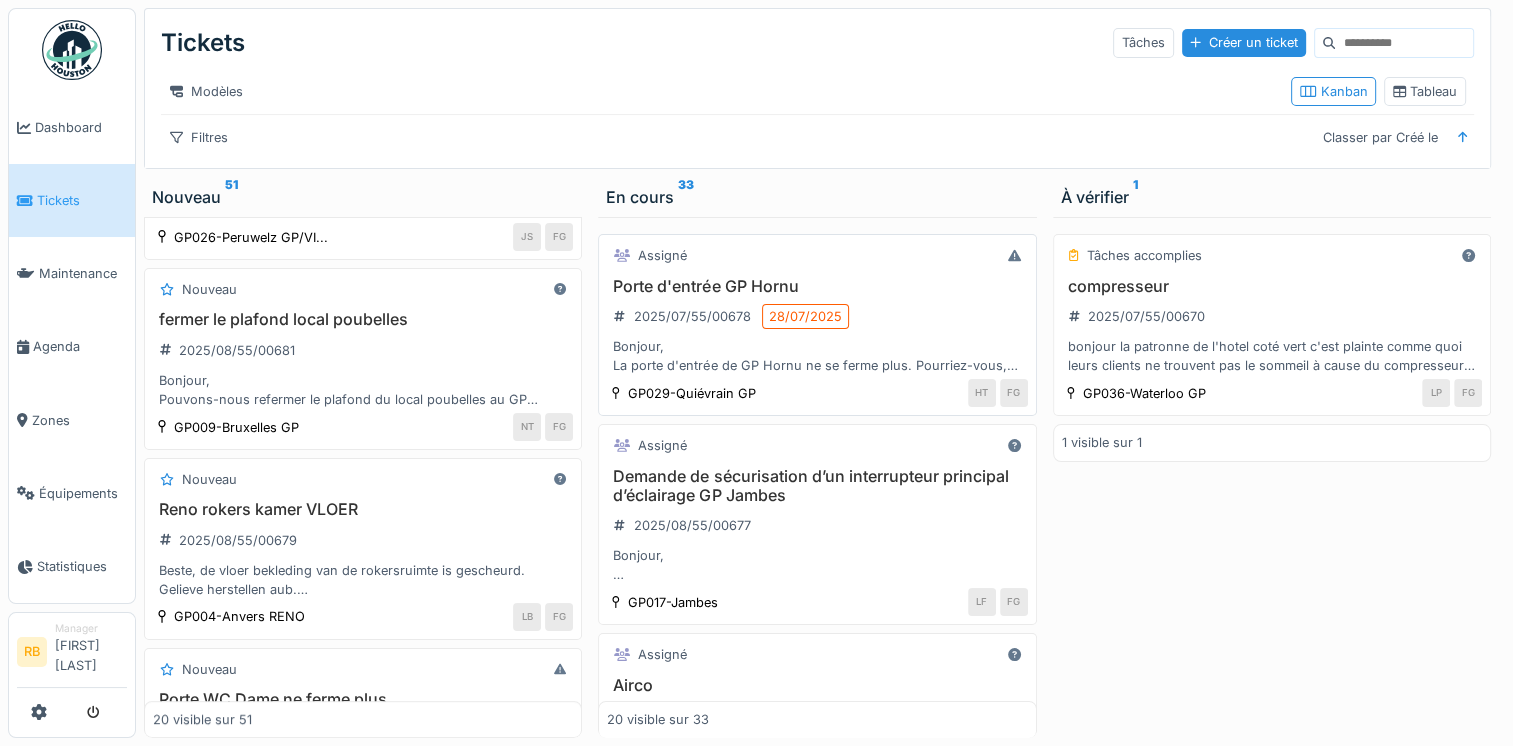 click on "Bonjour,
La porte d'entrée de GP Hornu ne se ferme plus. Pourriez-vous, SVP, faire le nécessaire.
J'ai ouvert le ticket à mon nom car Giusy est absente." at bounding box center [817, 356] 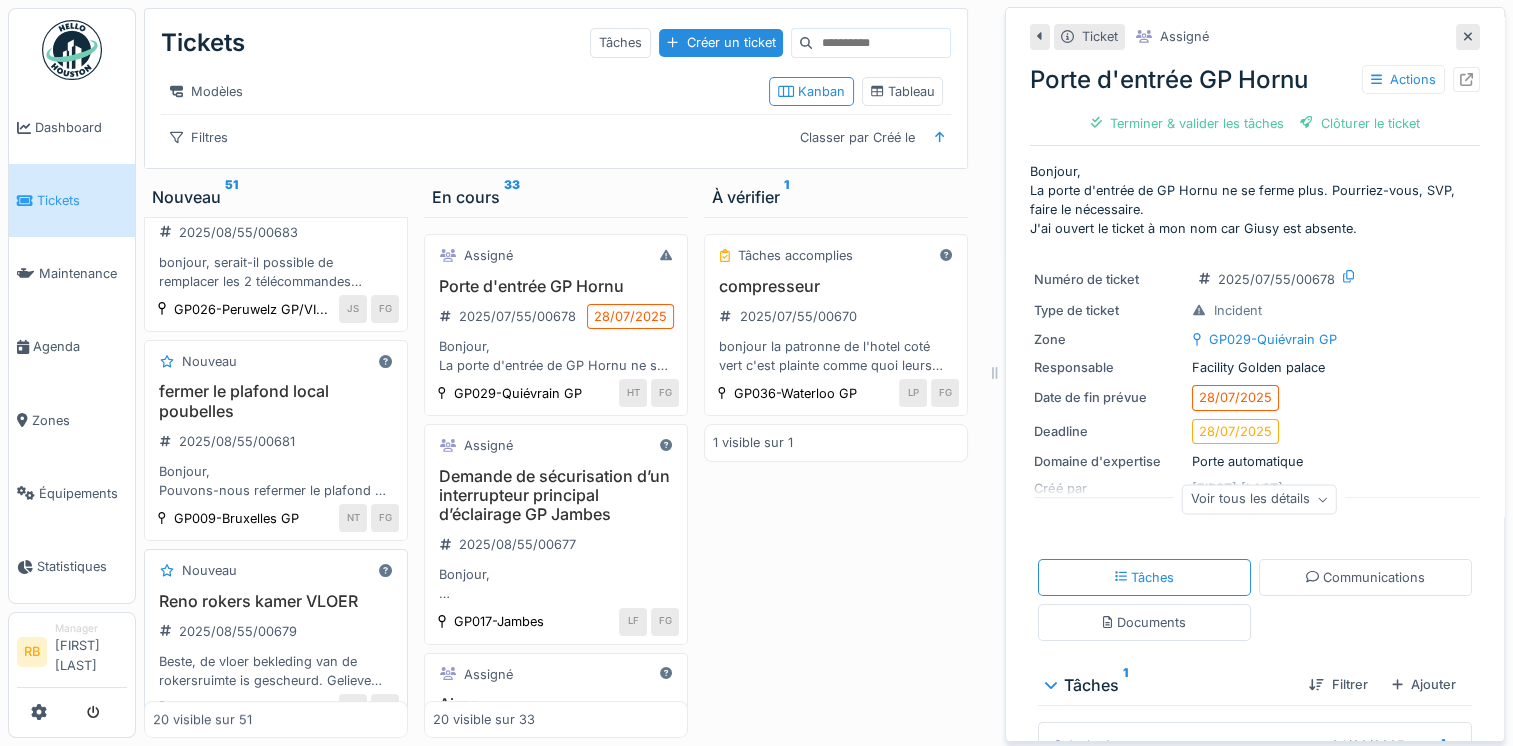 scroll, scrollTop: 449, scrollLeft: 0, axis: vertical 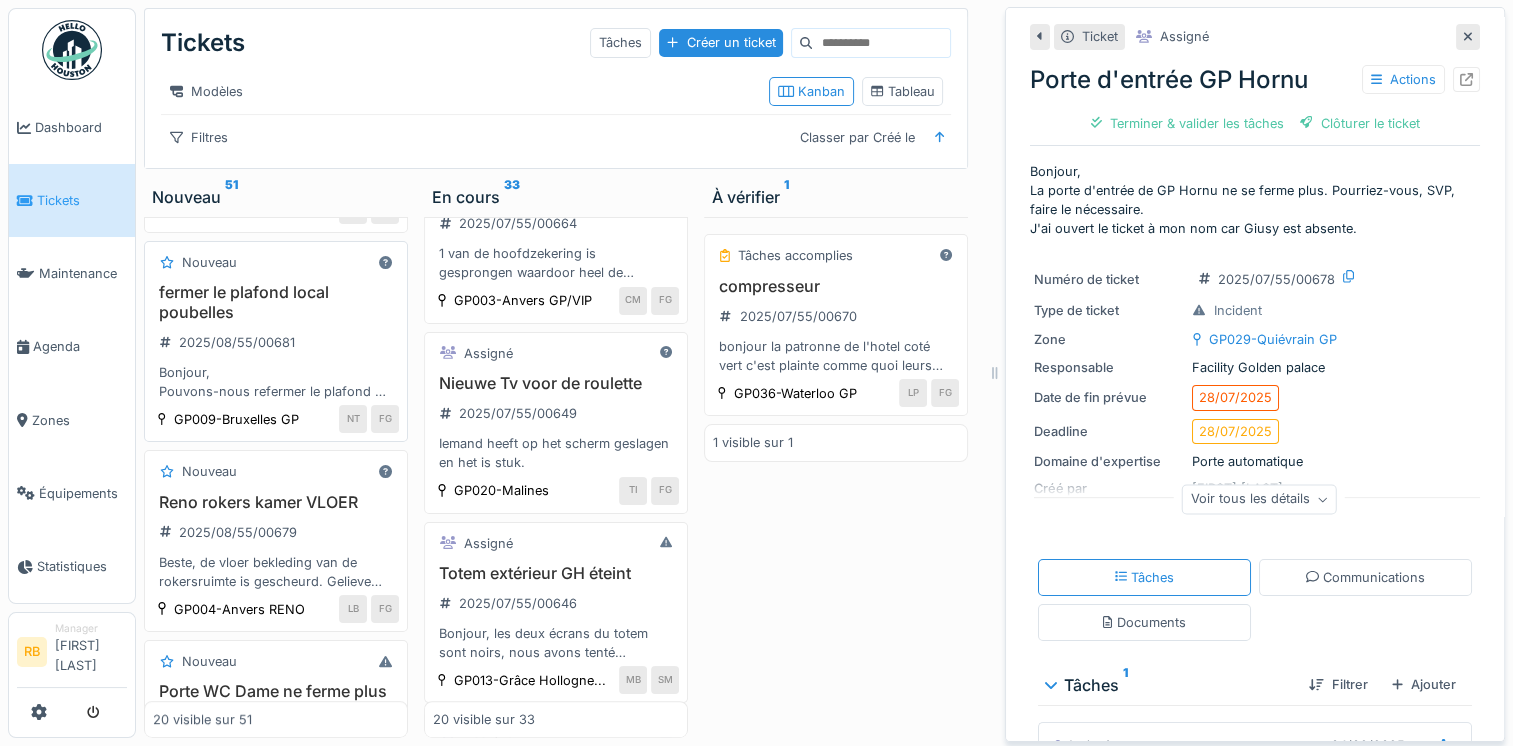 click on "fermer le plafond local poubelles" at bounding box center (276, 302) 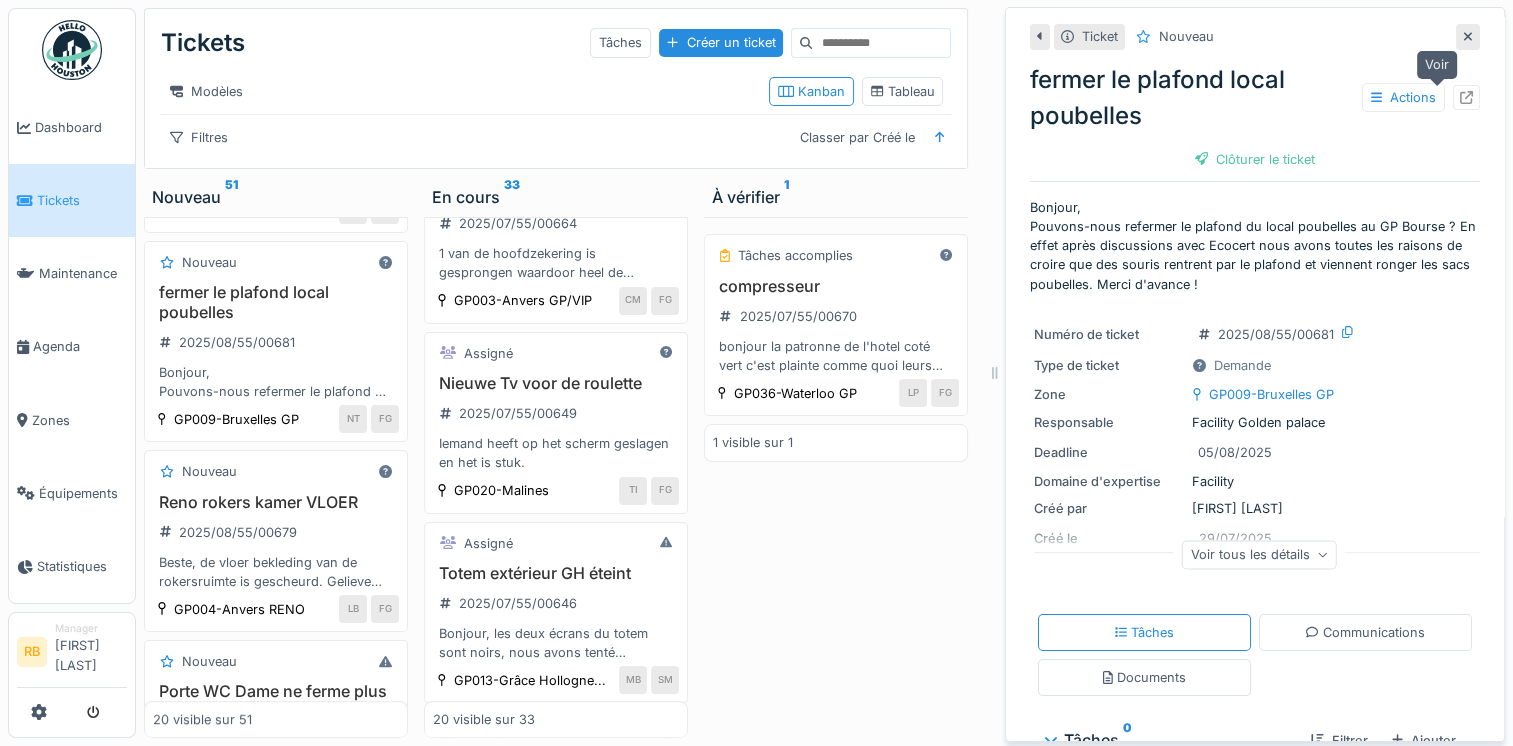 click at bounding box center (1466, 97) 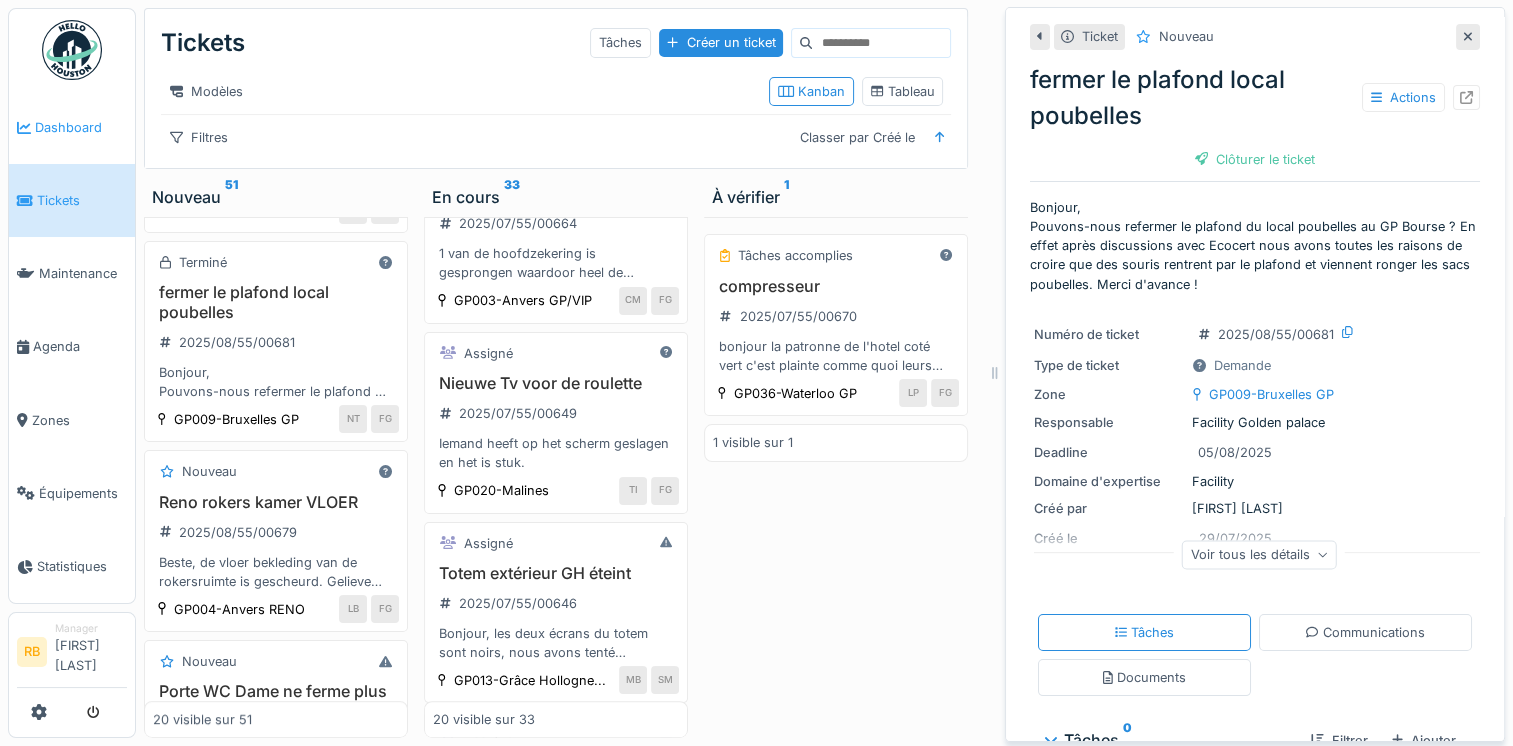 click on "Dashboard" at bounding box center [72, 127] 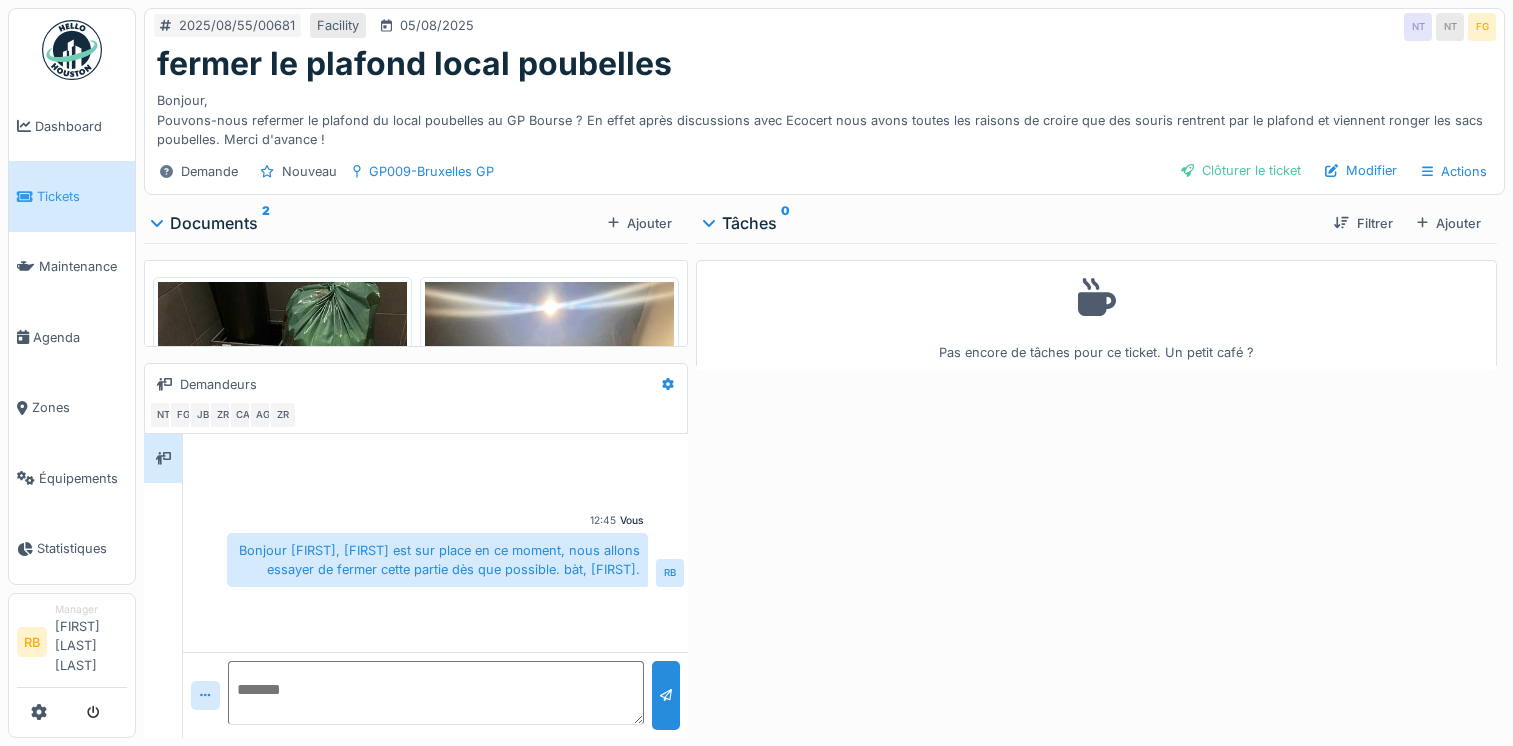 scroll, scrollTop: 0, scrollLeft: 0, axis: both 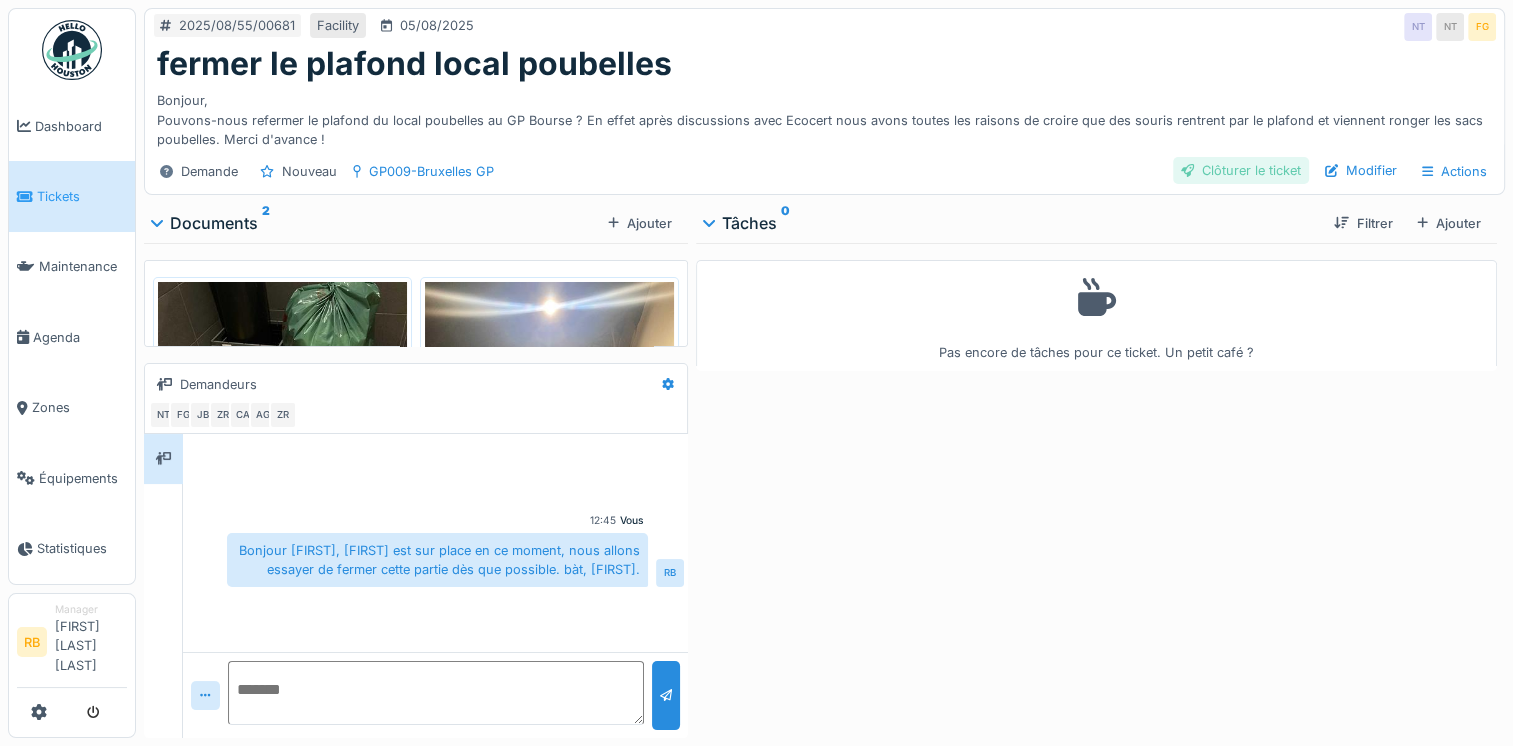 click on "Clôturer le ticket" at bounding box center (1241, 170) 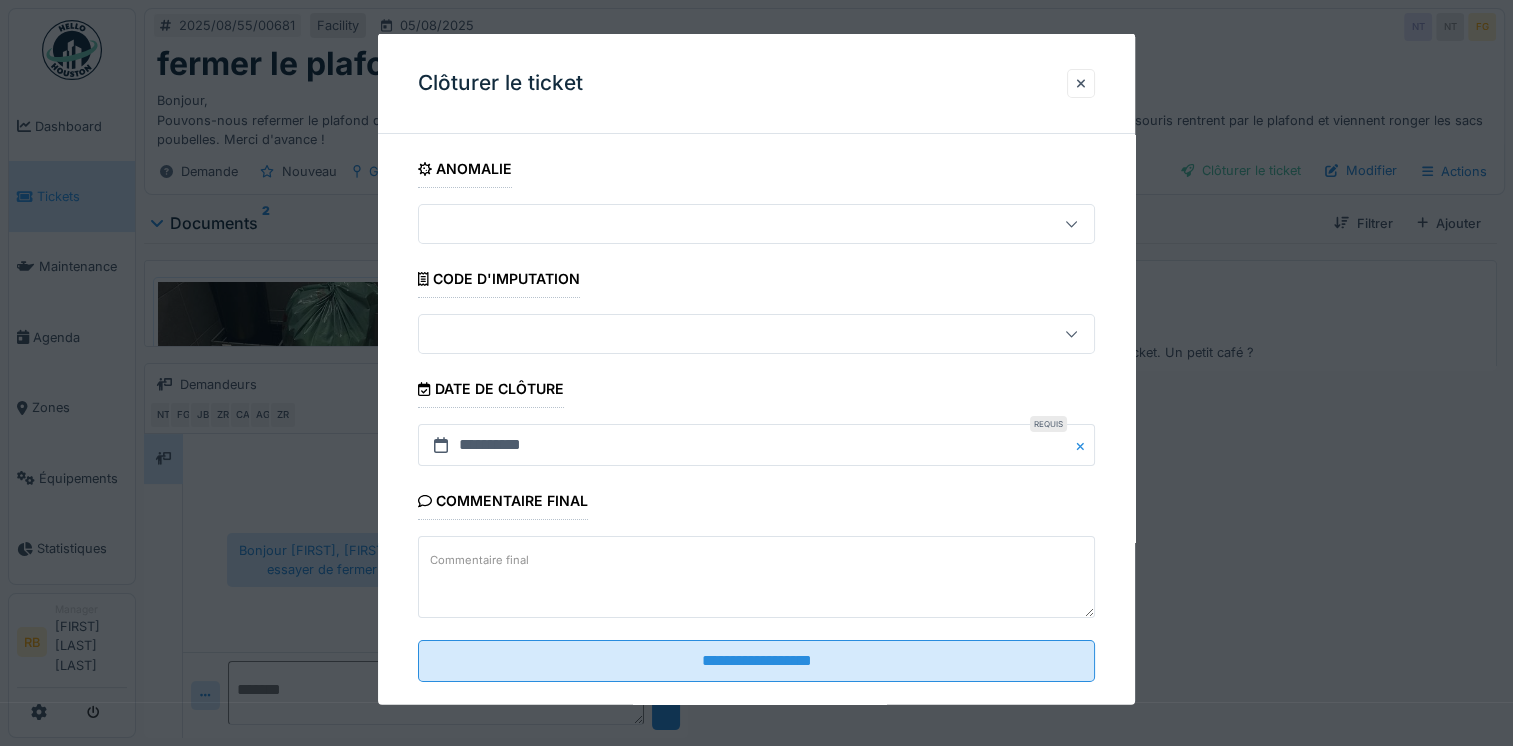 click on "Commentaire final" at bounding box center (756, 577) 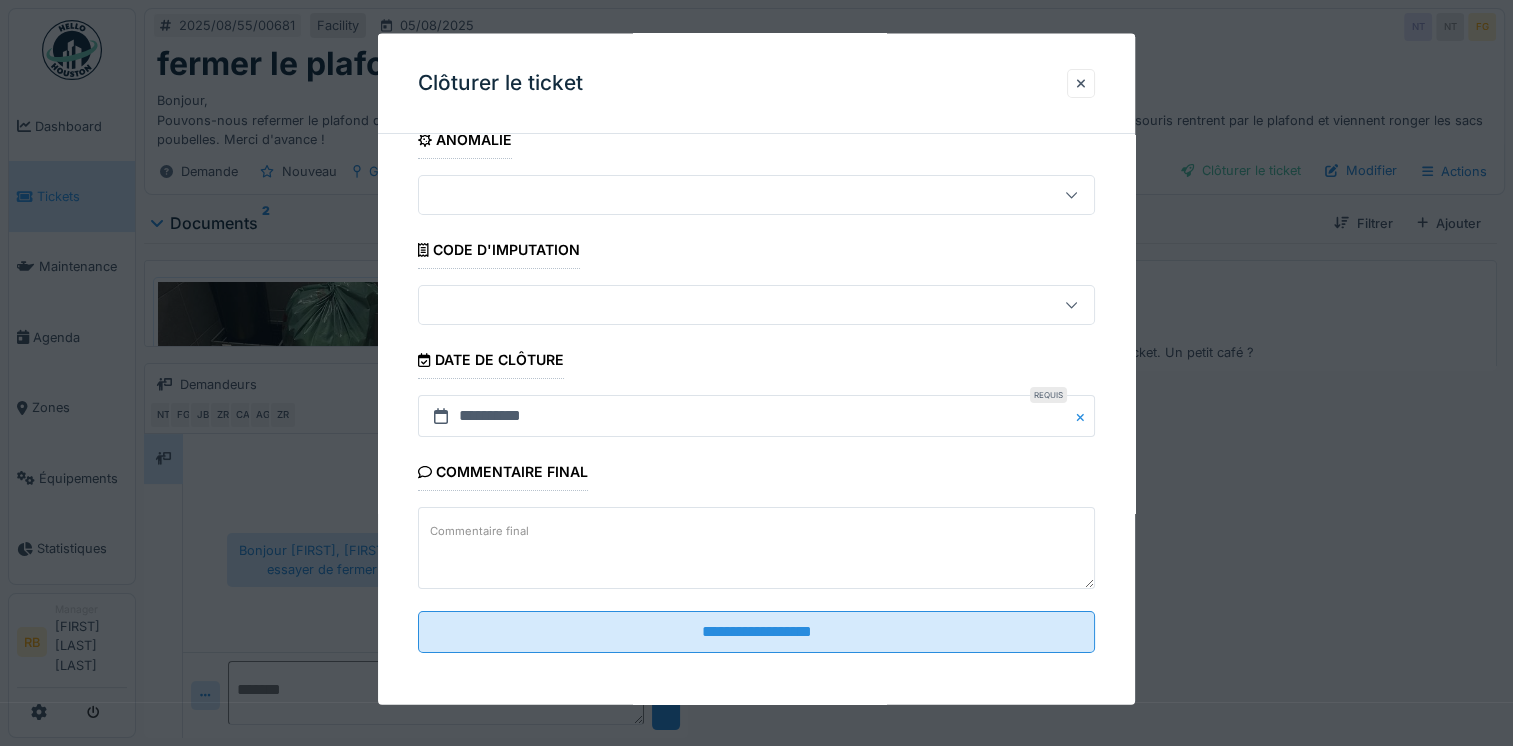 scroll, scrollTop: 0, scrollLeft: 0, axis: both 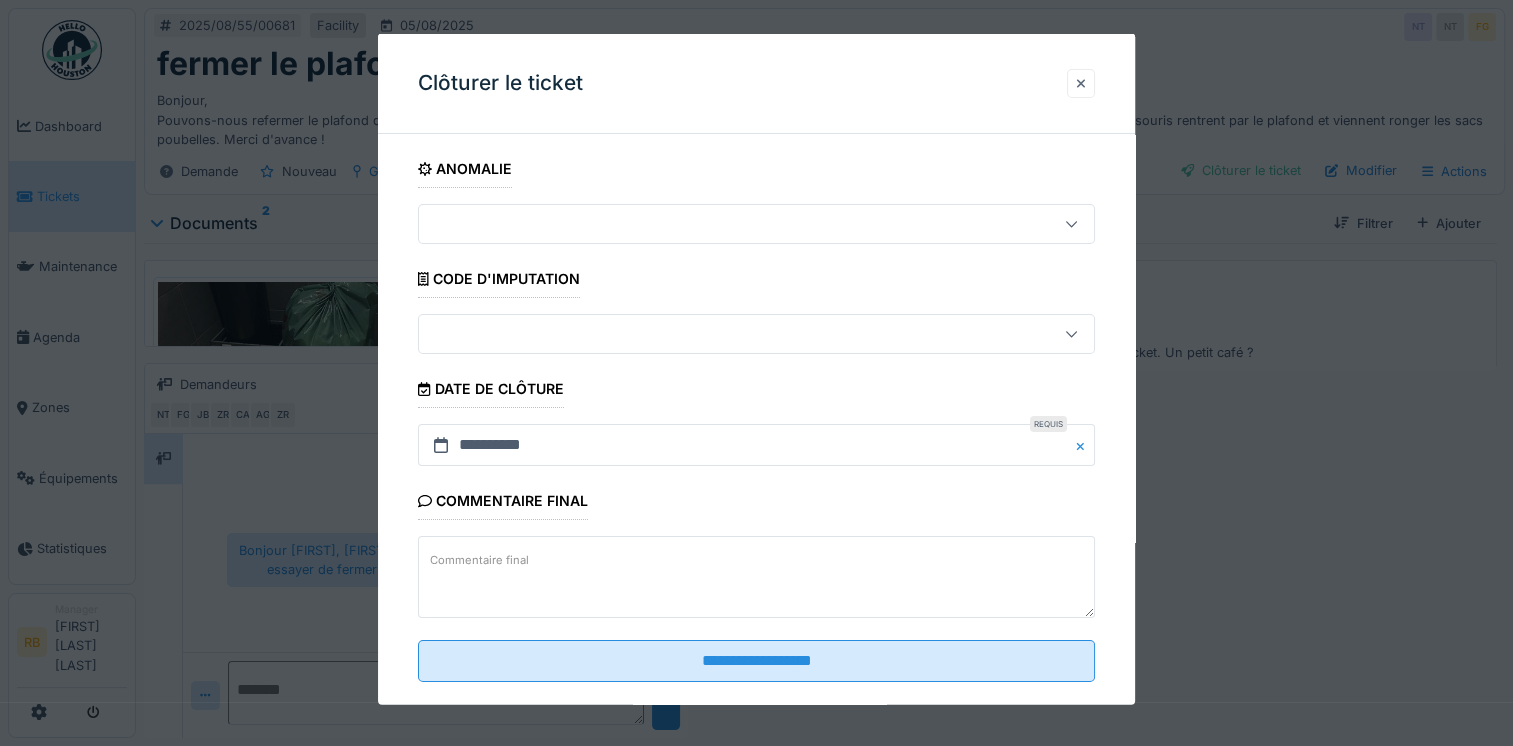 click at bounding box center [1081, 82] 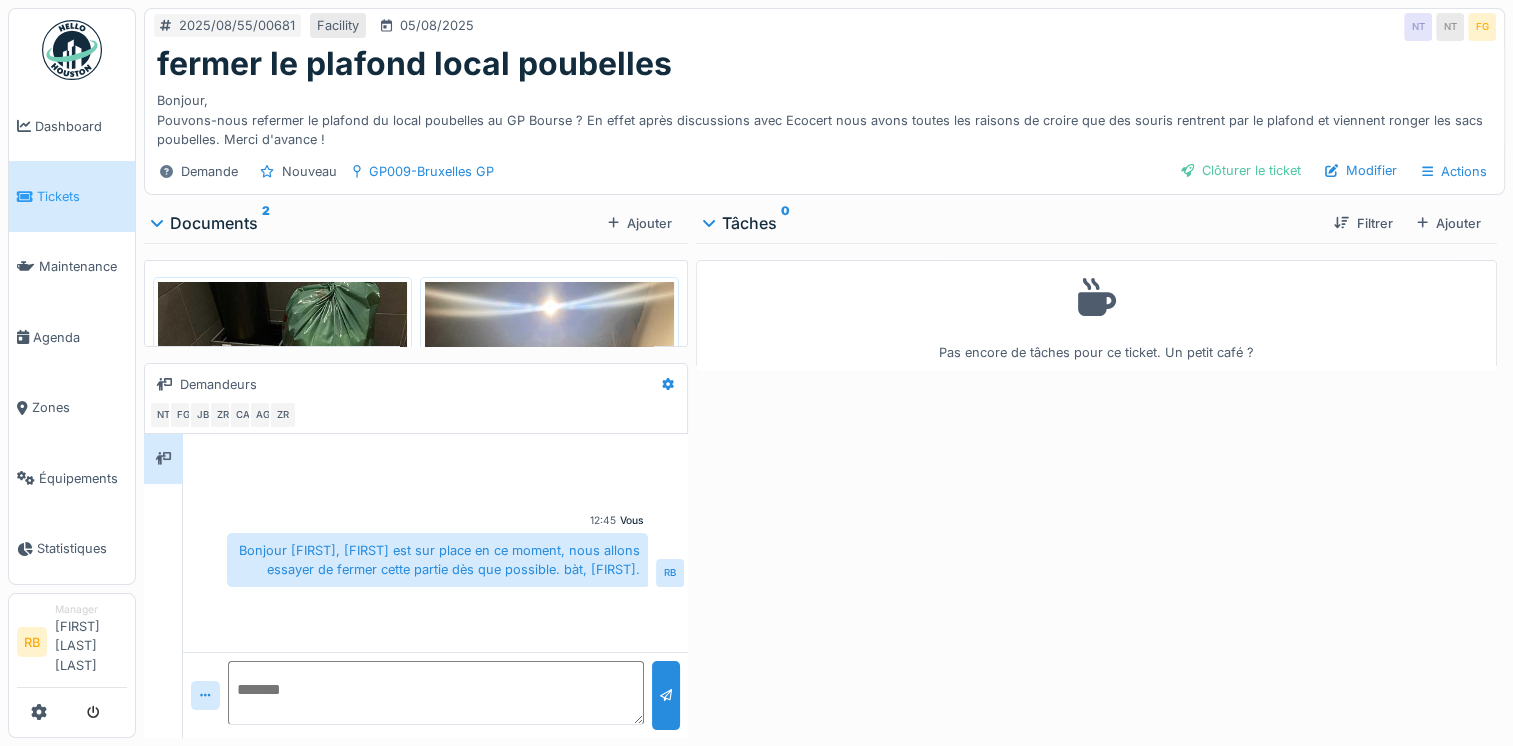 click on "Documents 2" at bounding box center (376, 223) 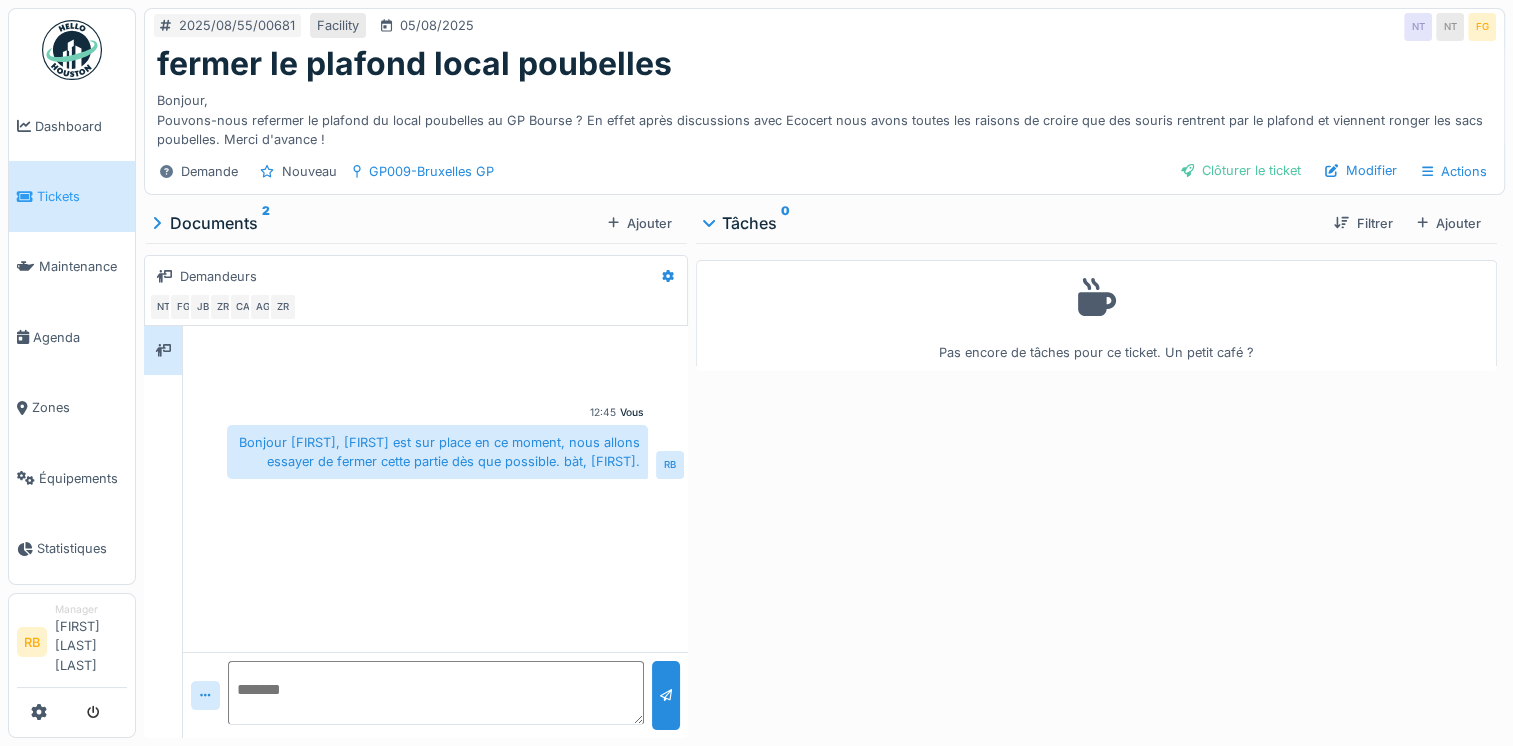 click on "Documents 2" at bounding box center [376, 223] 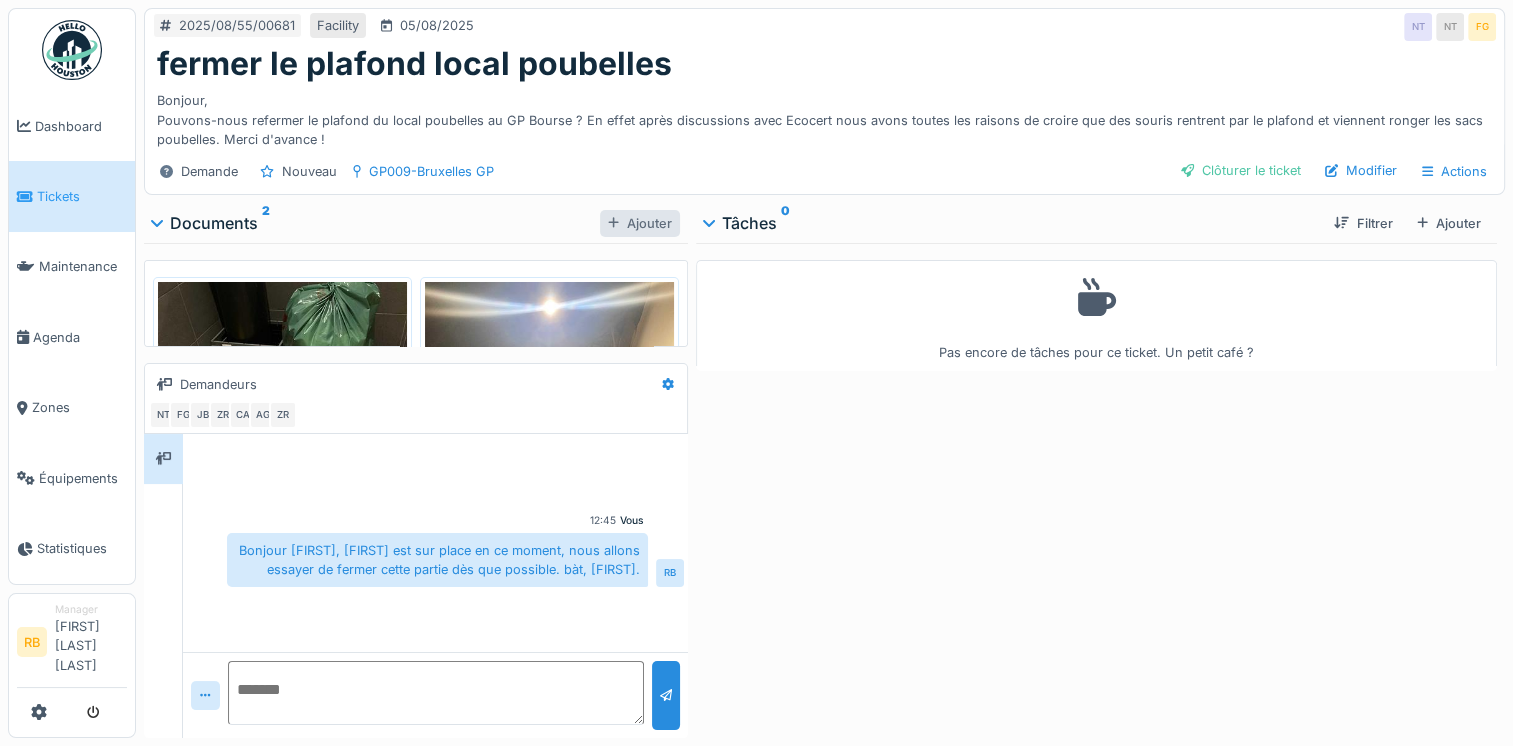 click on "Ajouter" at bounding box center (640, 223) 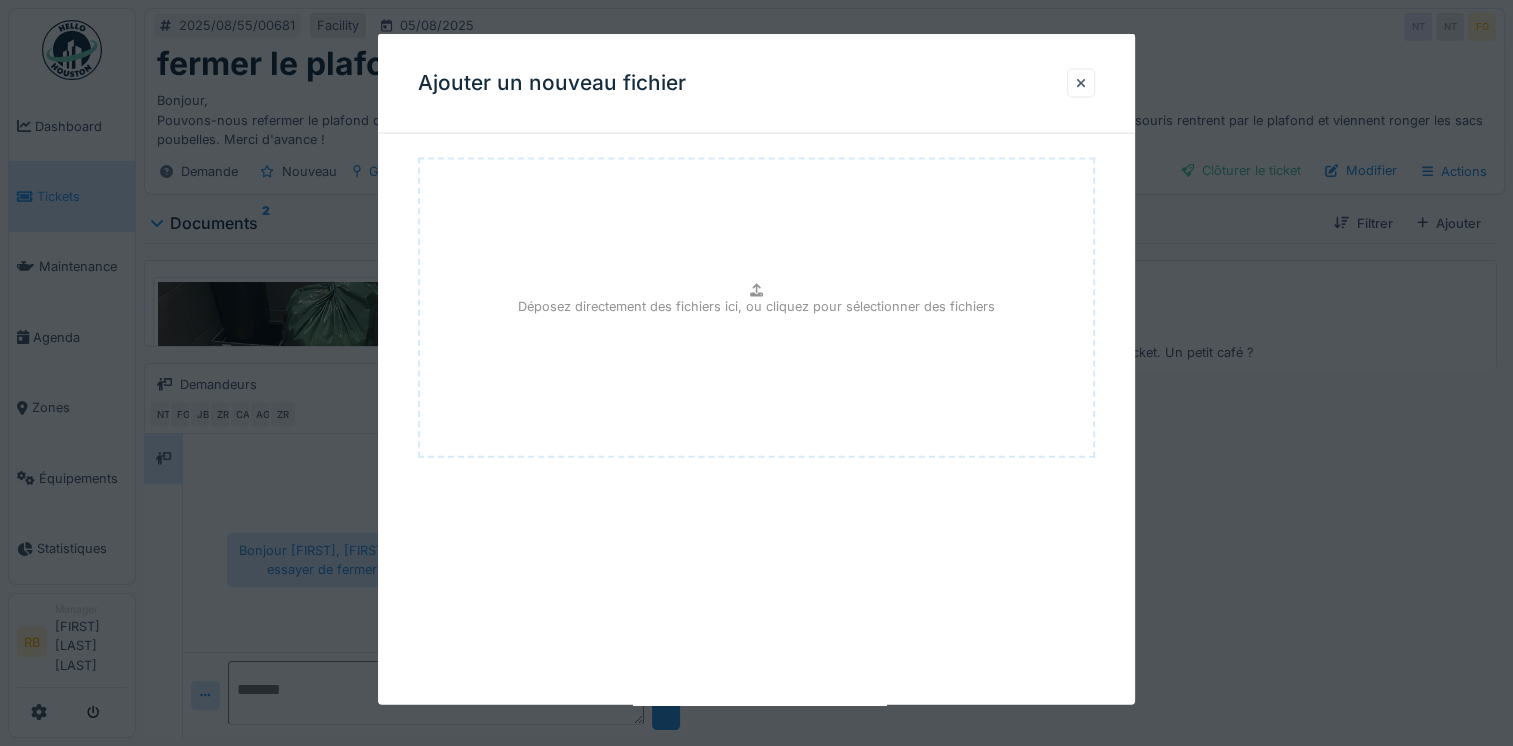 click on "Déposez directement des fichiers ici, ou cliquez pour sélectionner des fichiers" at bounding box center (756, 305) 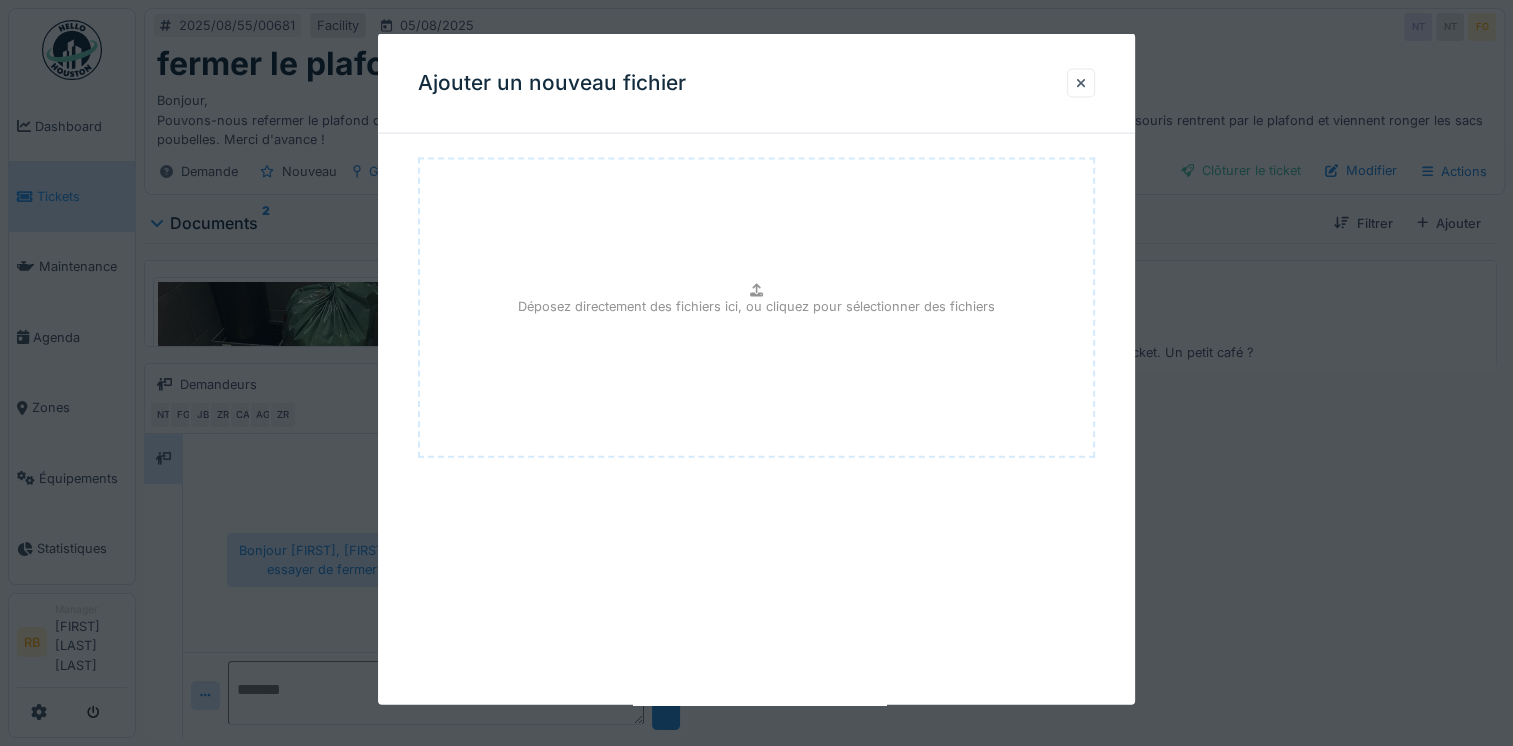 type on "**********" 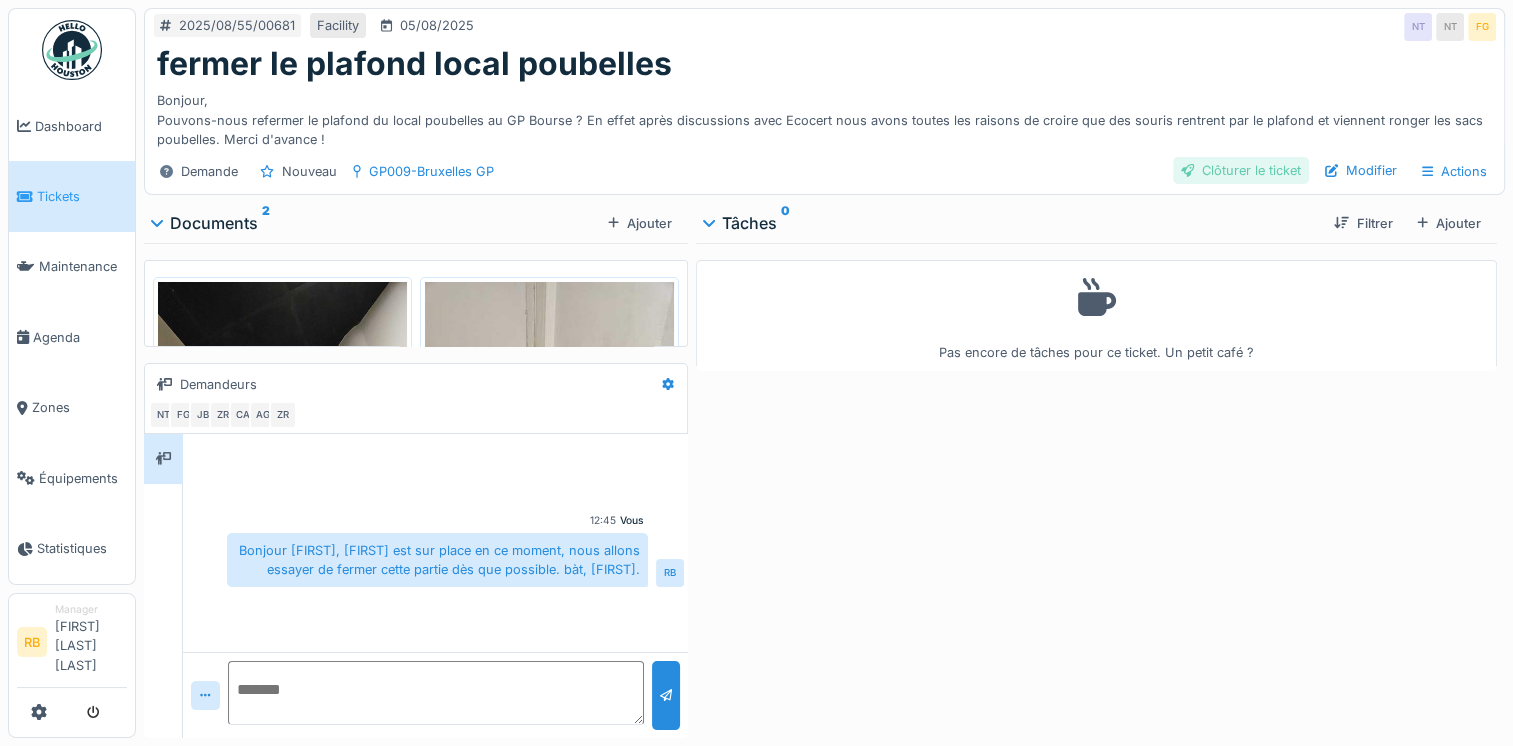 click on "Clôturer le ticket" at bounding box center [1241, 170] 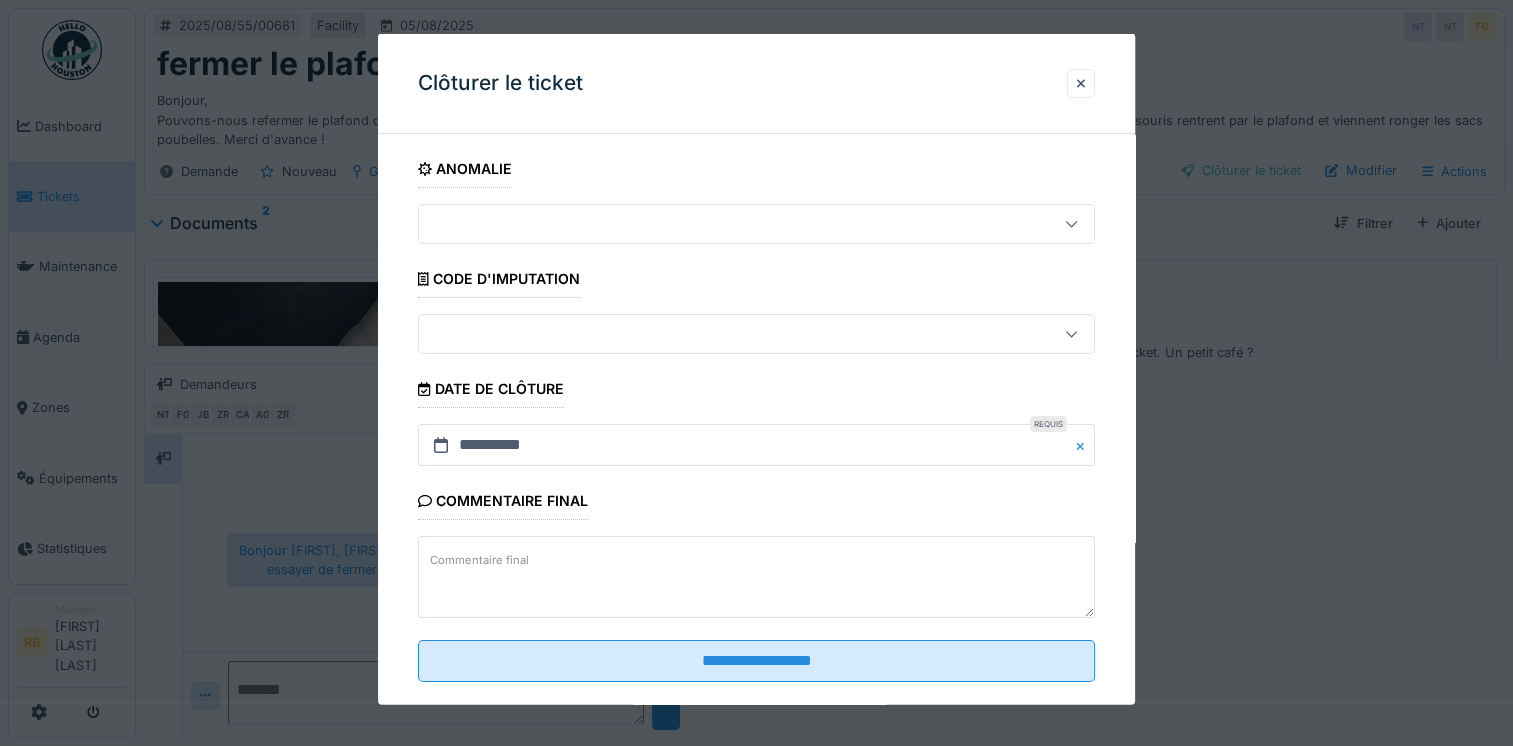 click on "Commentaire final" at bounding box center (756, 577) 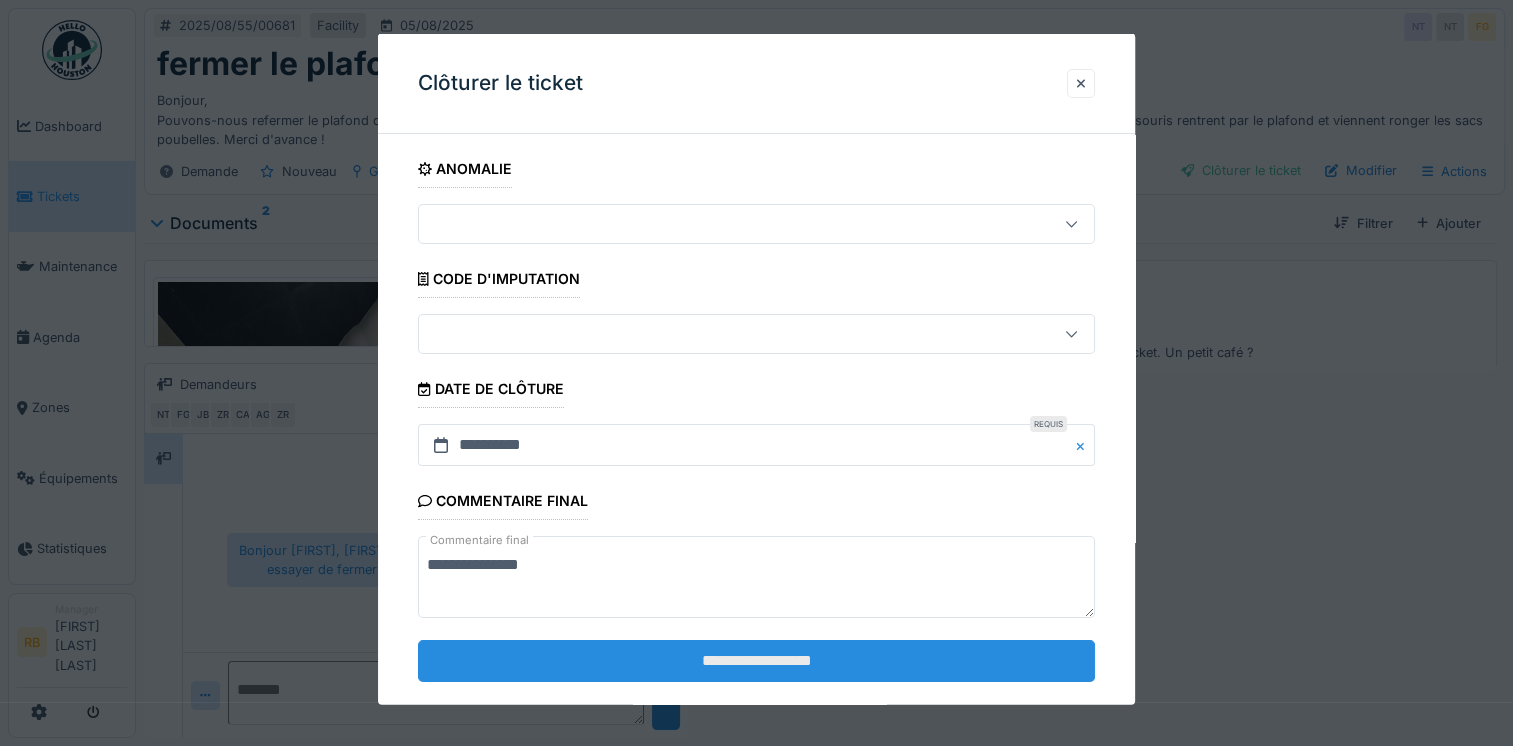 type on "**********" 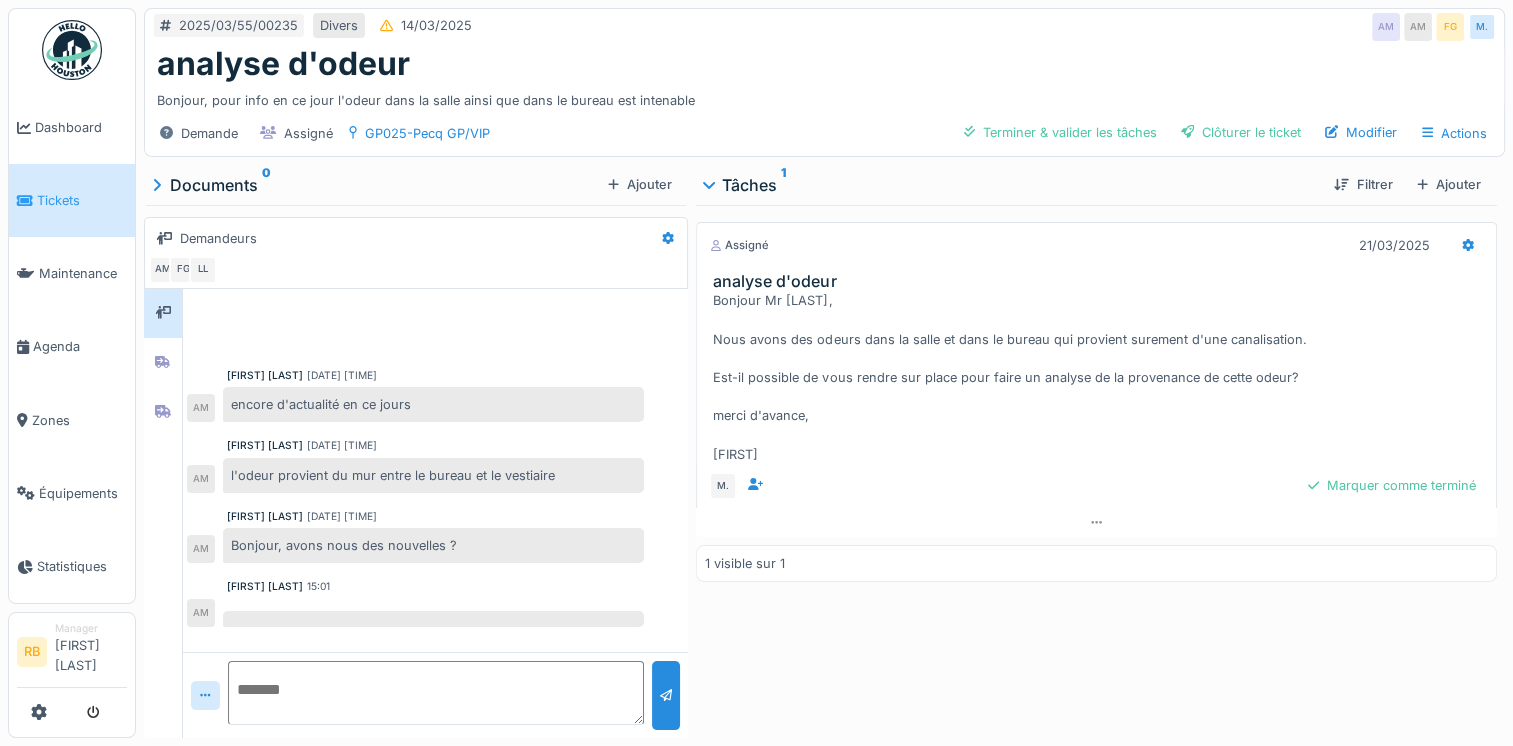 scroll, scrollTop: 15, scrollLeft: 0, axis: vertical 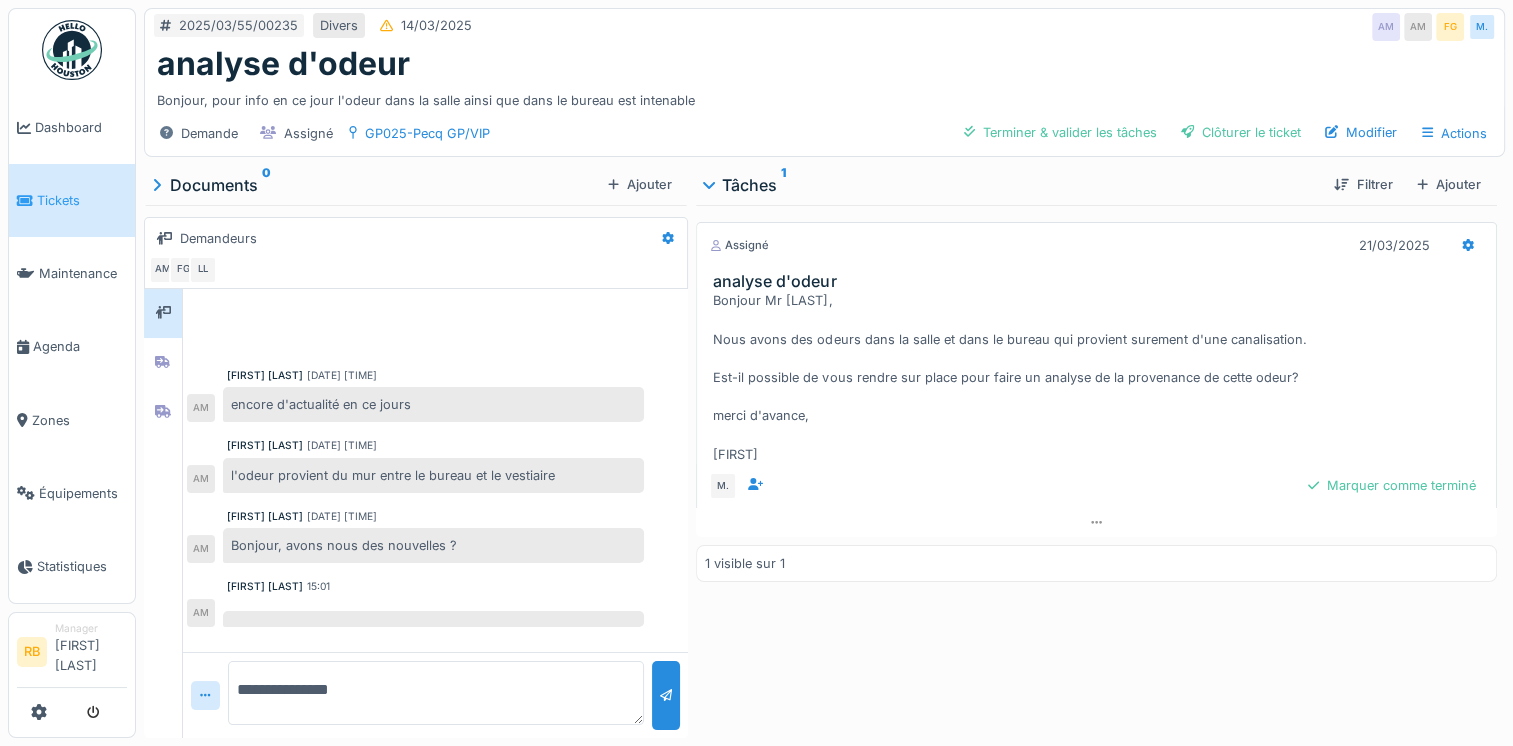 click on "**********" at bounding box center (435, 693) 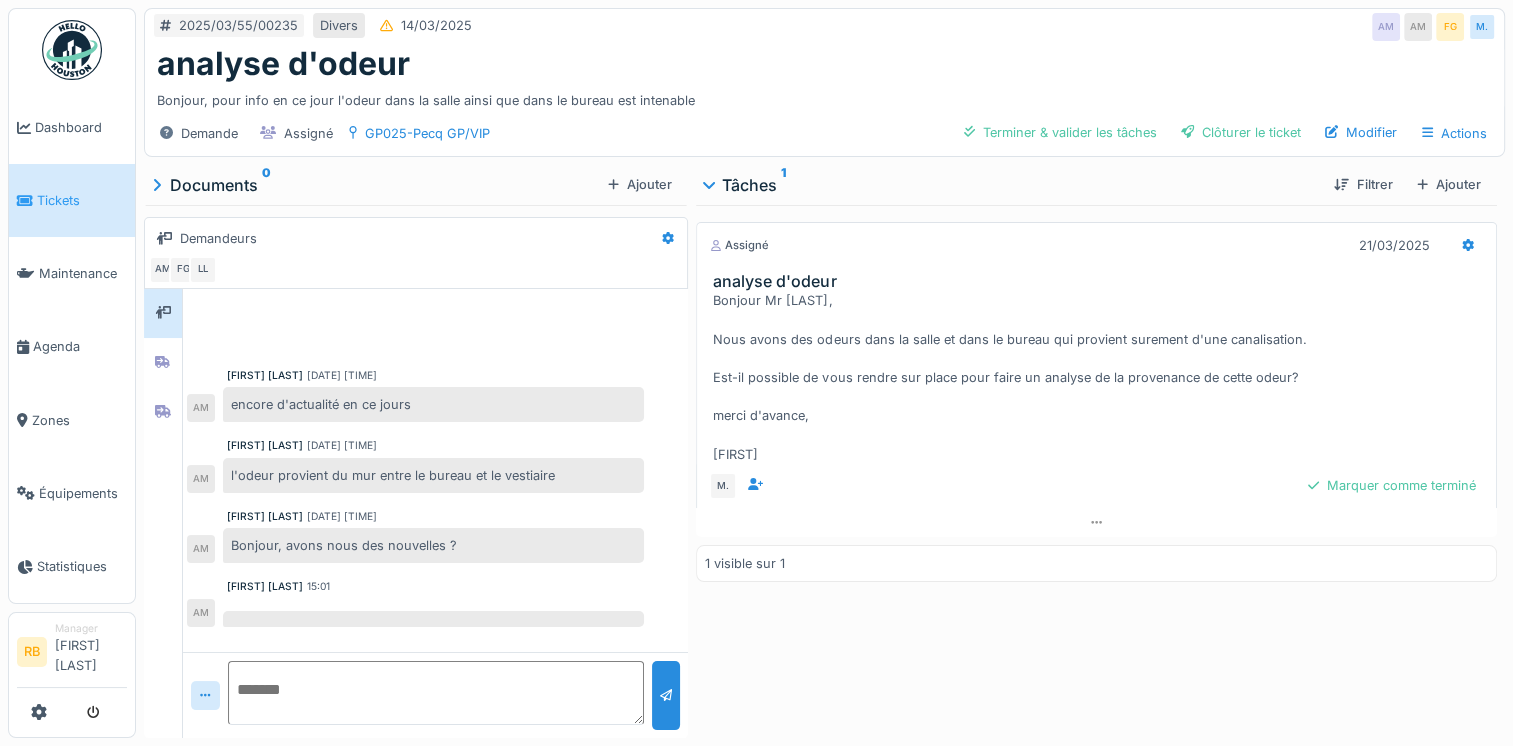 paste on "**********" 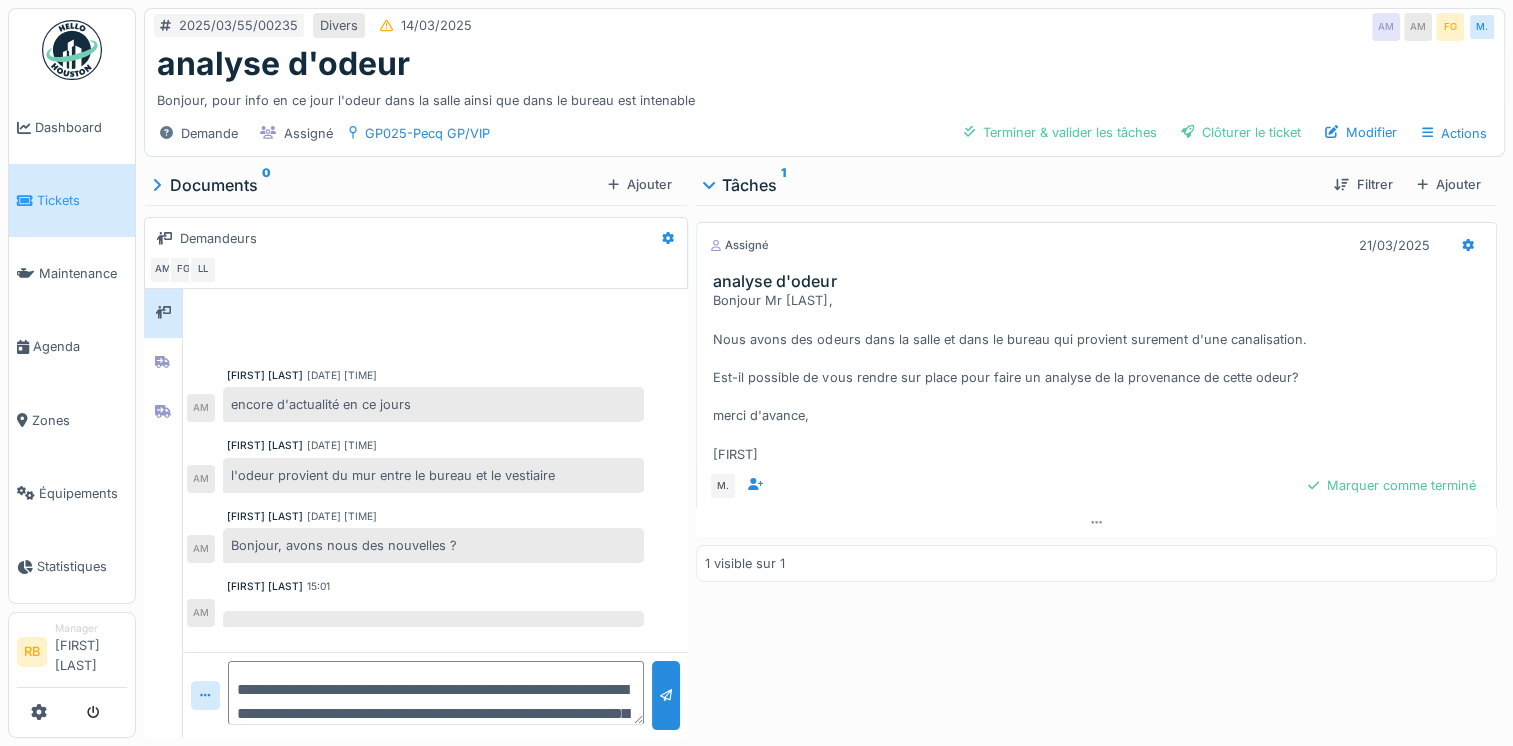 scroll, scrollTop: 95, scrollLeft: 0, axis: vertical 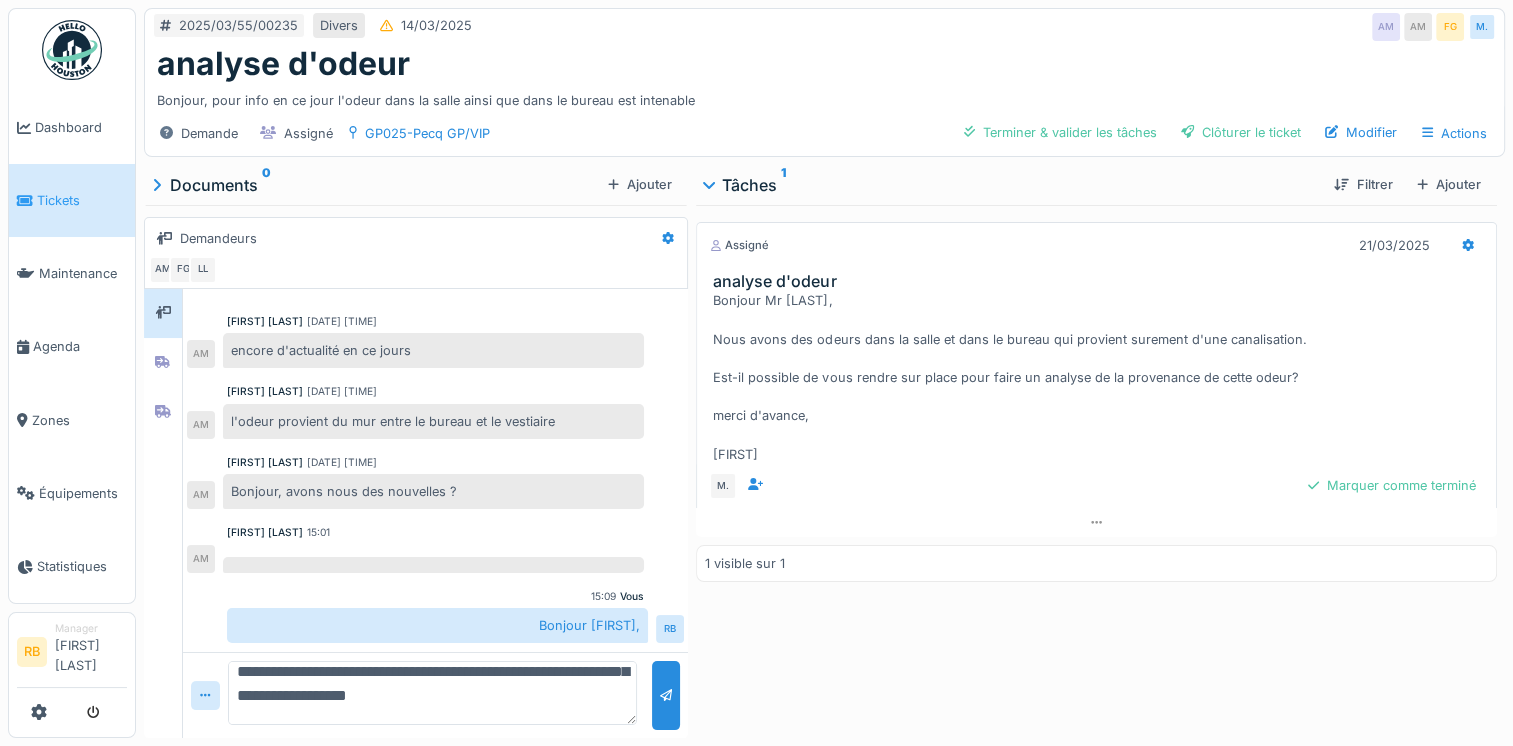 click on "**********" at bounding box center (432, 693) 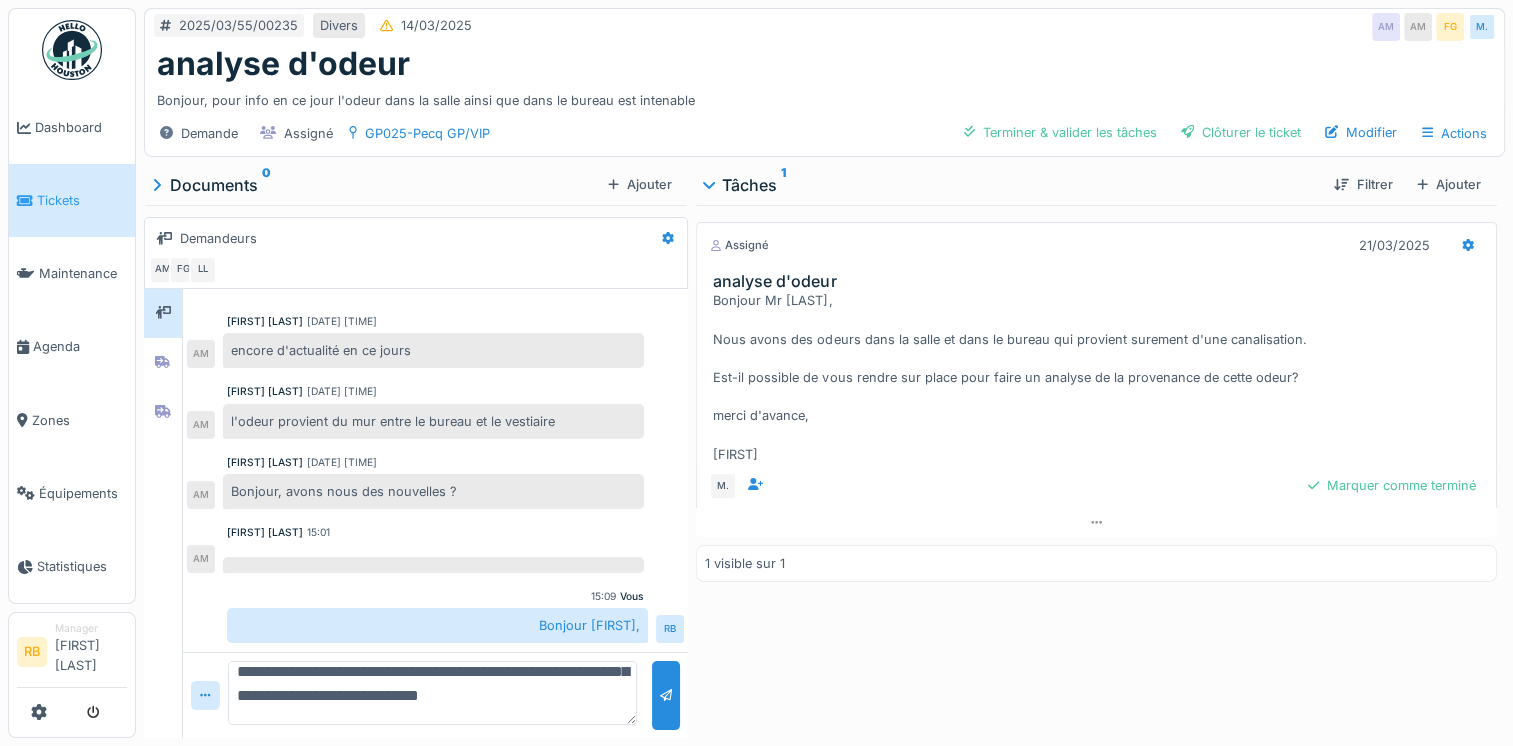 scroll, scrollTop: 126, scrollLeft: 0, axis: vertical 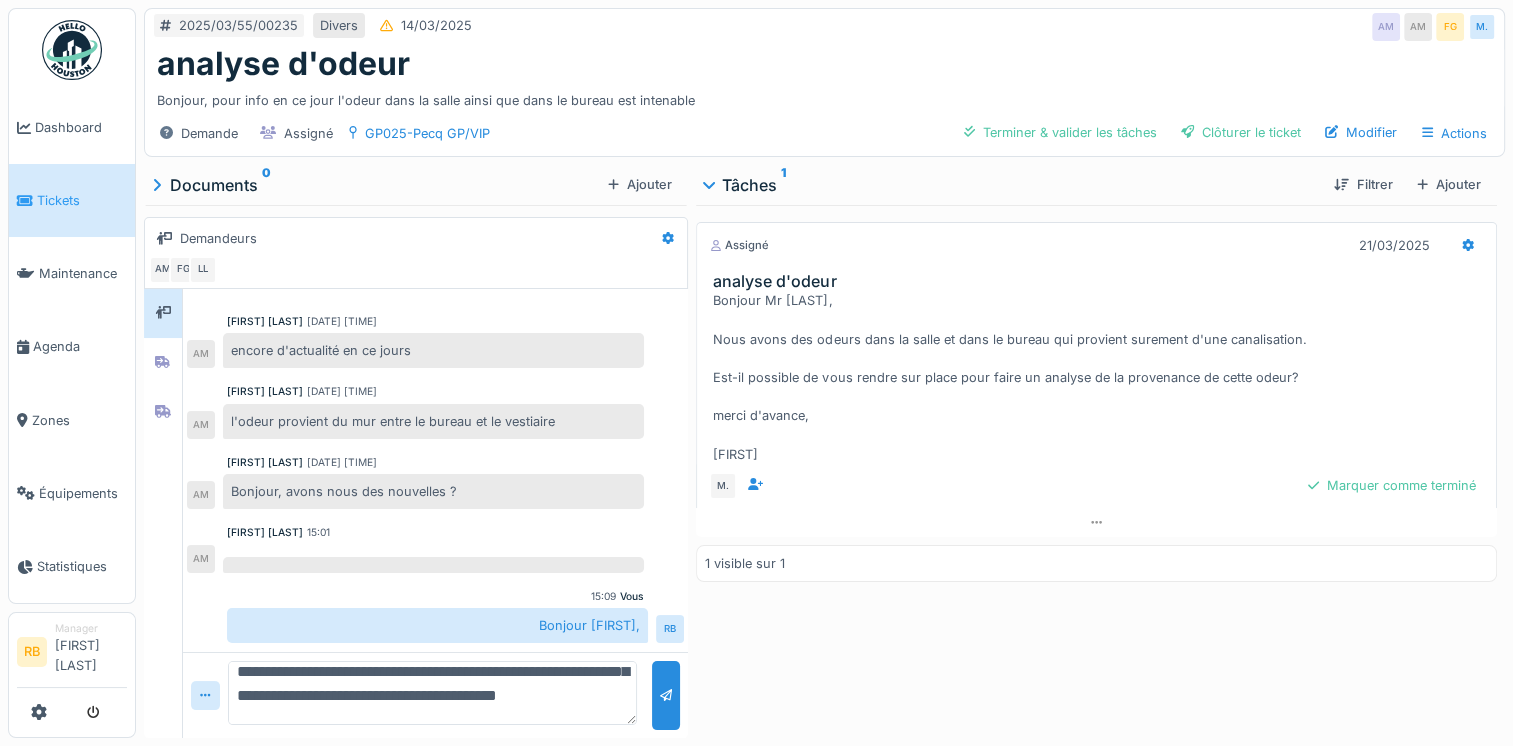 type on "**********" 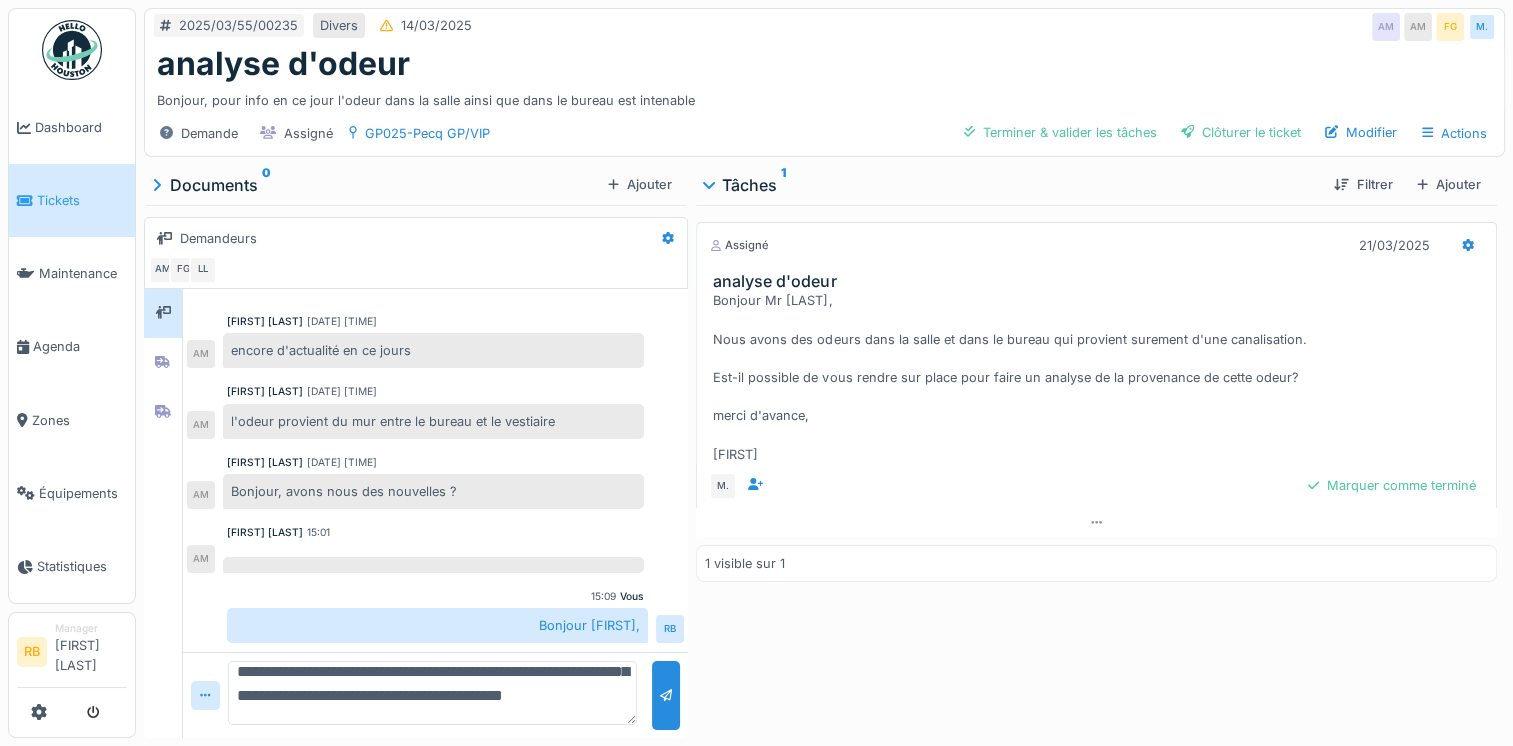 scroll, scrollTop: 0, scrollLeft: 0, axis: both 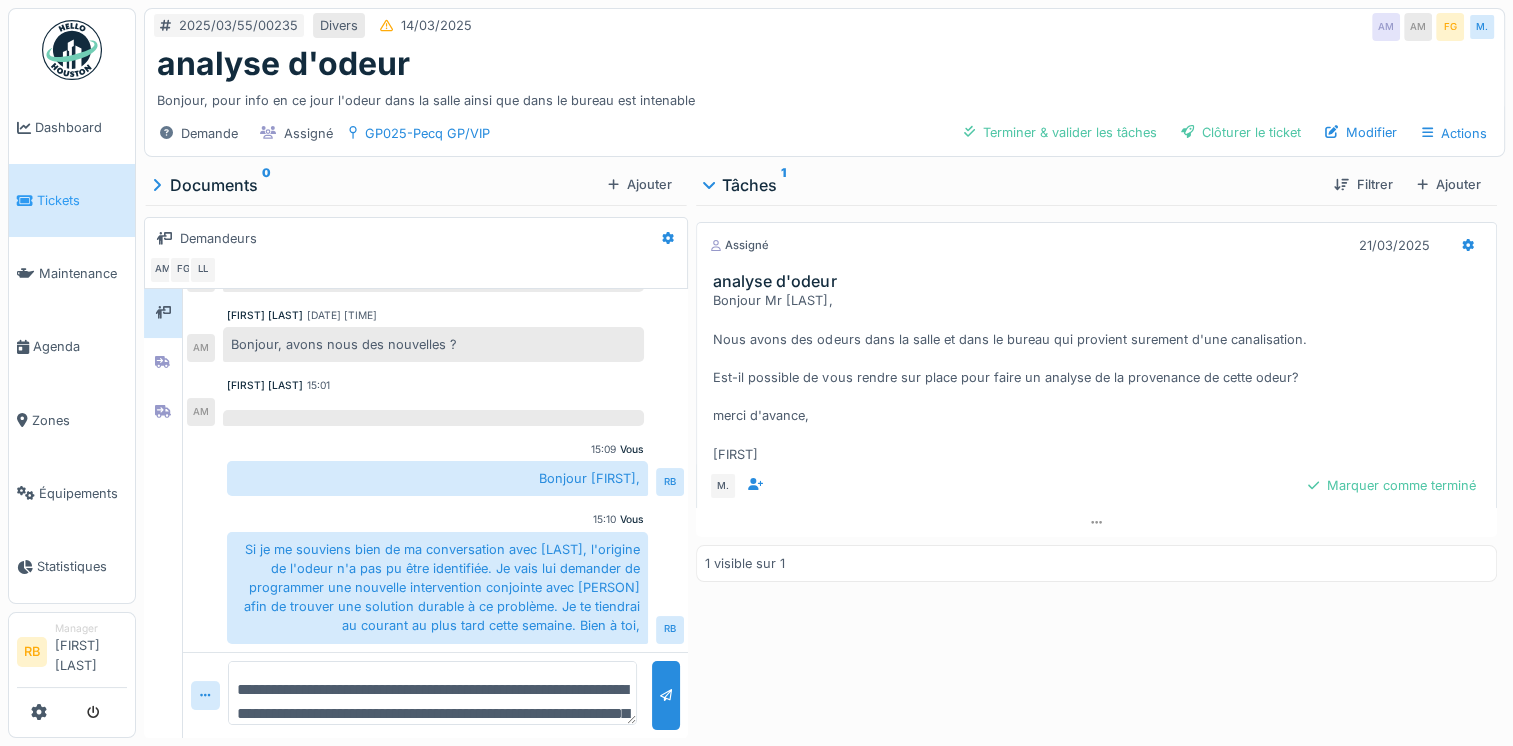 type 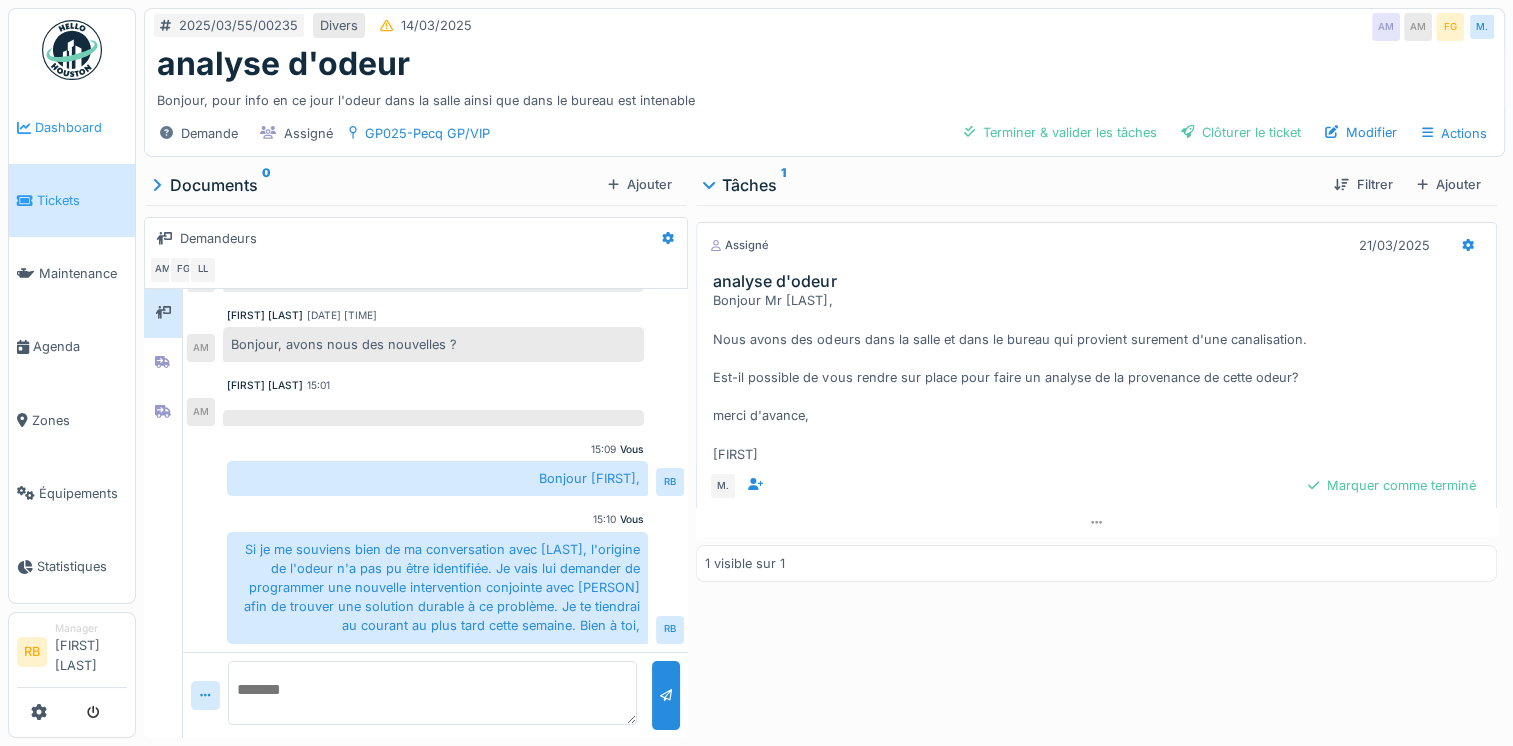 click on "Dashboard" at bounding box center (72, 127) 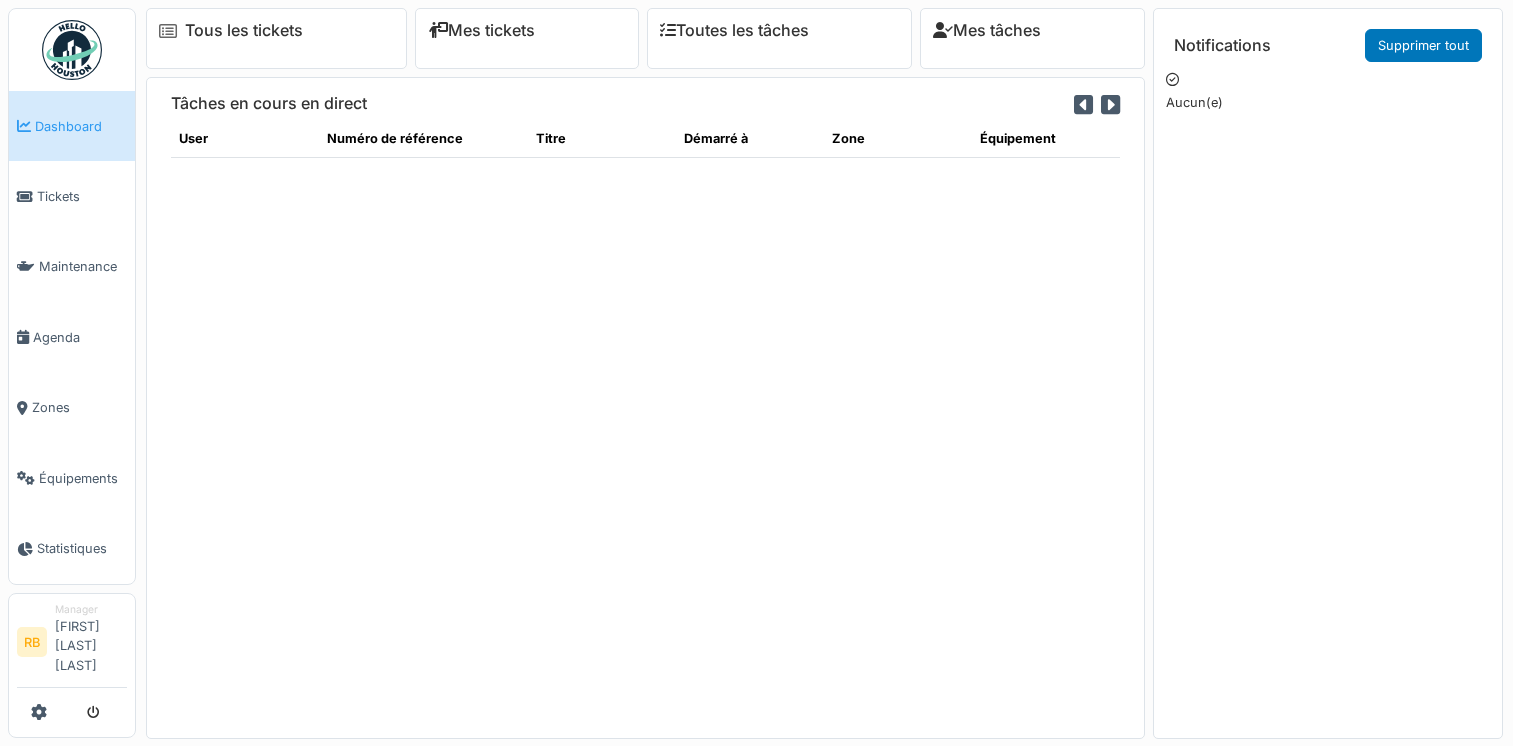scroll, scrollTop: 0, scrollLeft: 0, axis: both 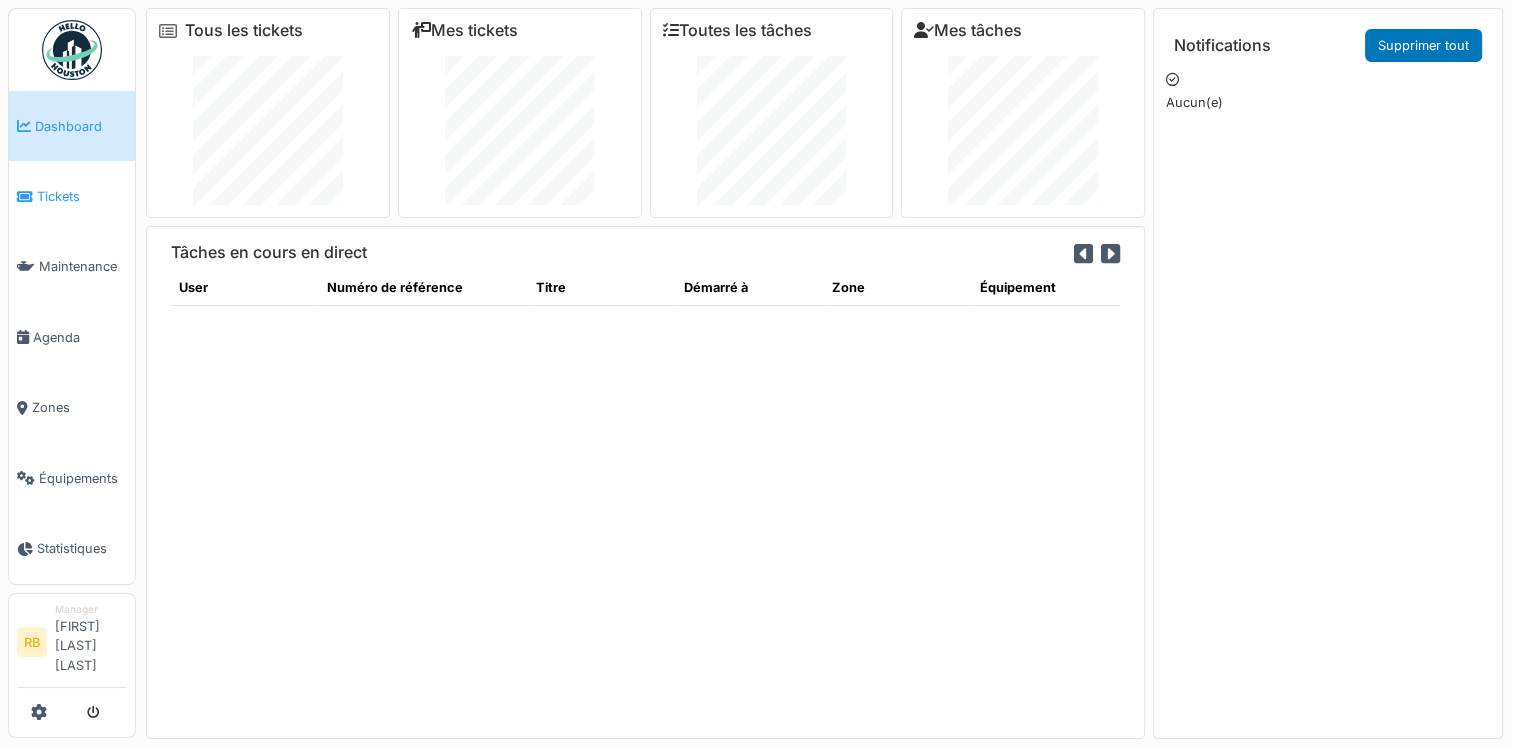 click on "Tickets" at bounding box center [82, 196] 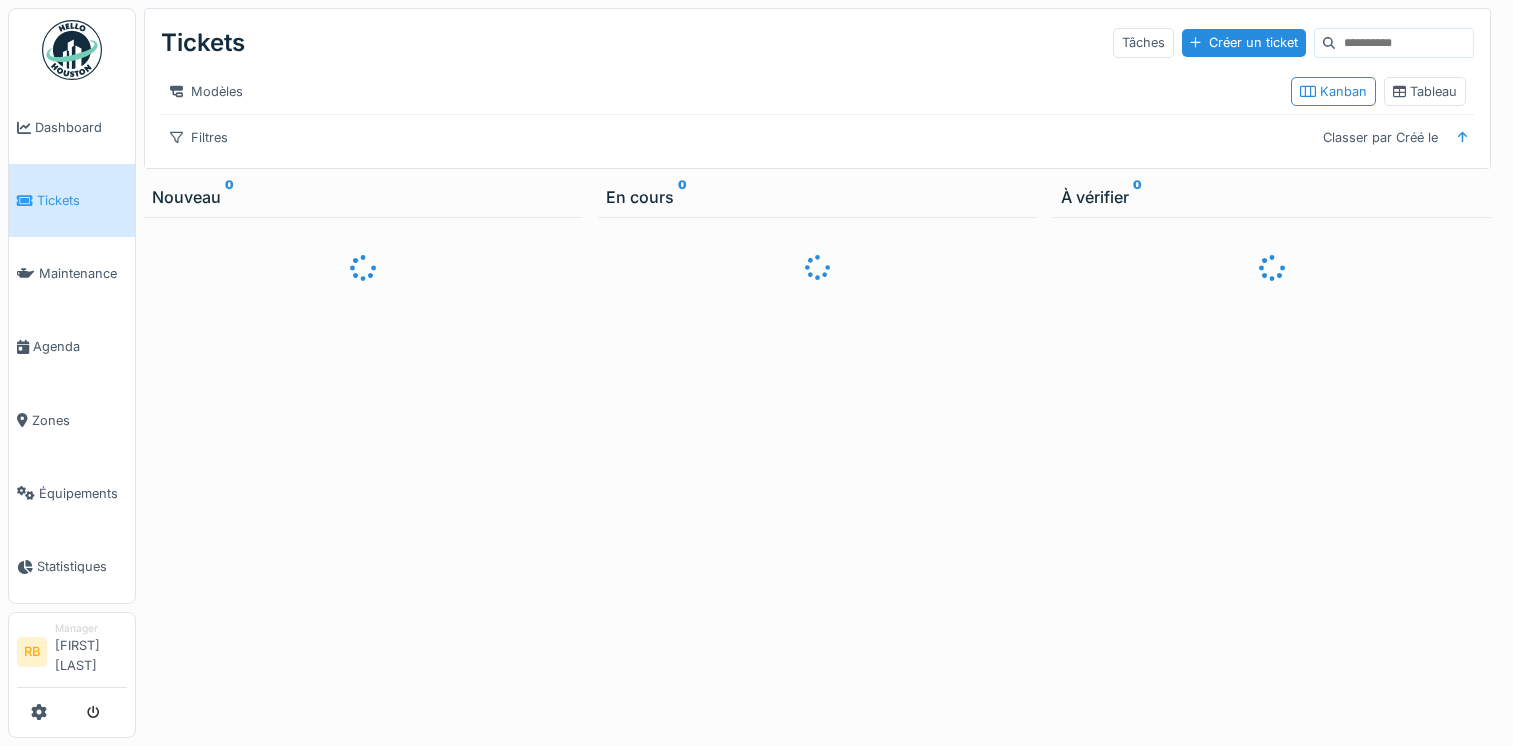 scroll, scrollTop: 0, scrollLeft: 0, axis: both 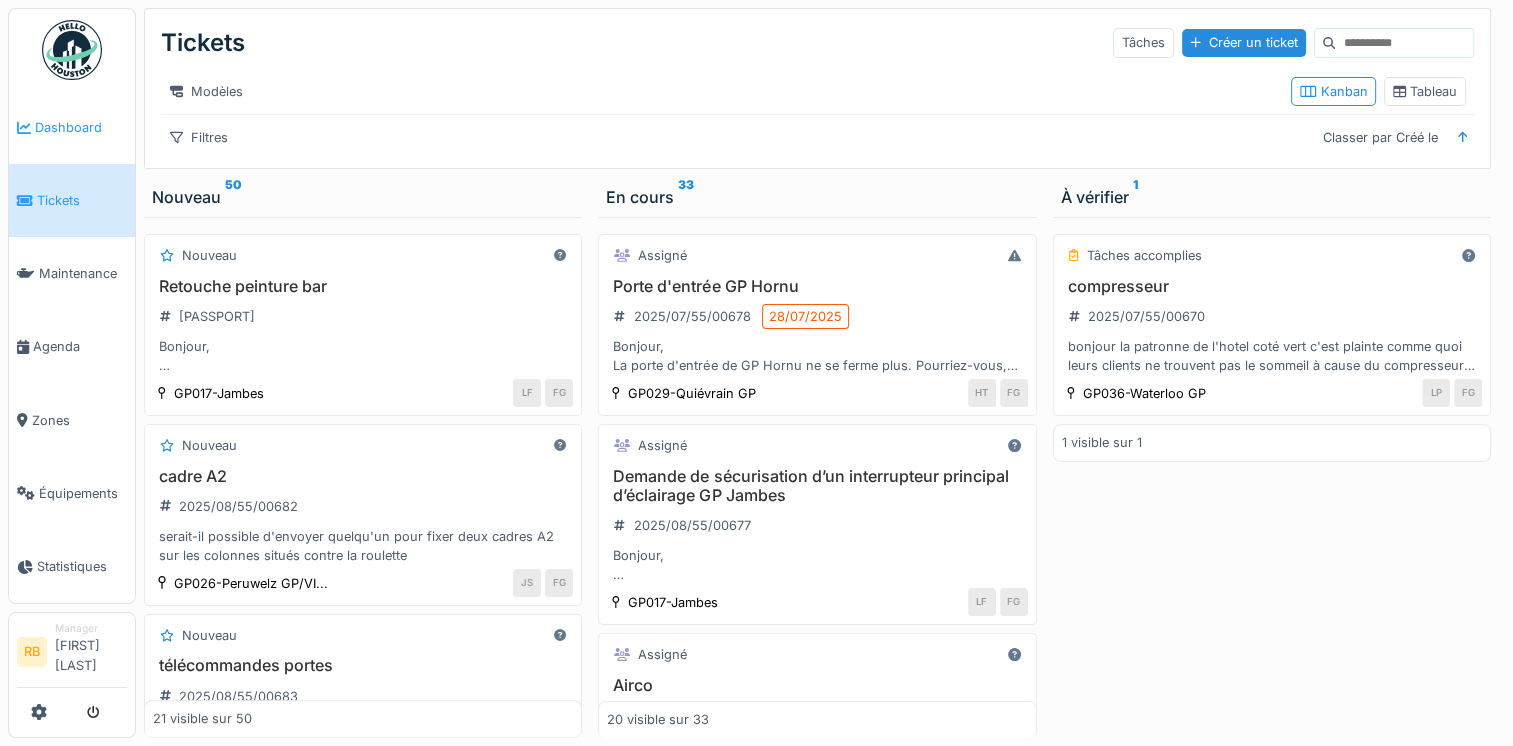 click on "Dashboard" at bounding box center [81, 127] 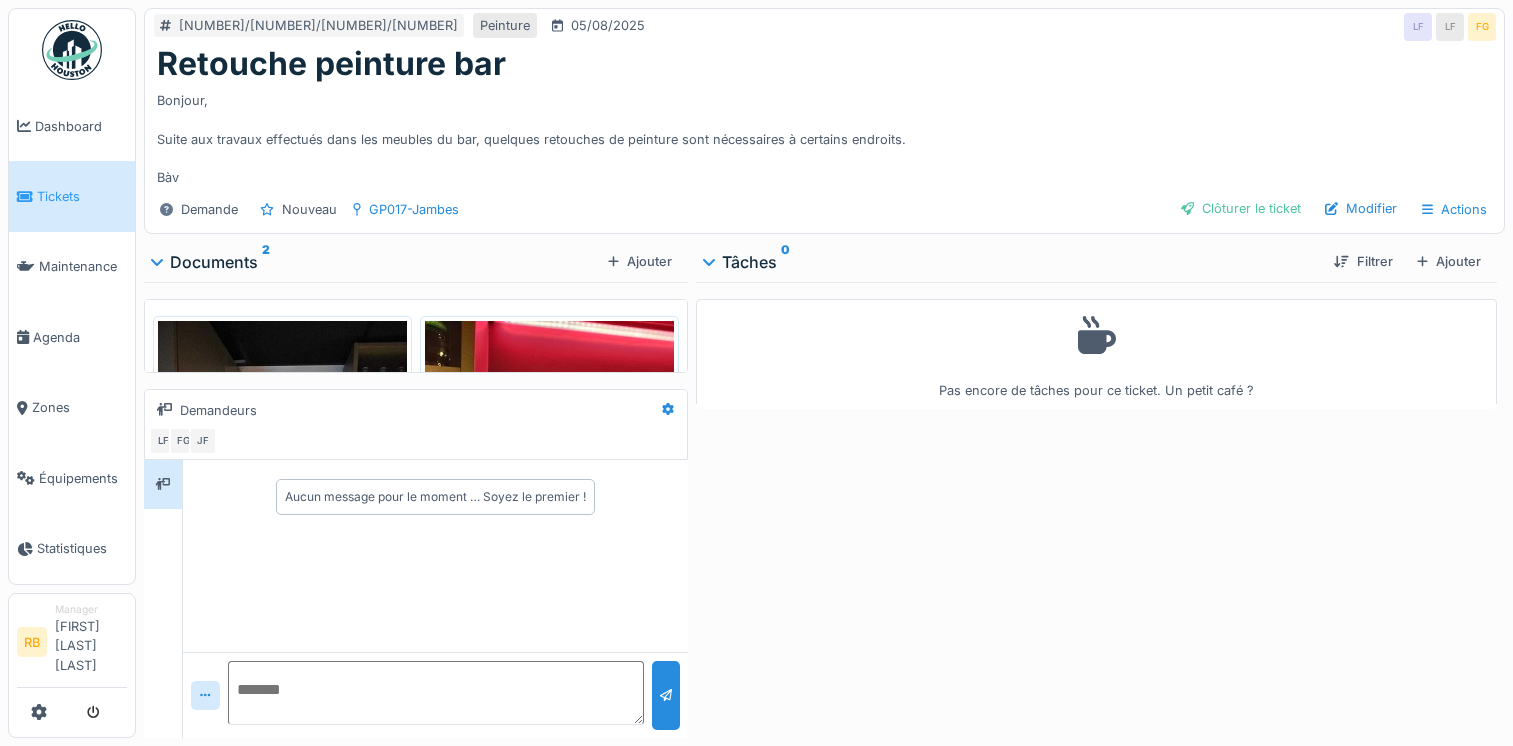scroll, scrollTop: 0, scrollLeft: 0, axis: both 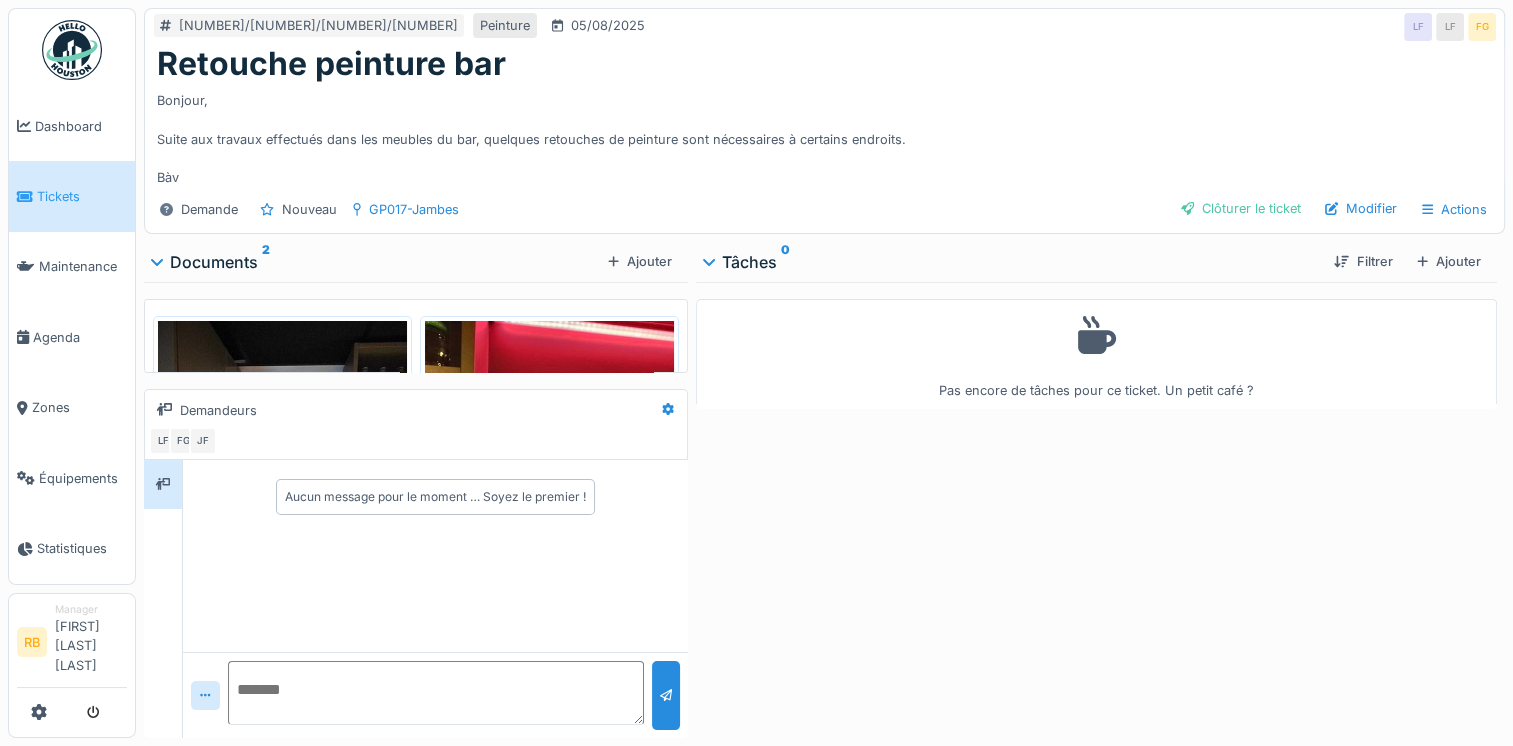 click at bounding box center (282, 487) 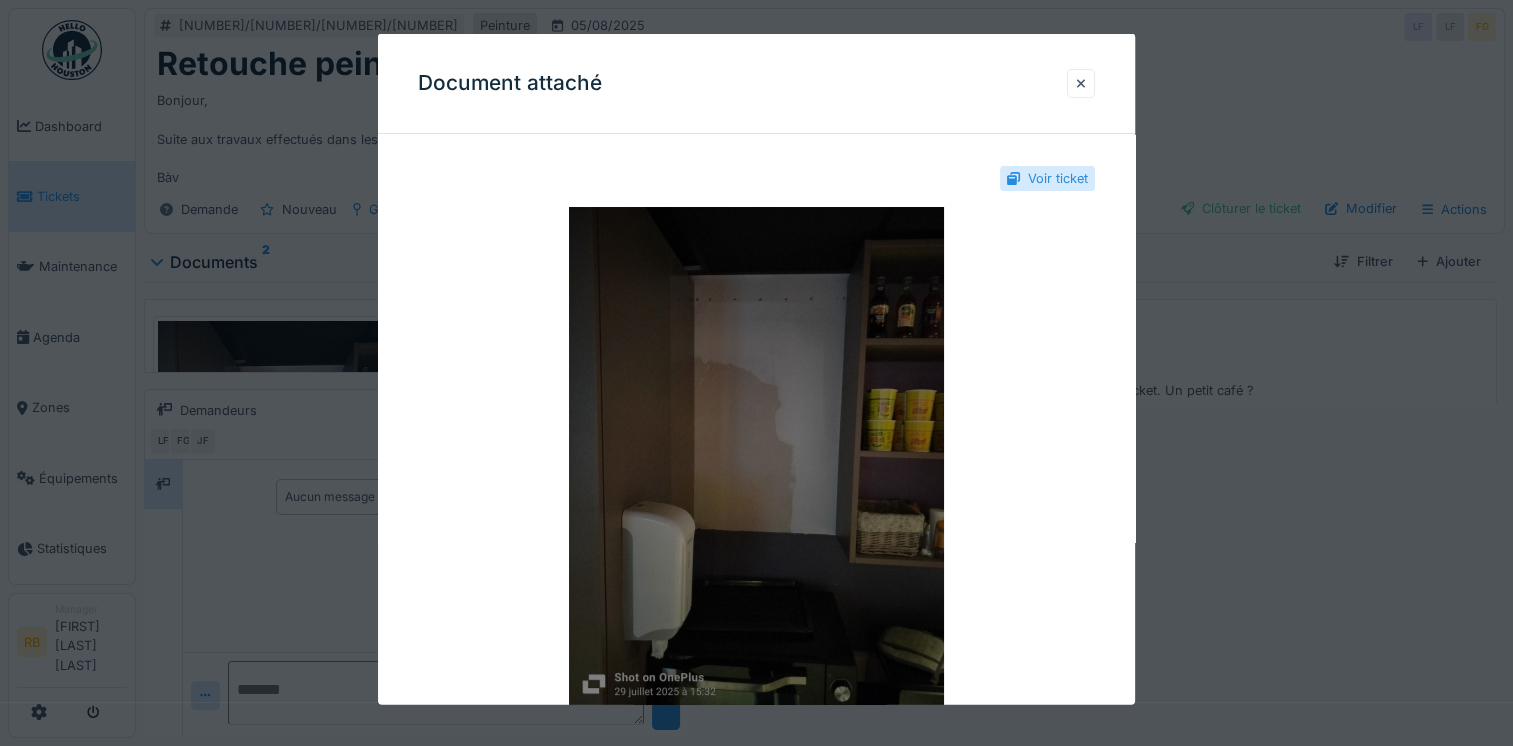 scroll, scrollTop: 16, scrollLeft: 0, axis: vertical 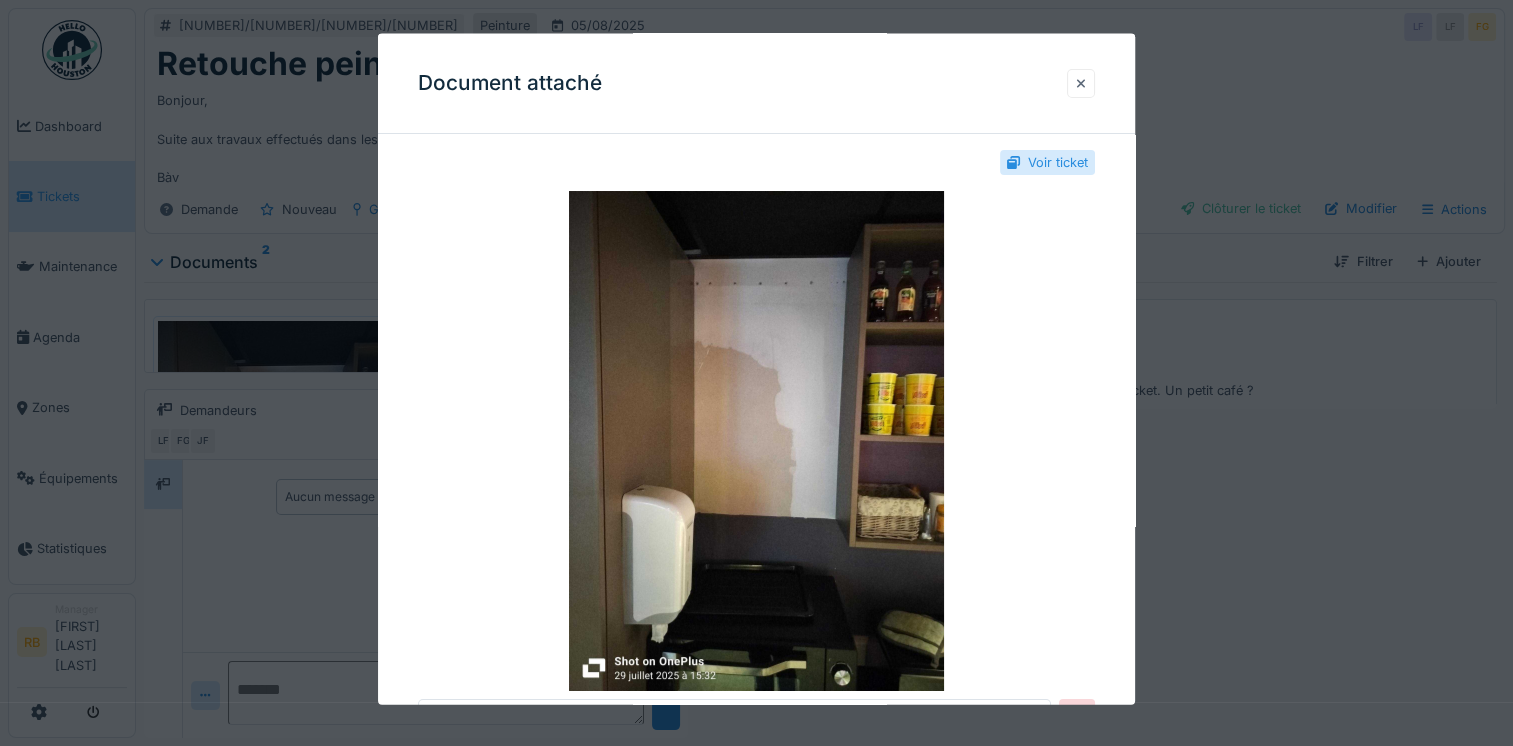 click at bounding box center [1081, 82] 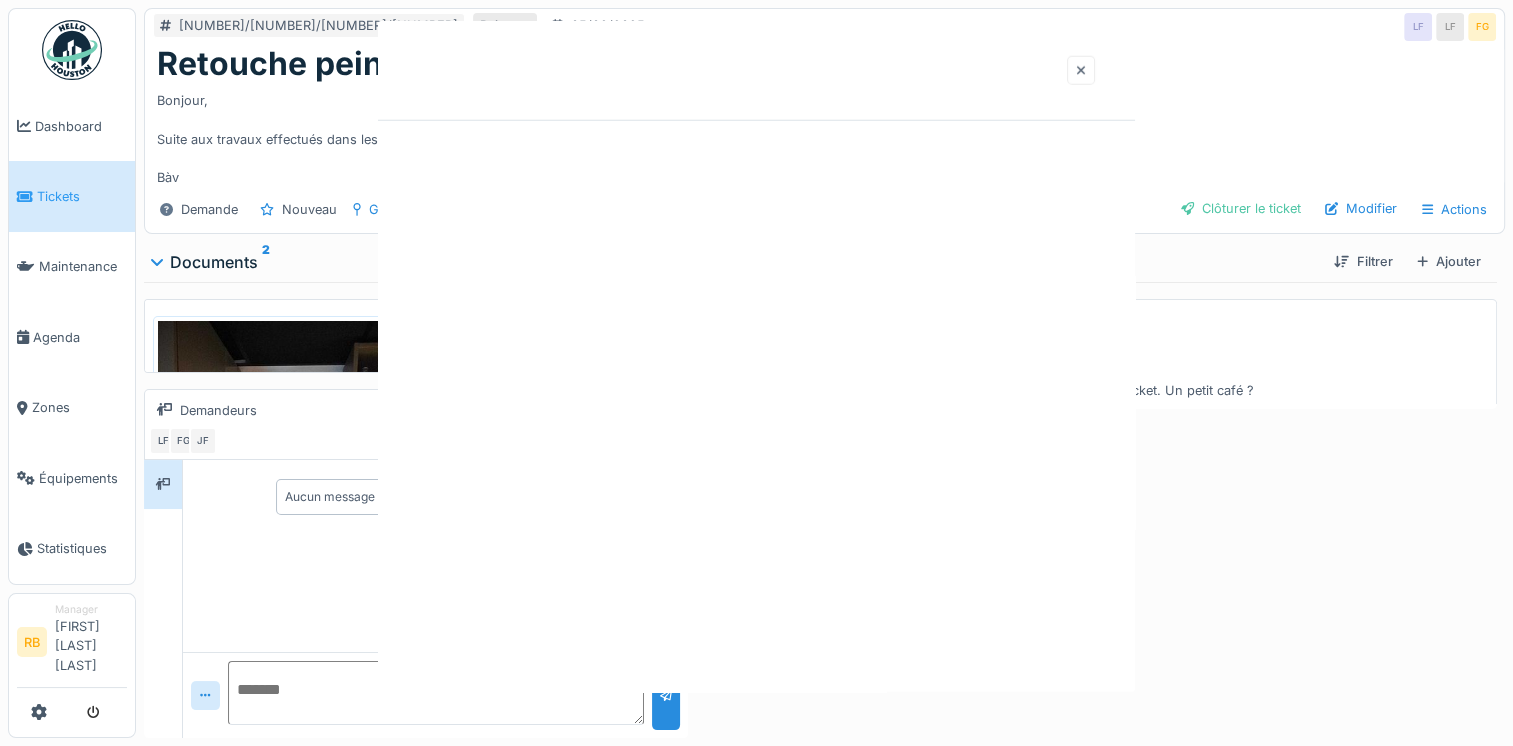 scroll, scrollTop: 0, scrollLeft: 0, axis: both 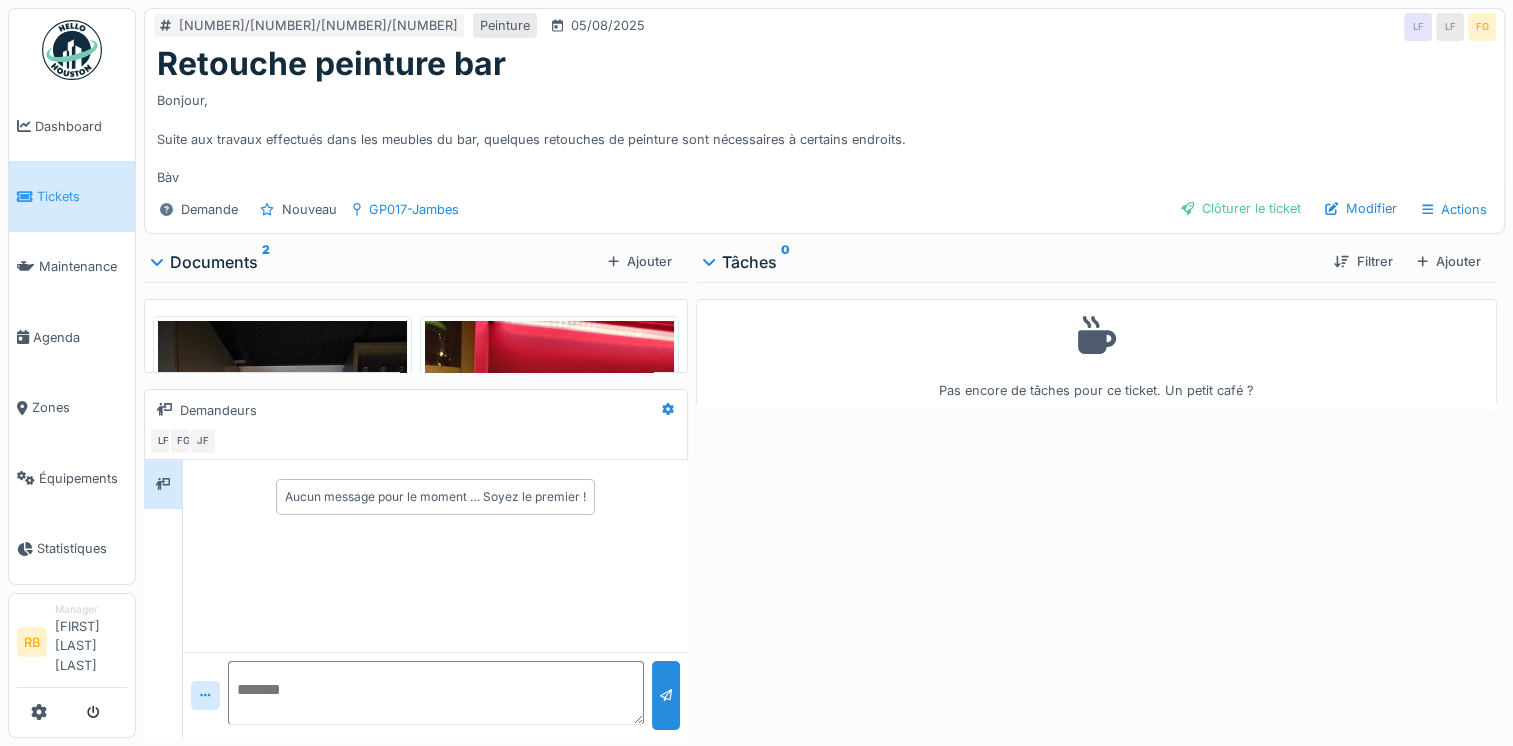 click at bounding box center [549, 487] 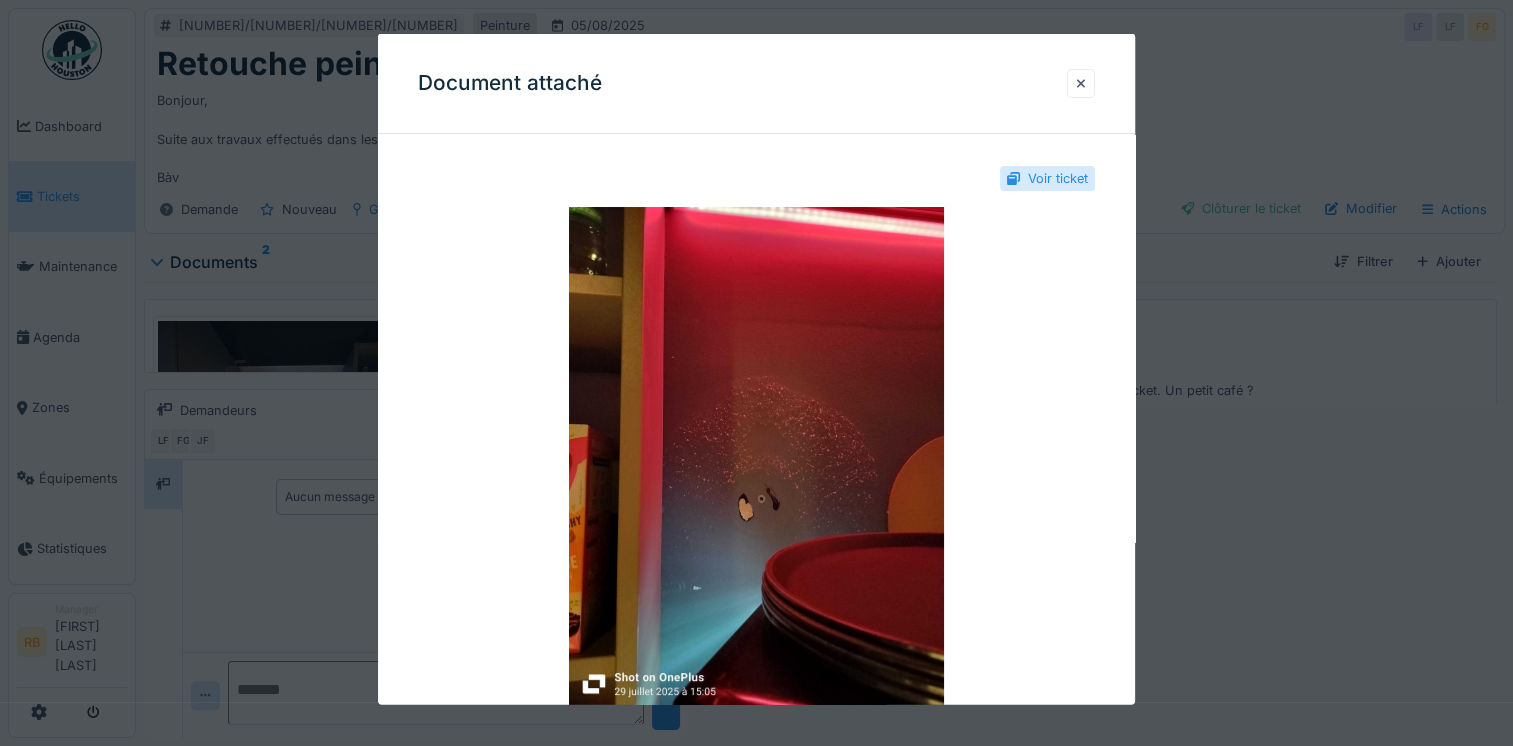 scroll, scrollTop: 44, scrollLeft: 0, axis: vertical 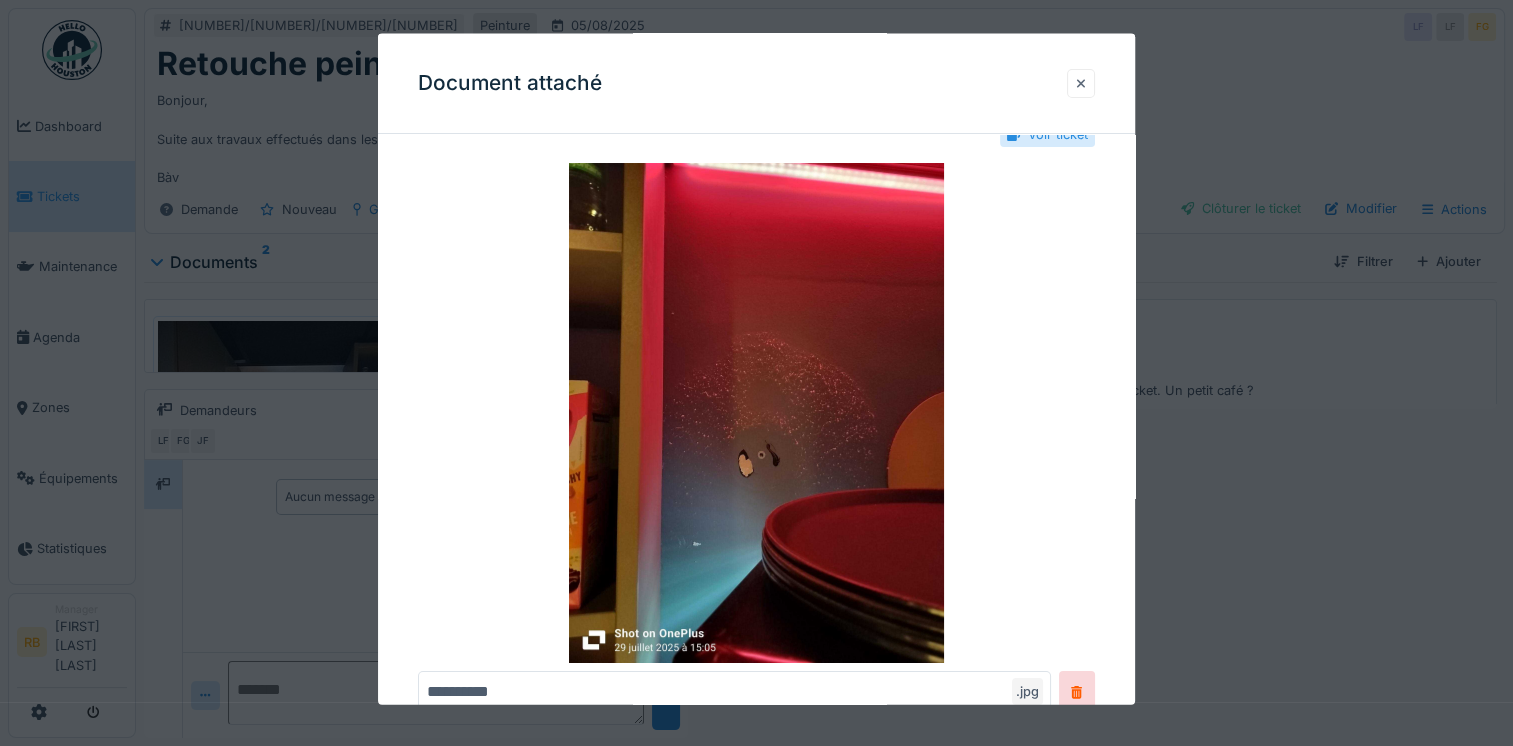 click at bounding box center (1081, 82) 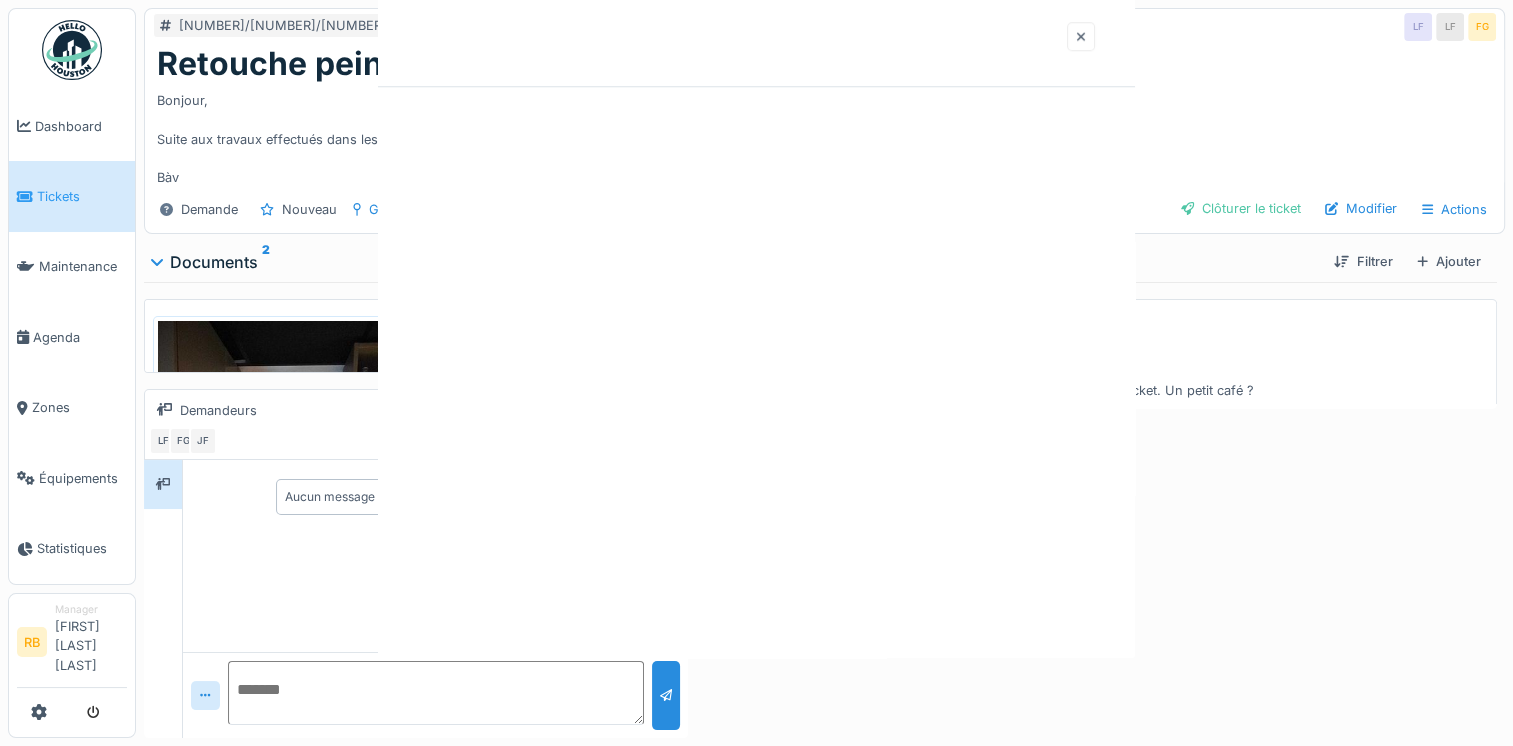 scroll, scrollTop: 0, scrollLeft: 0, axis: both 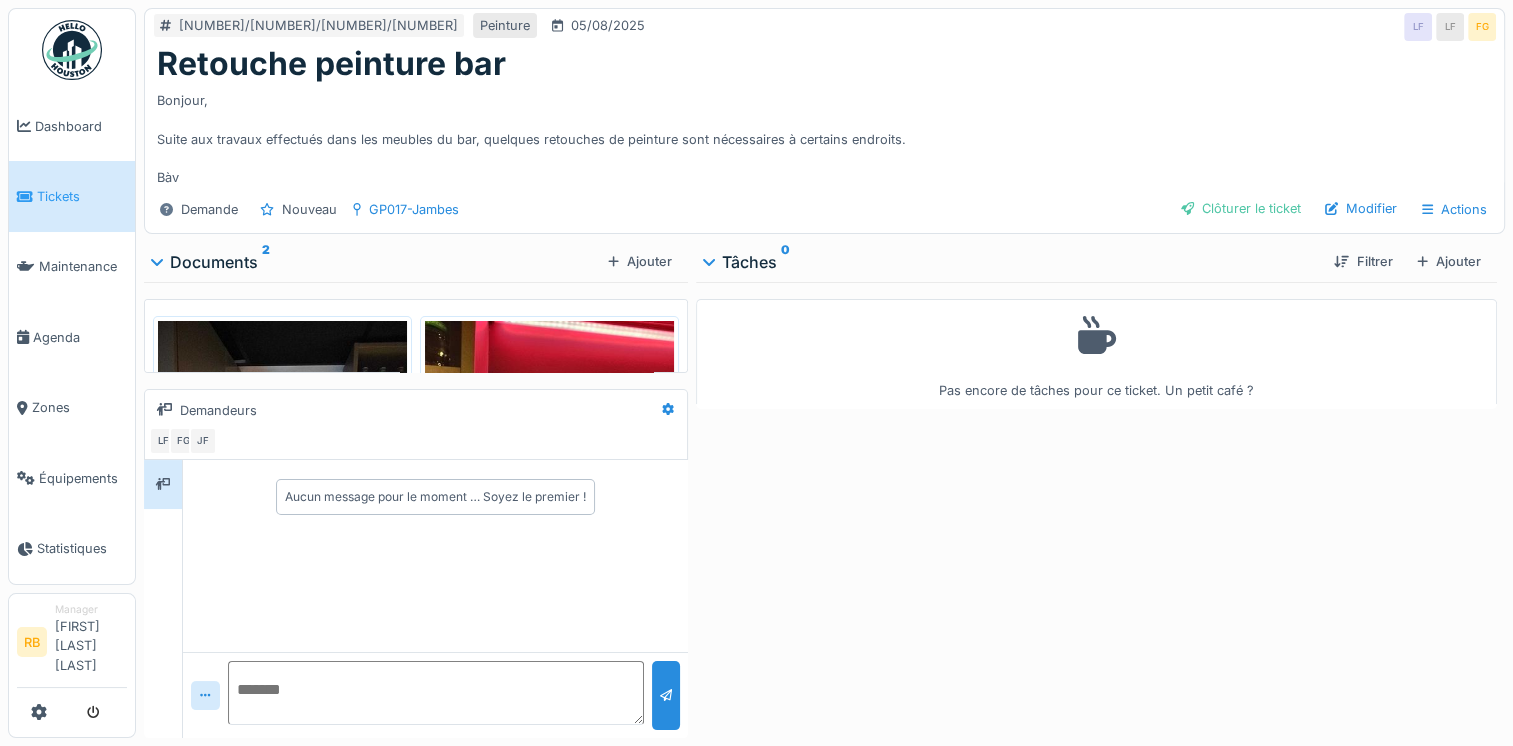 click on "Média (59).jpg Média (60).jpg" at bounding box center (416, 331) 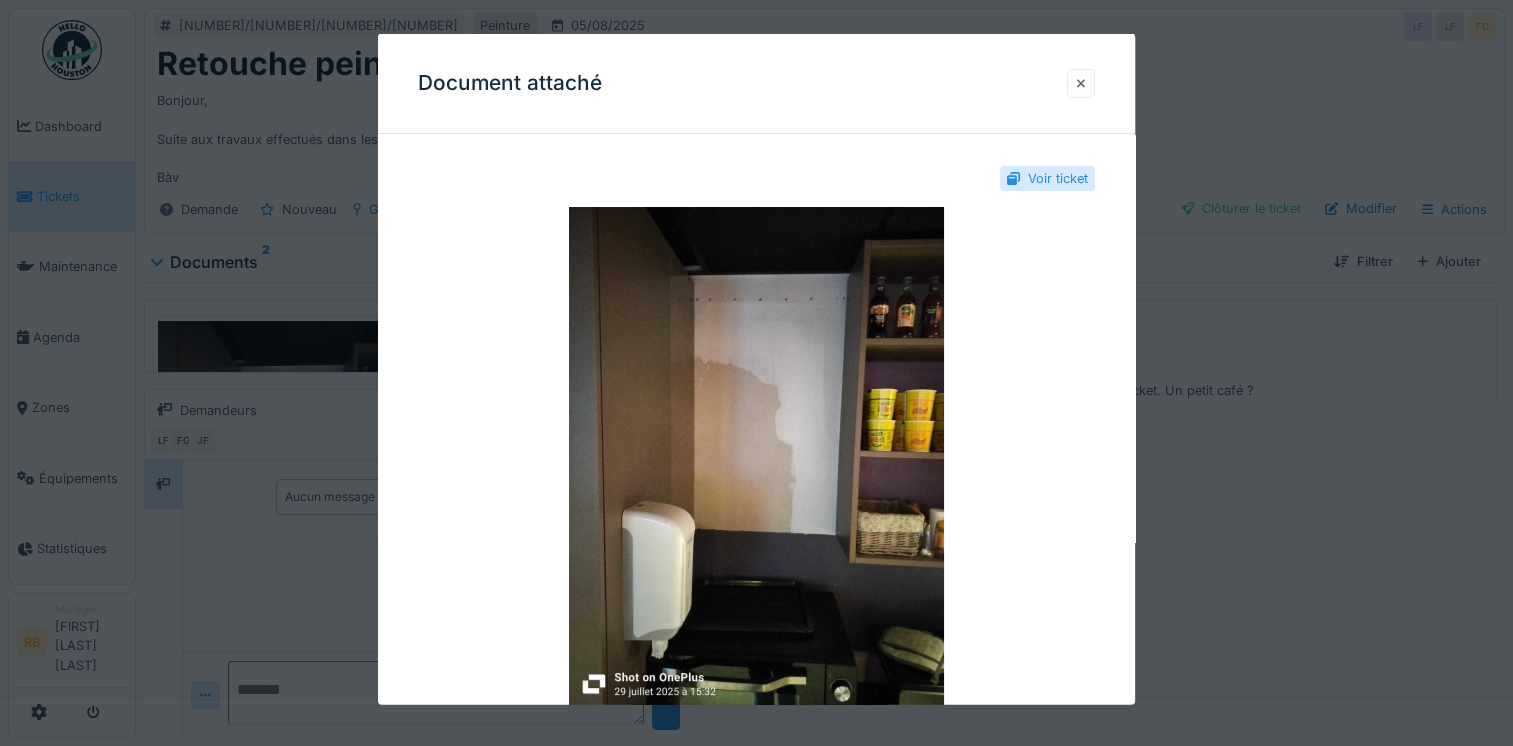 click at bounding box center [1081, 82] 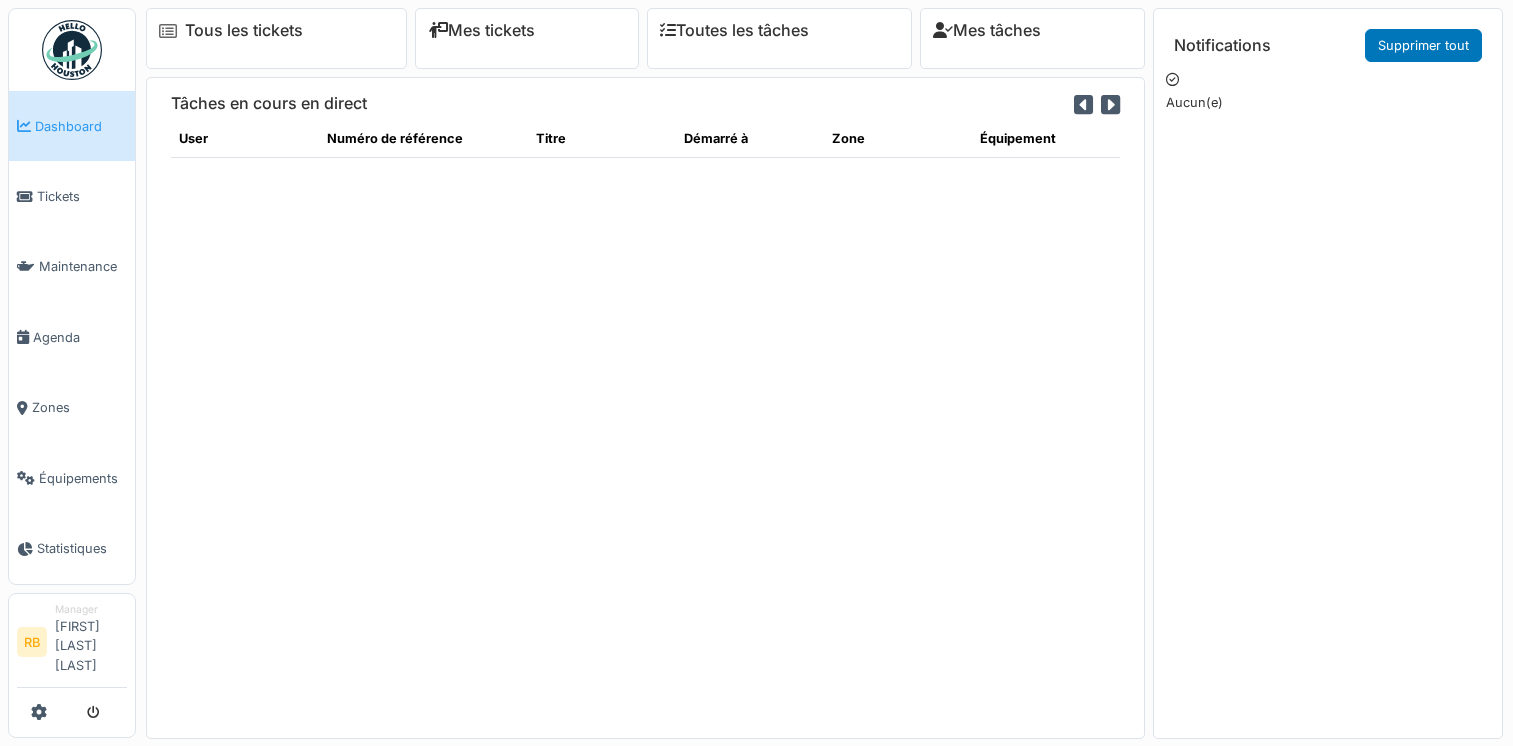scroll, scrollTop: 0, scrollLeft: 0, axis: both 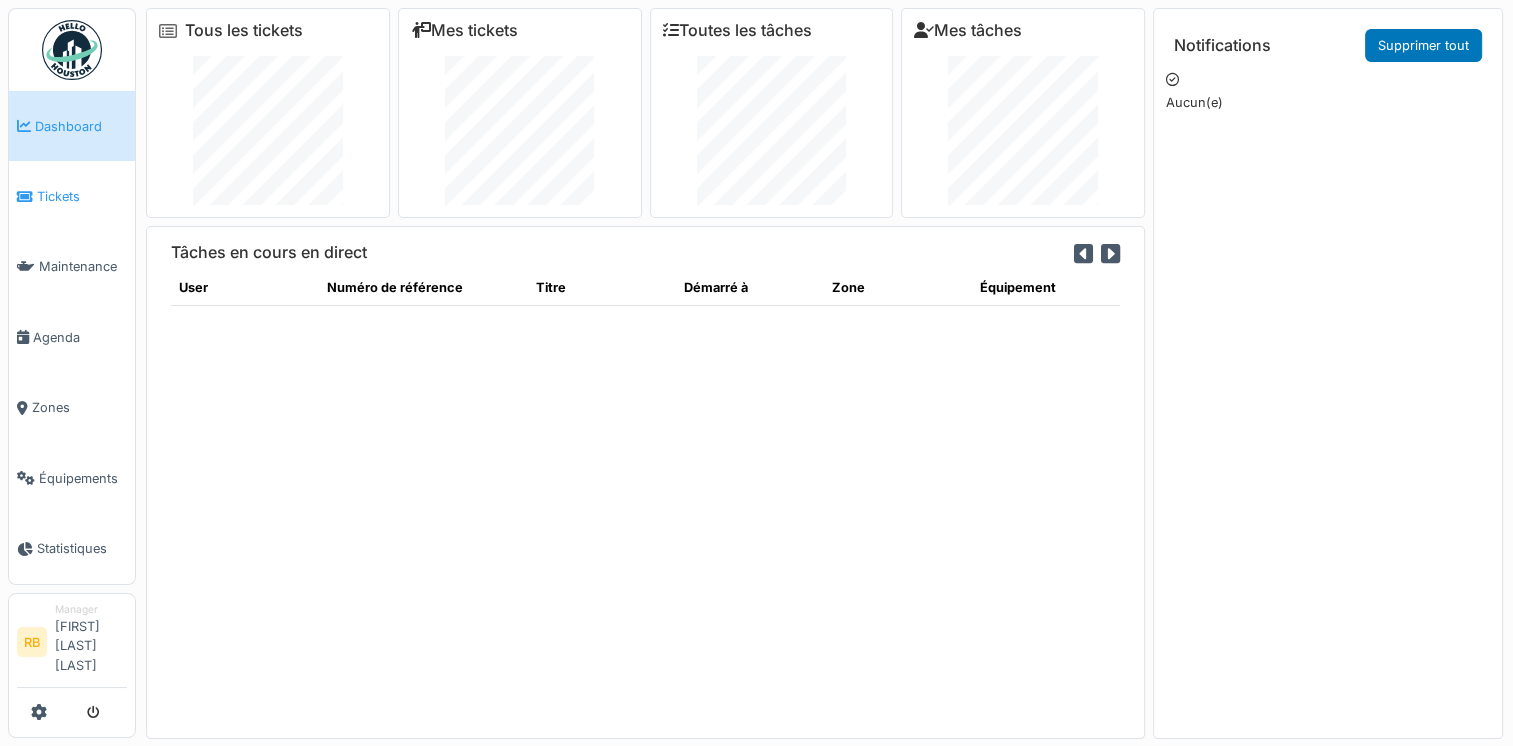 click on "Tickets" at bounding box center [72, 196] 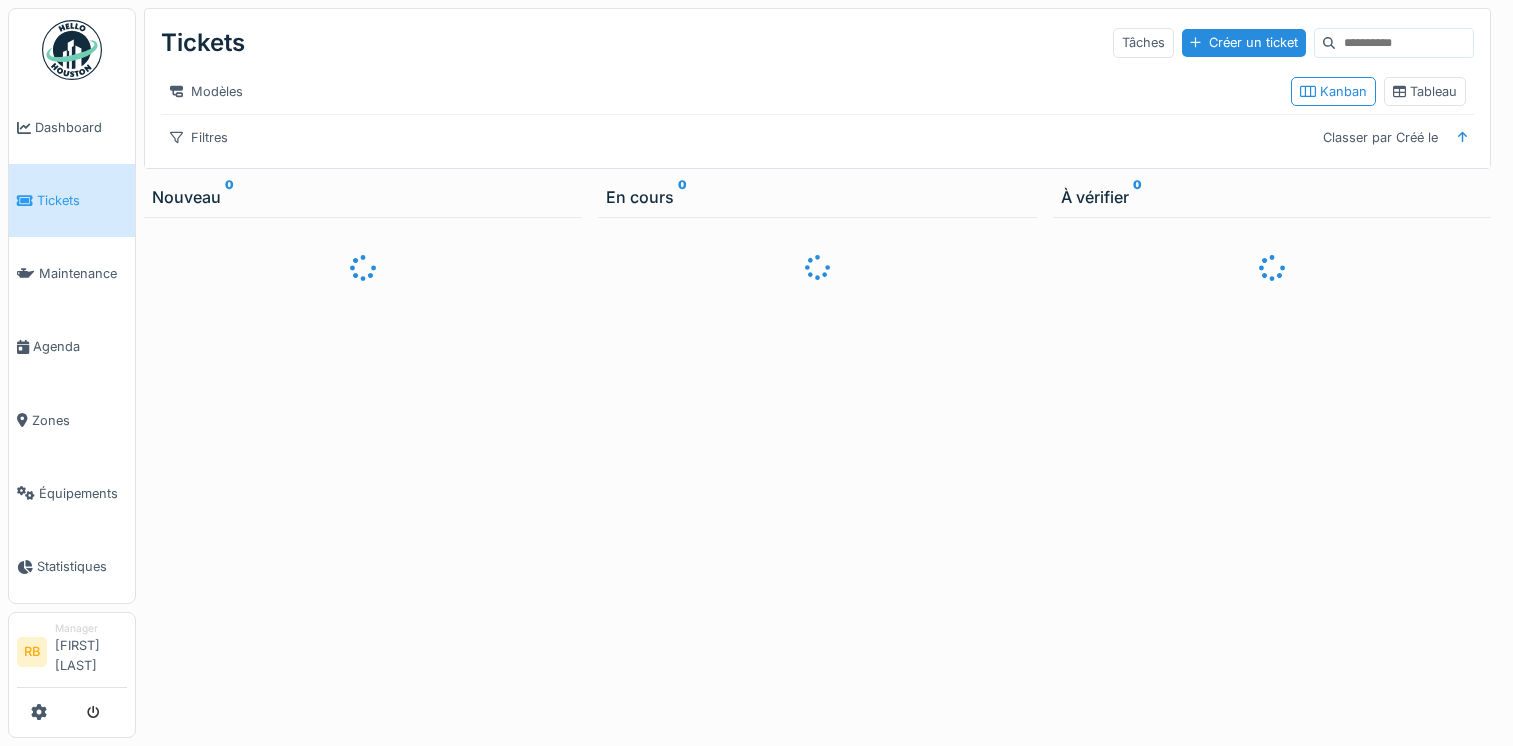 scroll, scrollTop: 0, scrollLeft: 0, axis: both 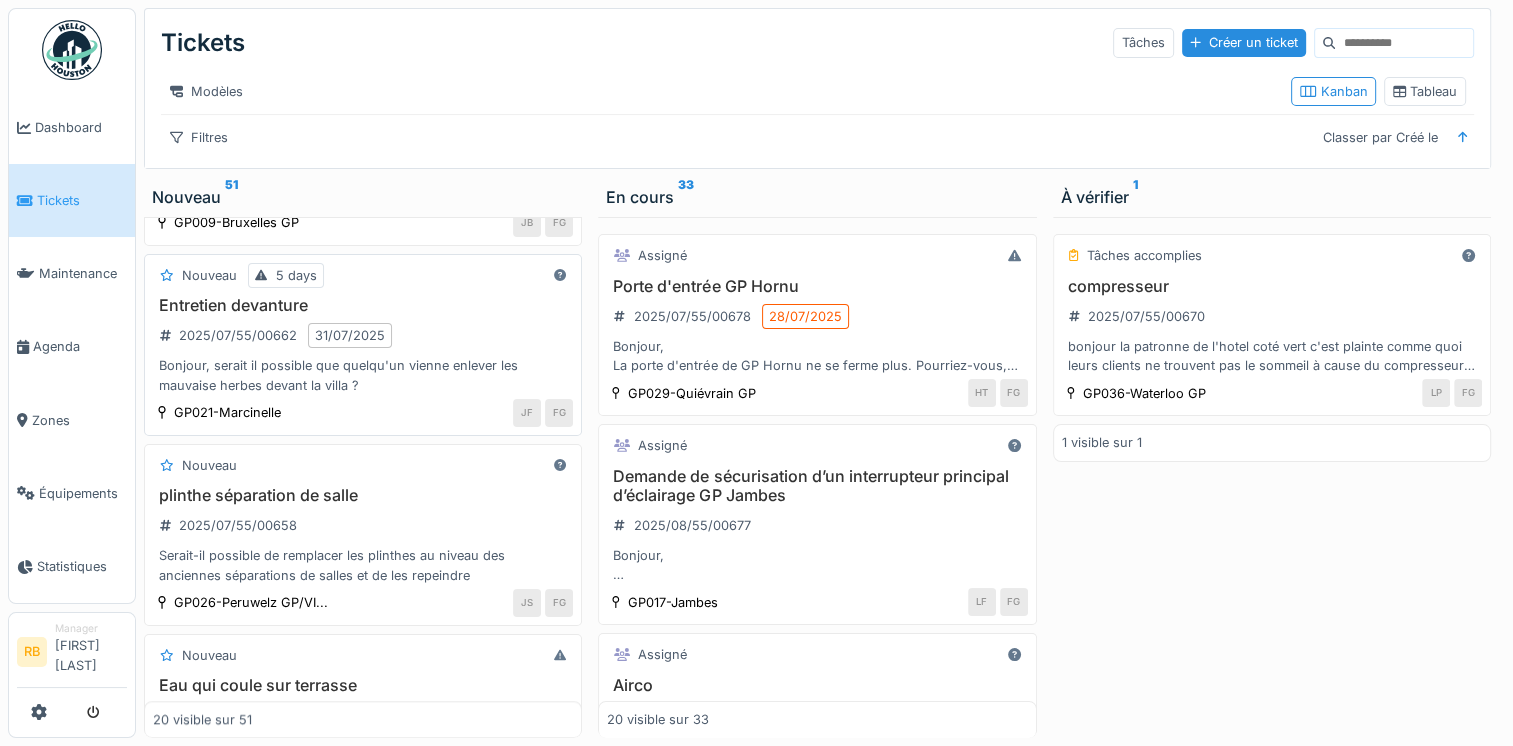 click on "Entretien devanture" at bounding box center (363, 305) 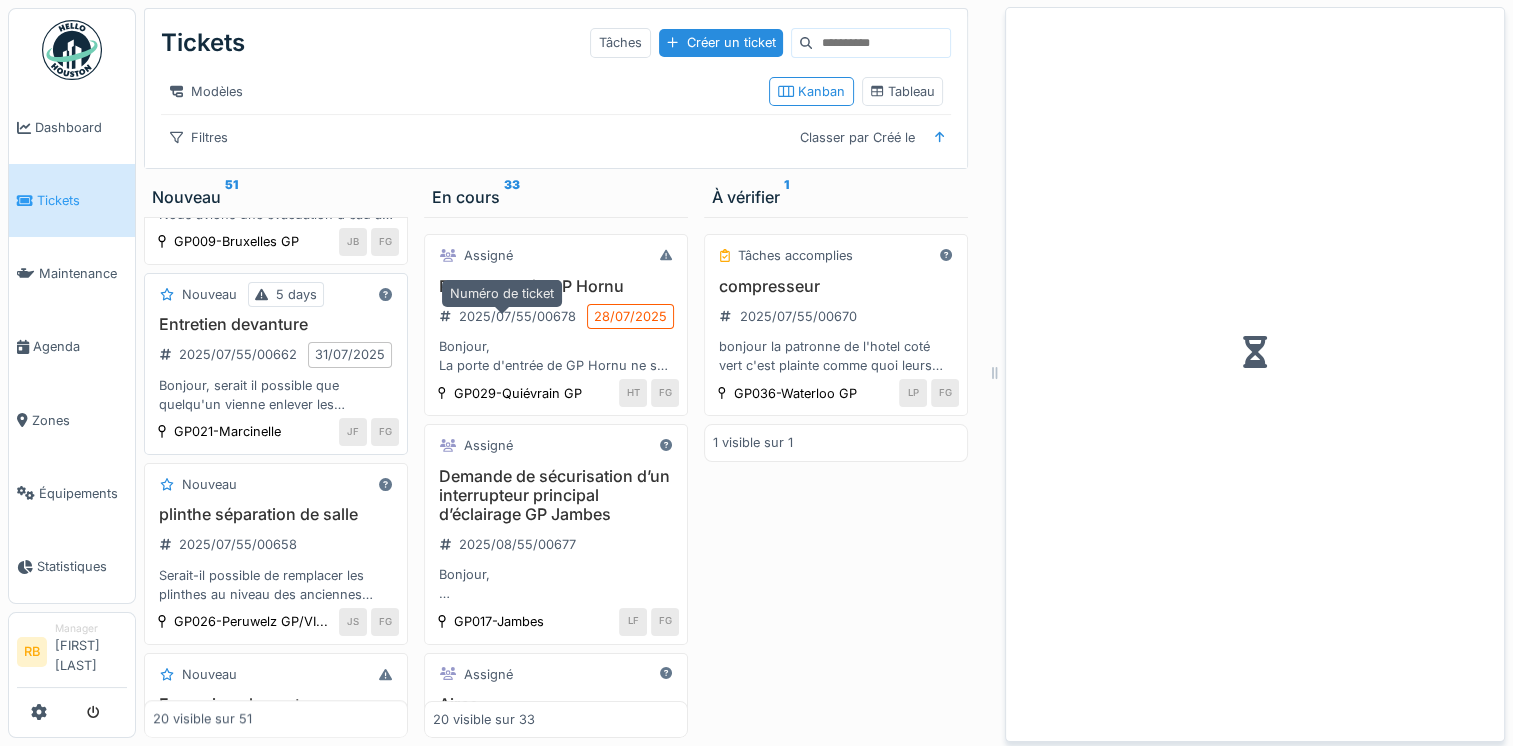 scroll, scrollTop: 1645, scrollLeft: 0, axis: vertical 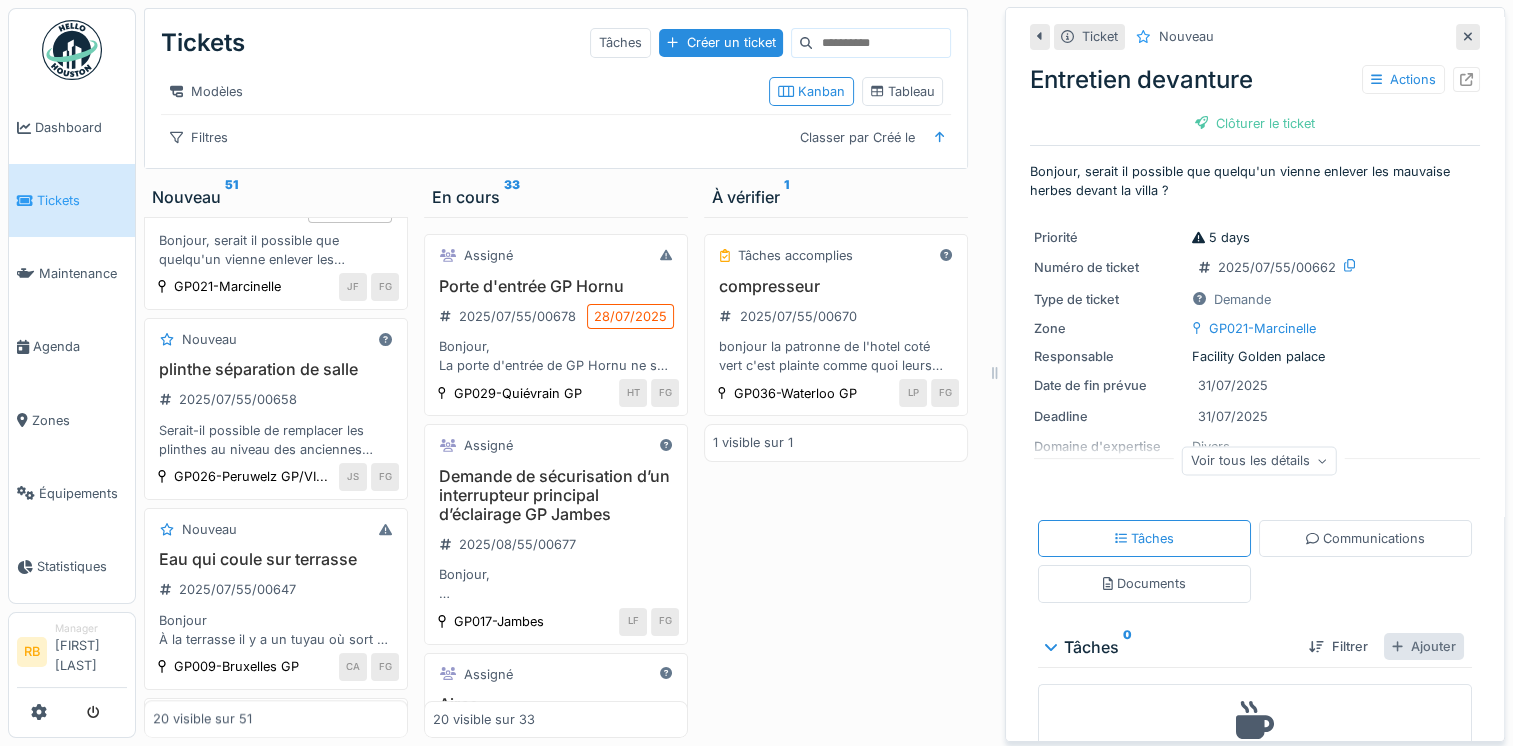 click on "Ajouter" at bounding box center [1424, 646] 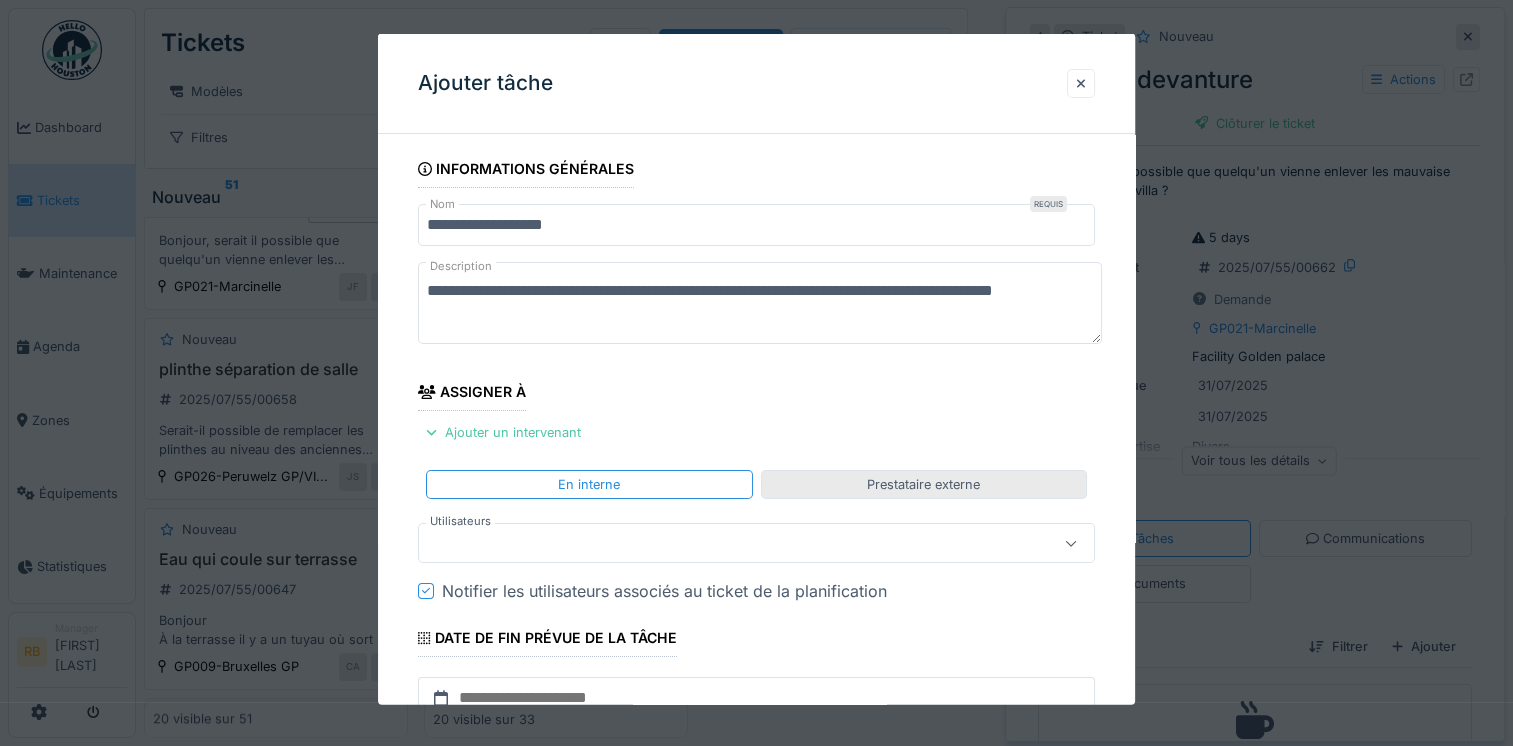 click on "Prestataire externe" at bounding box center (924, 484) 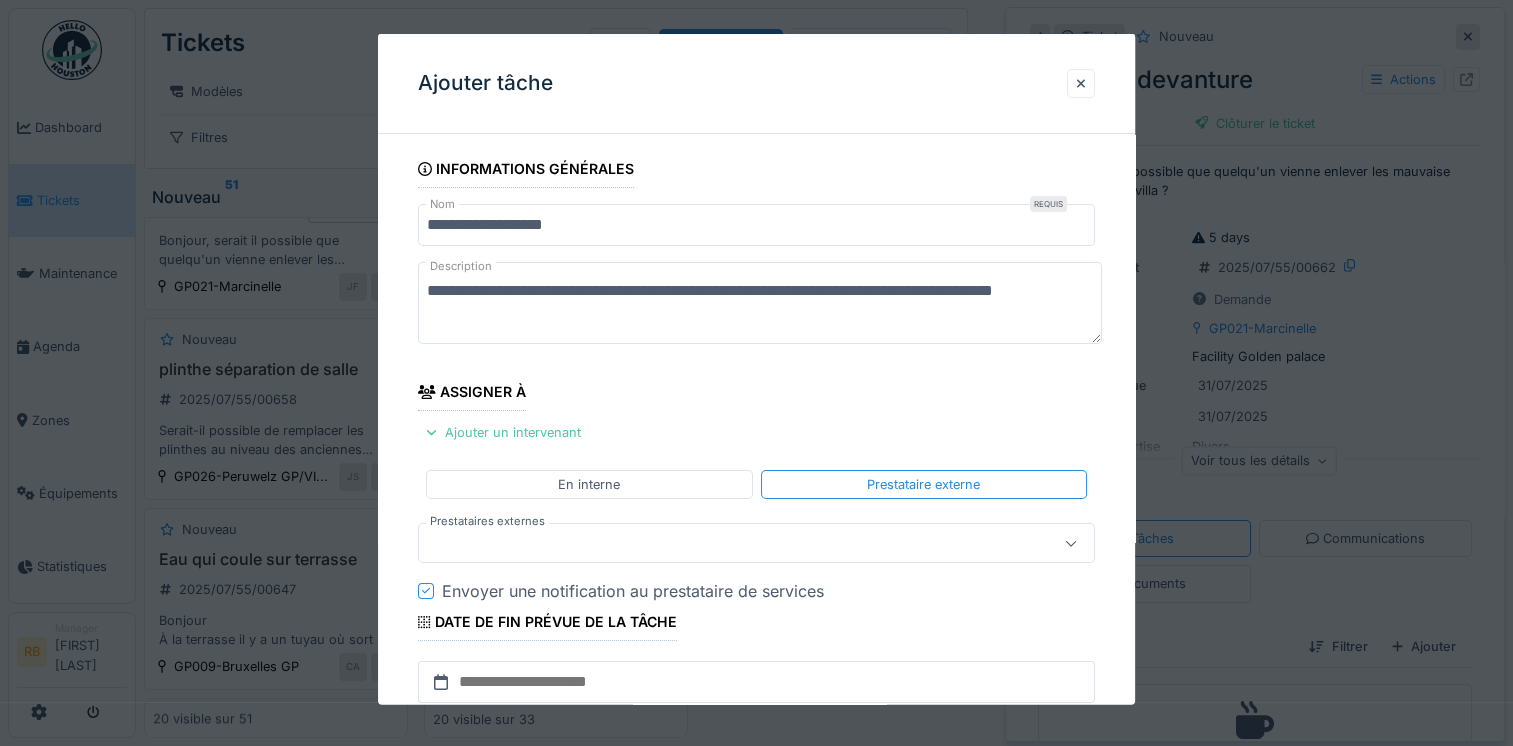 click on "En interne   Prestataire externe" at bounding box center (756, 484) 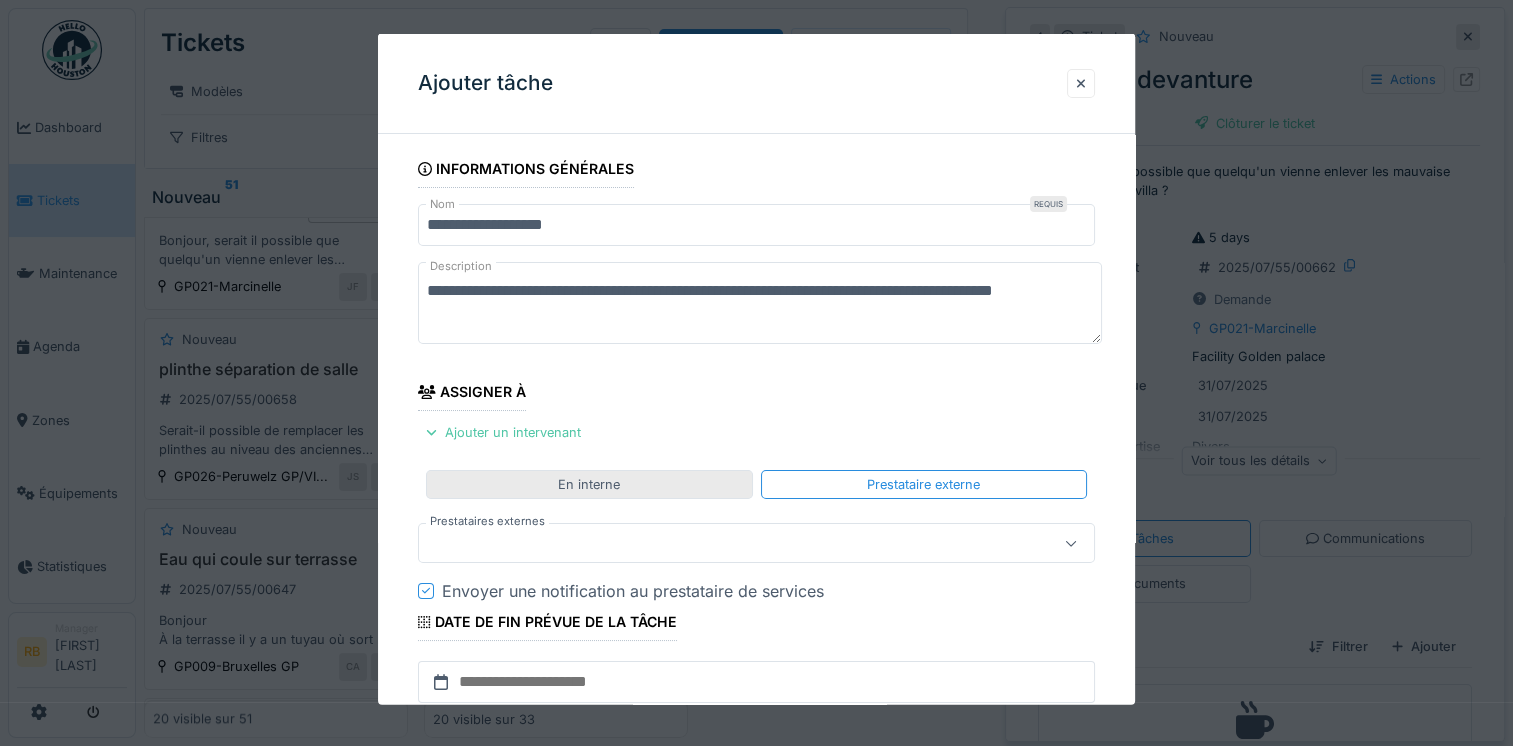 click on "En interne" at bounding box center (589, 484) 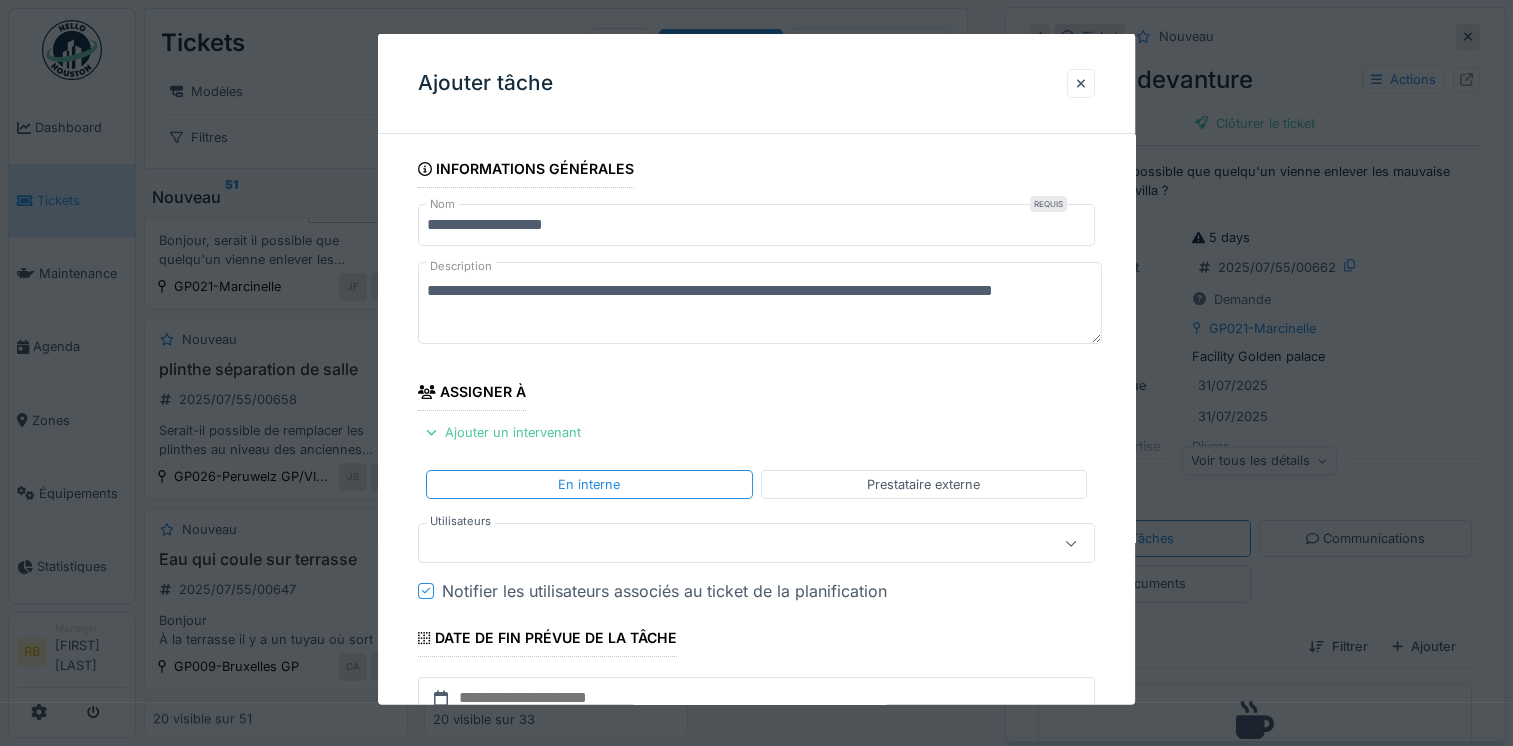 click at bounding box center (722, 543) 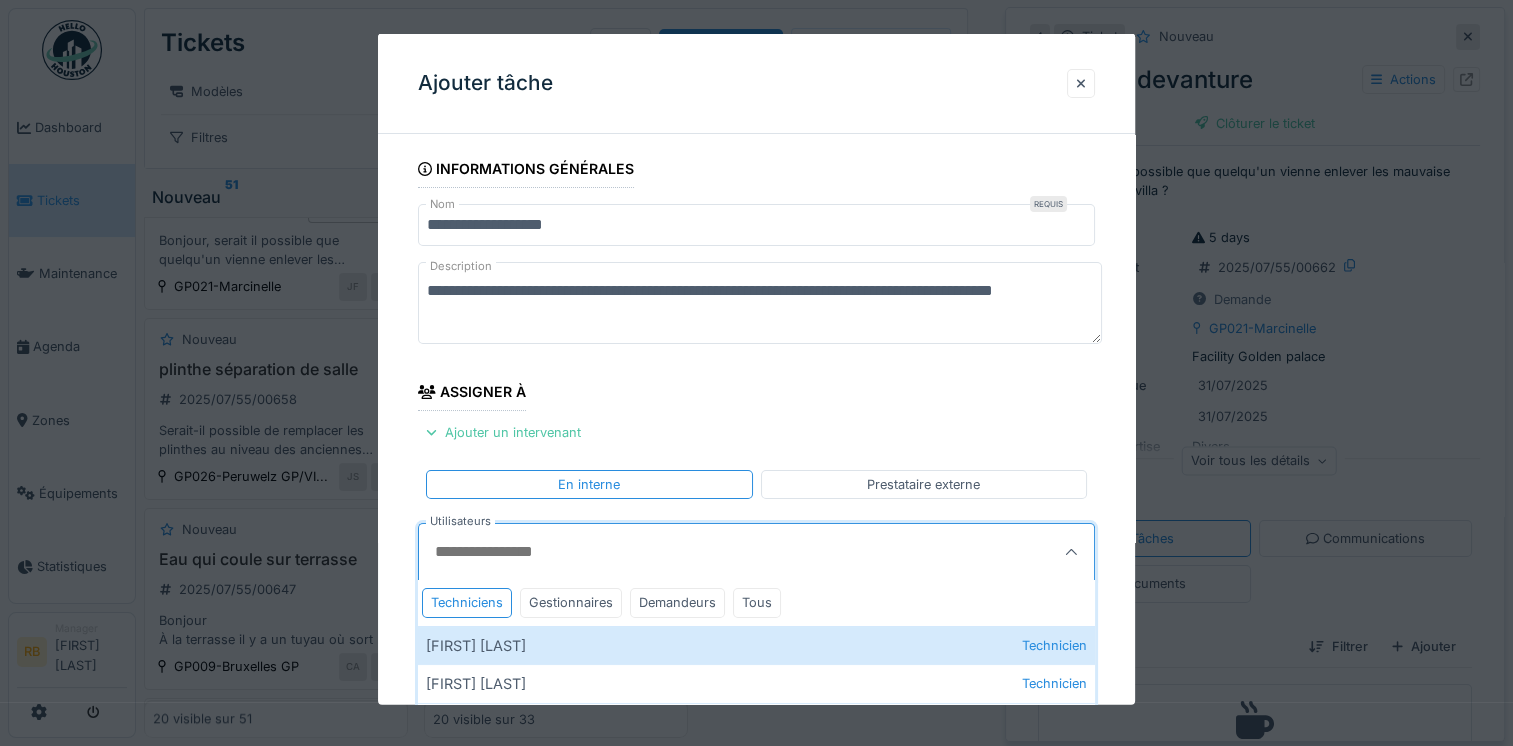 click on "Utilisateurs" at bounding box center [710, 552] 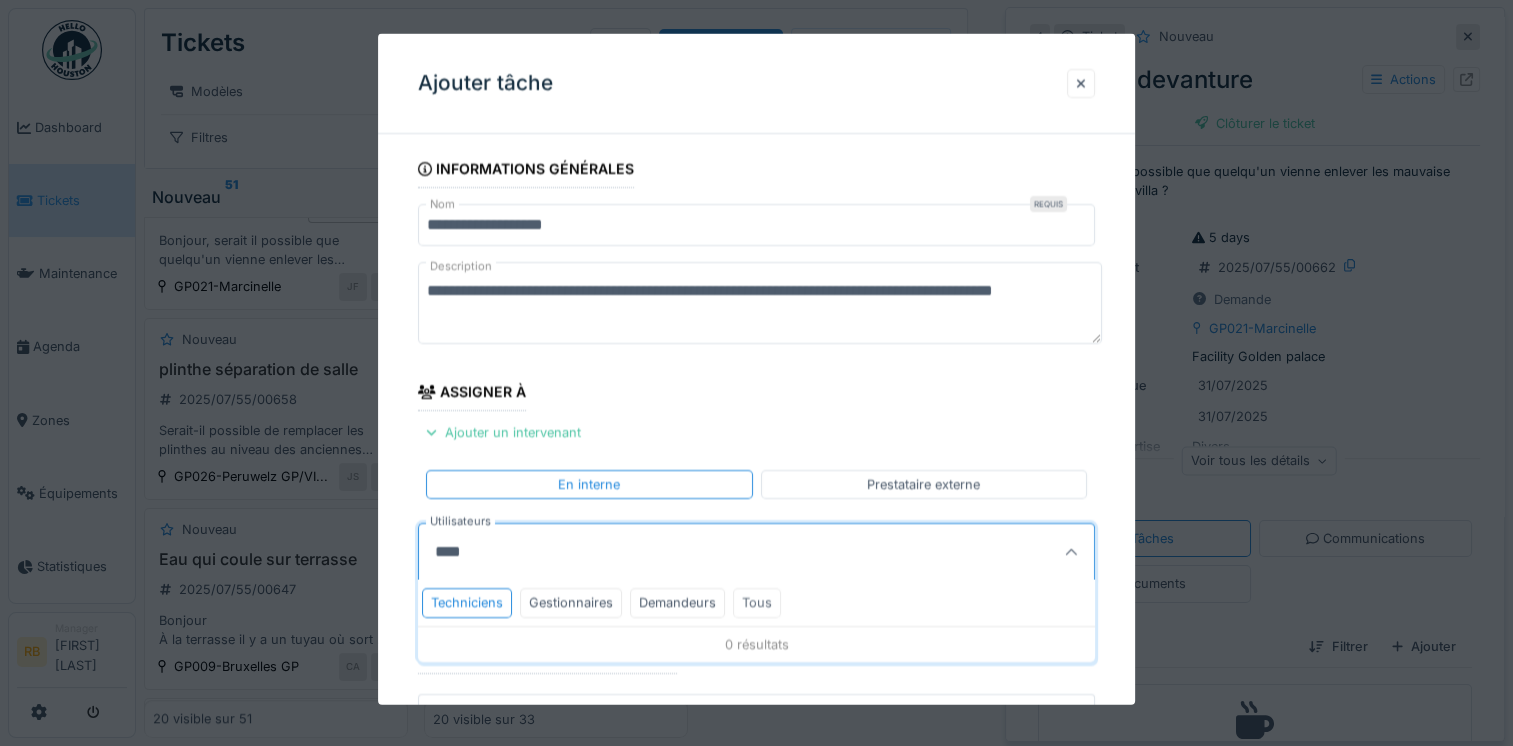 type on "****" 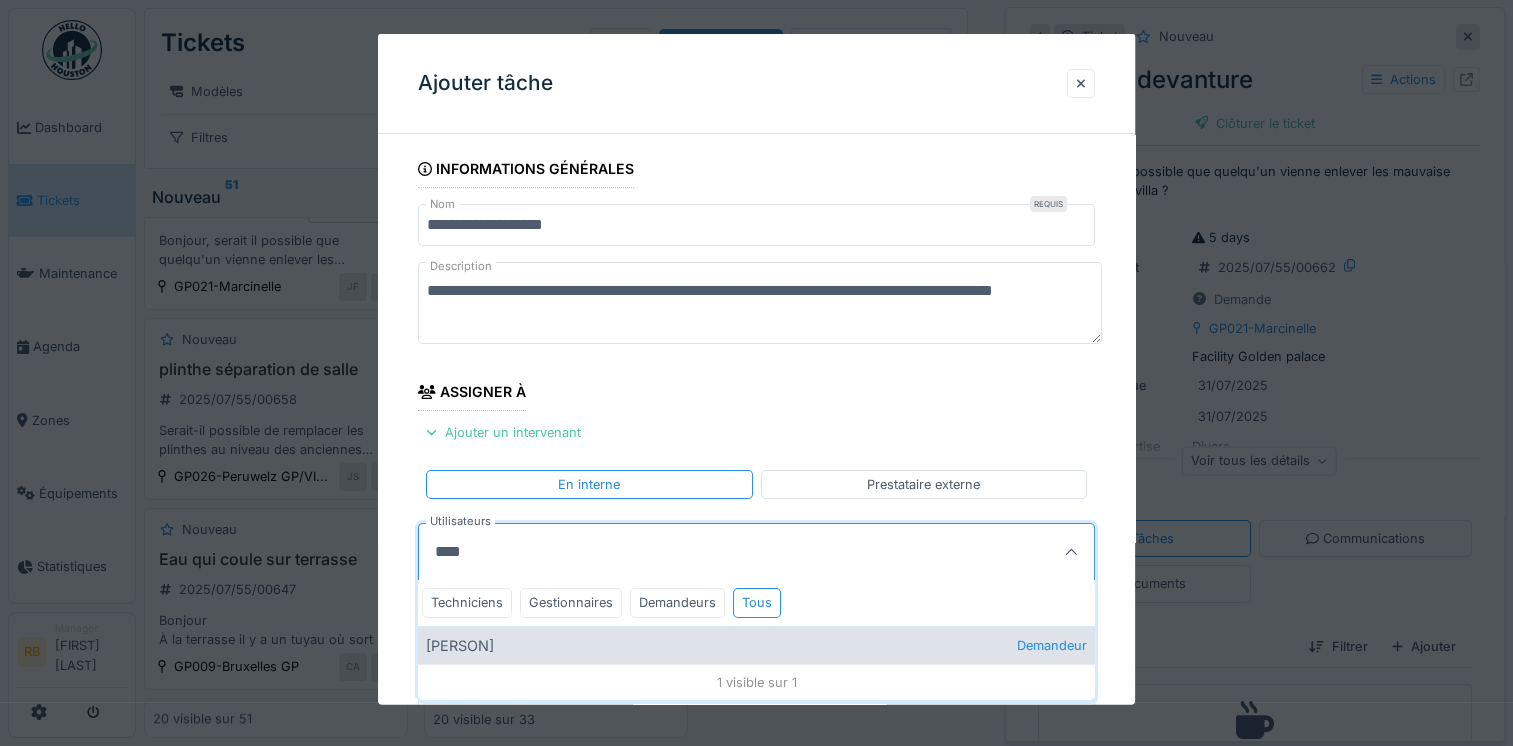 click on "Khalid Ayad   Demandeur" at bounding box center (756, 644) 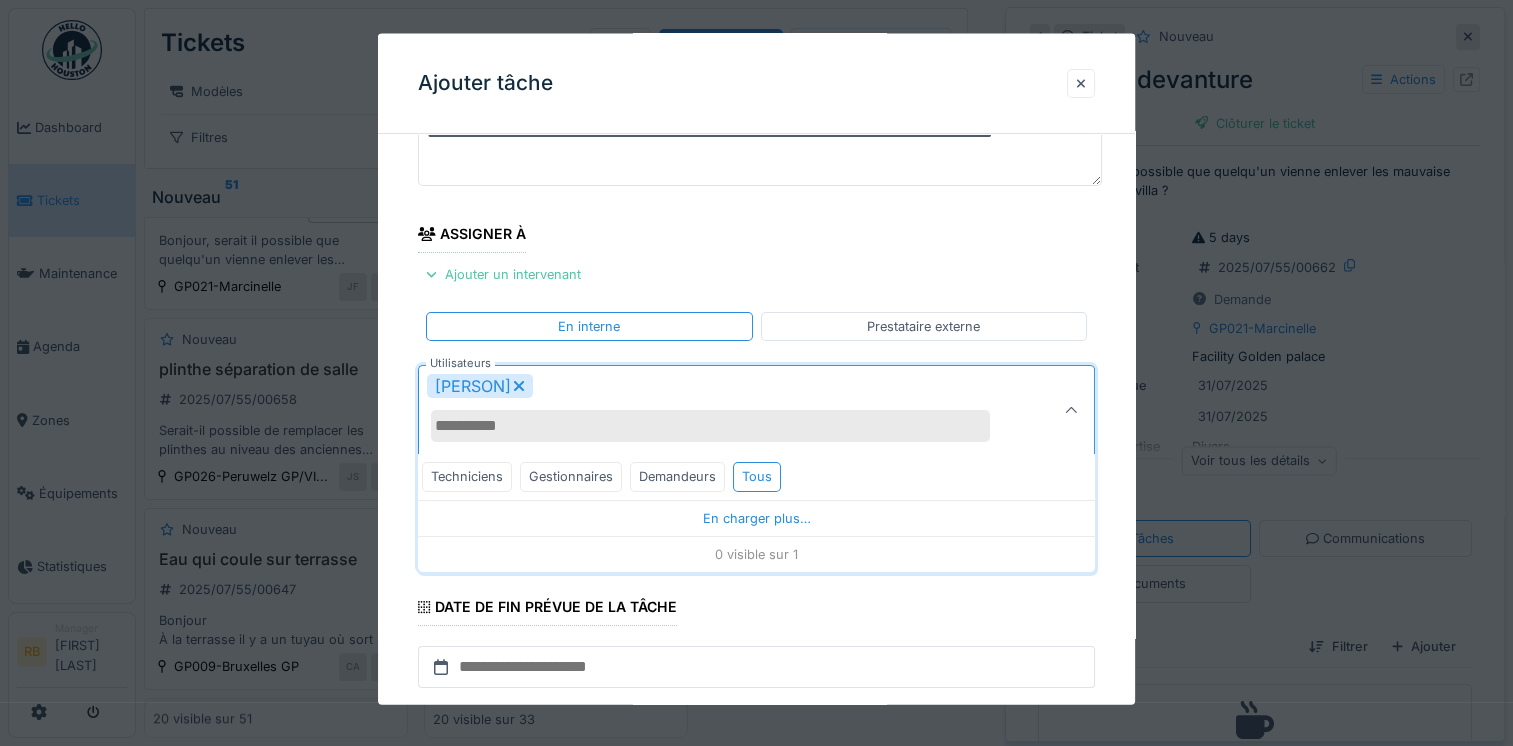 scroll, scrollTop: 160, scrollLeft: 0, axis: vertical 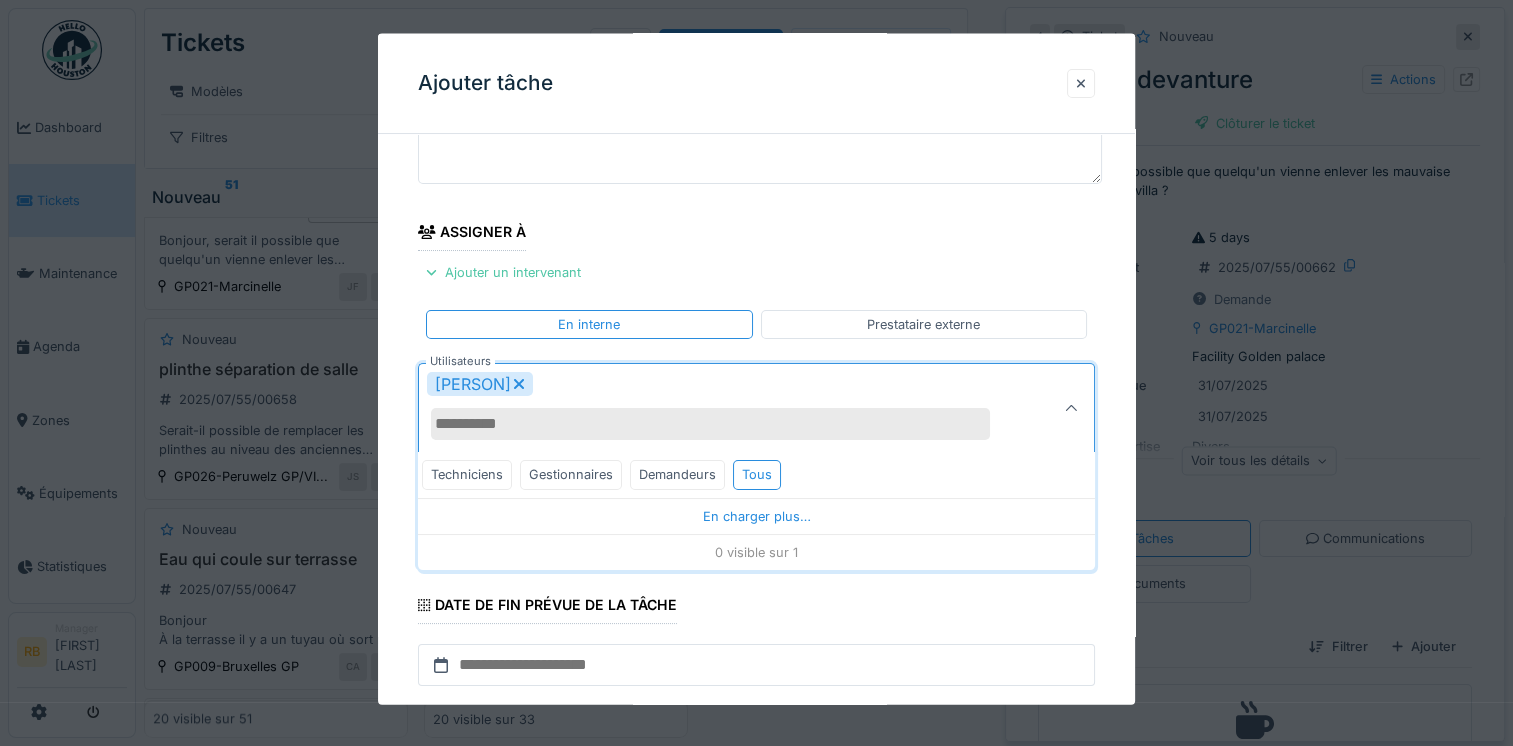 click on "**********" at bounding box center (756, 145) 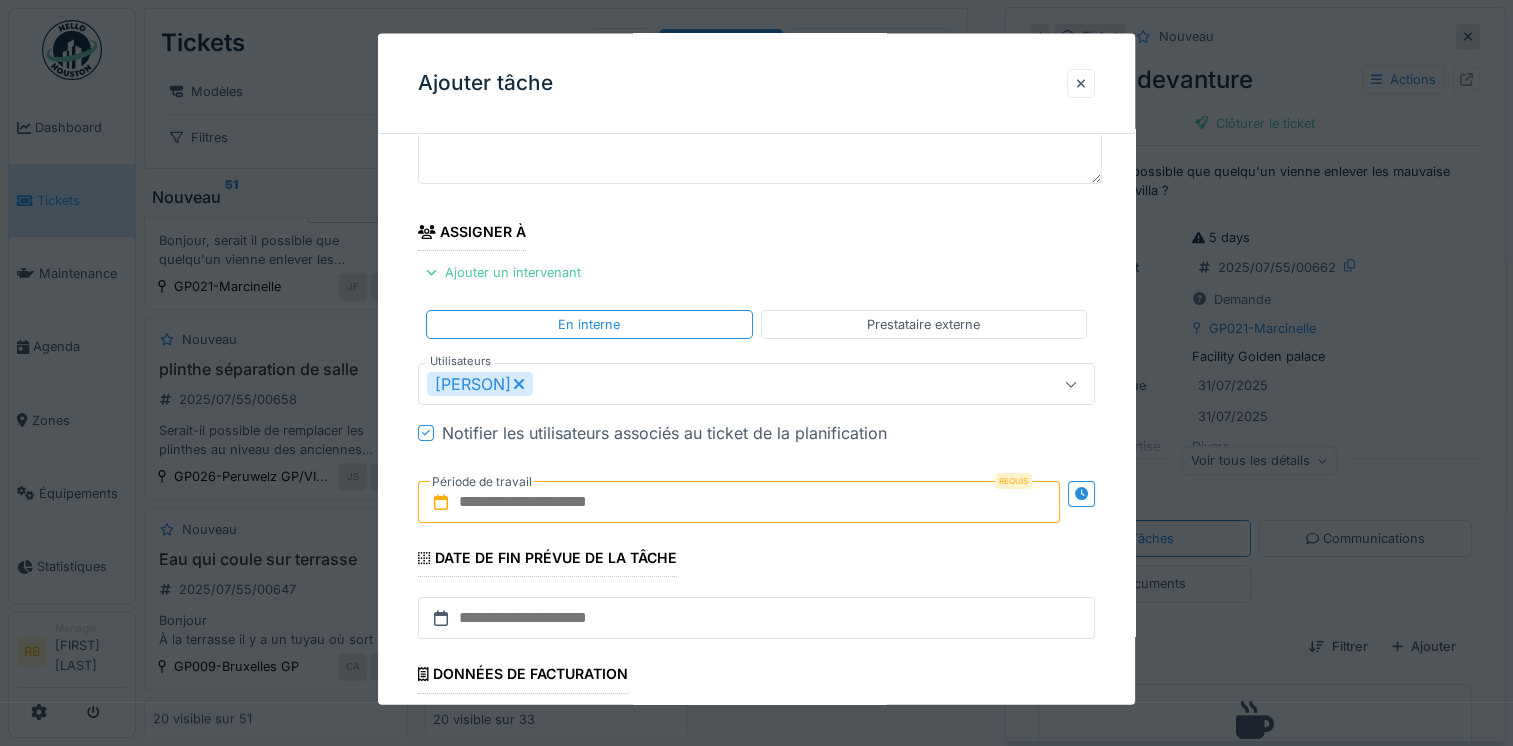 click at bounding box center [739, 502] 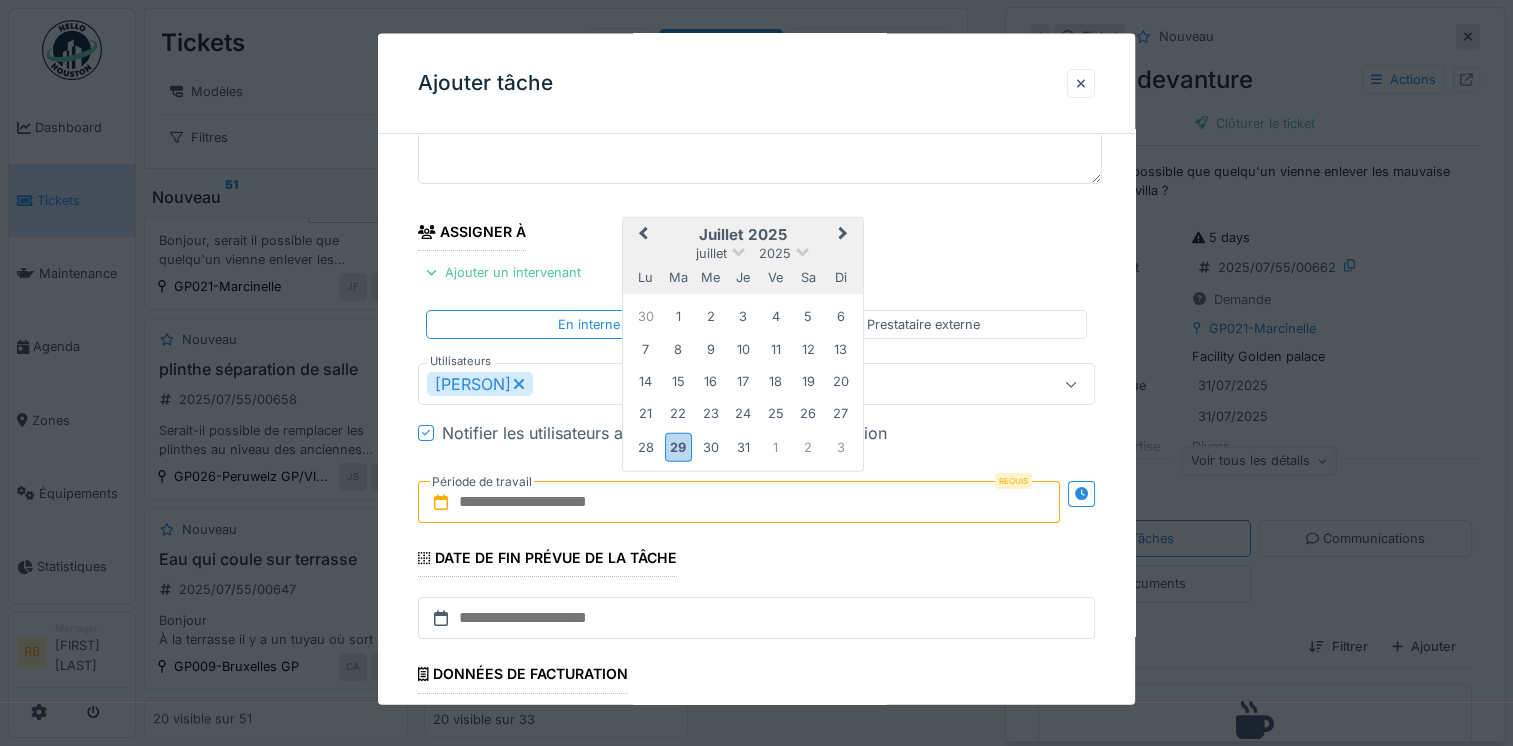 click on "juillet 2025" at bounding box center (743, 235) 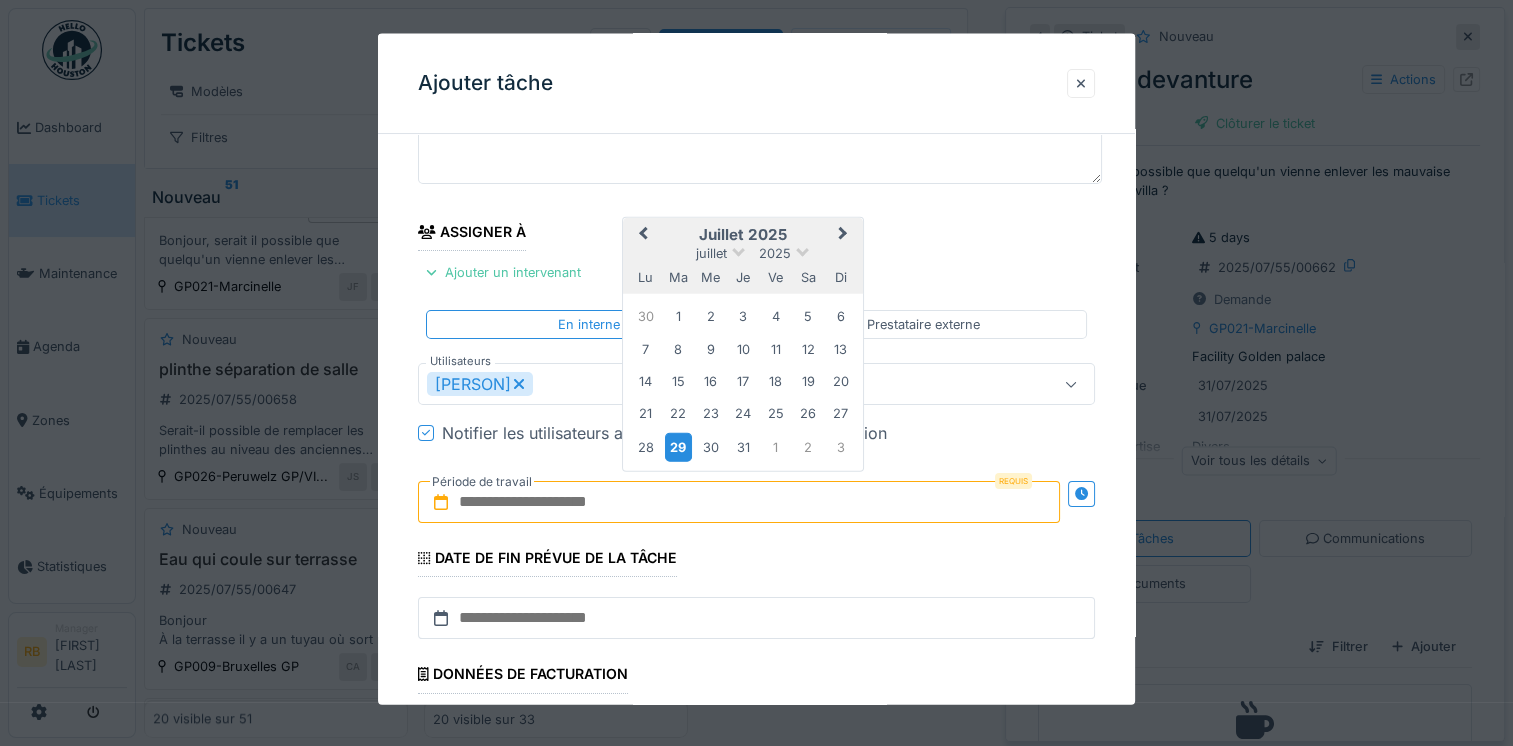 click on "29" at bounding box center (678, 446) 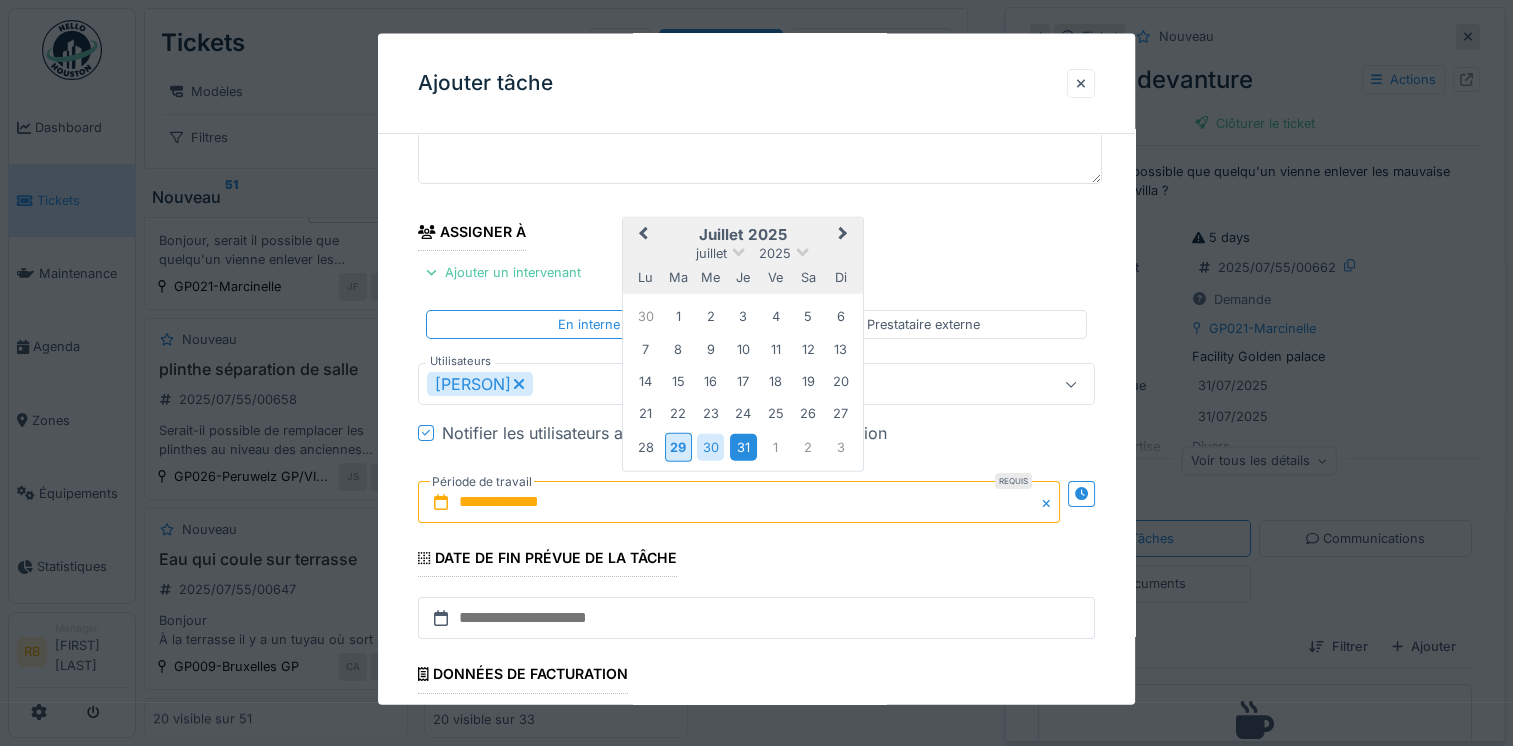 click on "31" at bounding box center (743, 446) 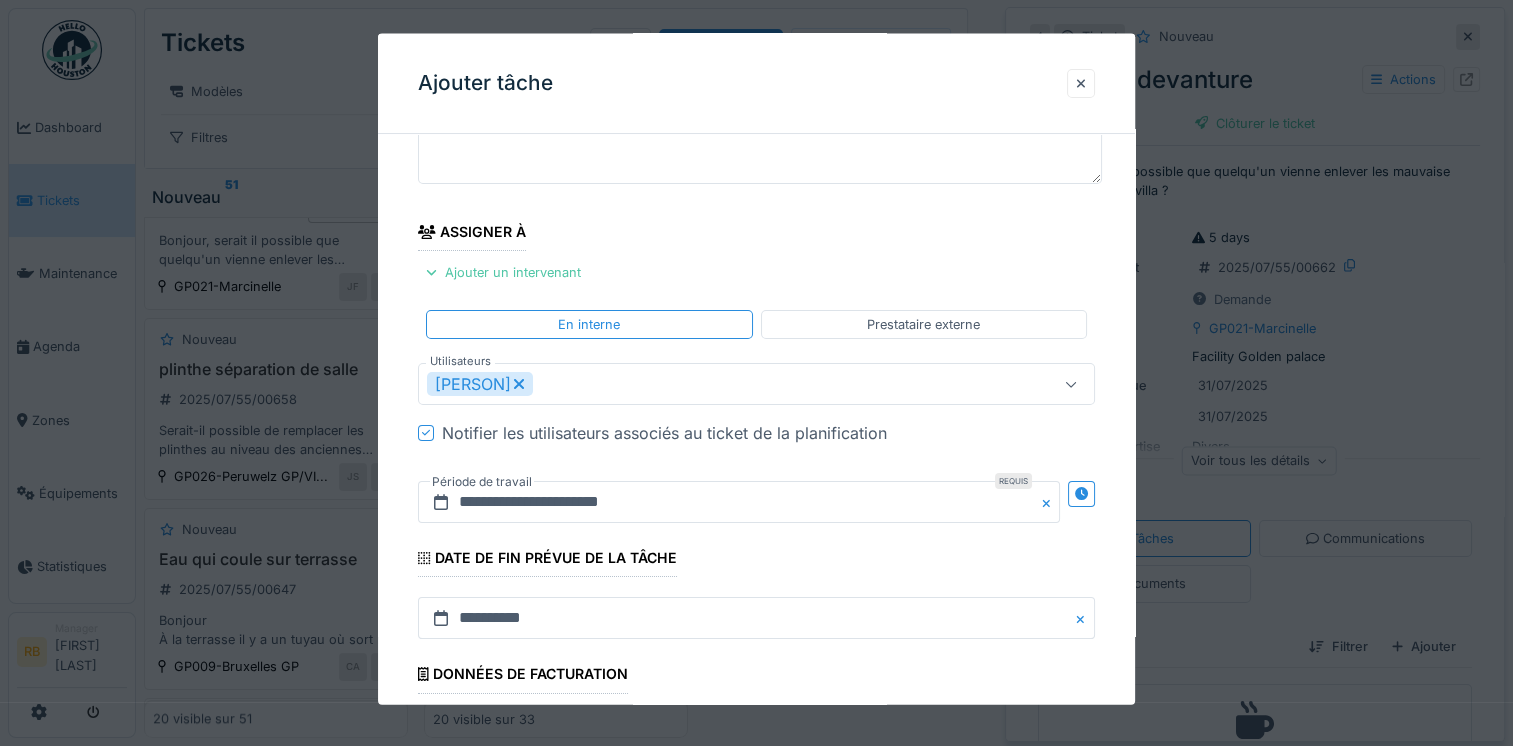 scroll, scrollTop: 318, scrollLeft: 0, axis: vertical 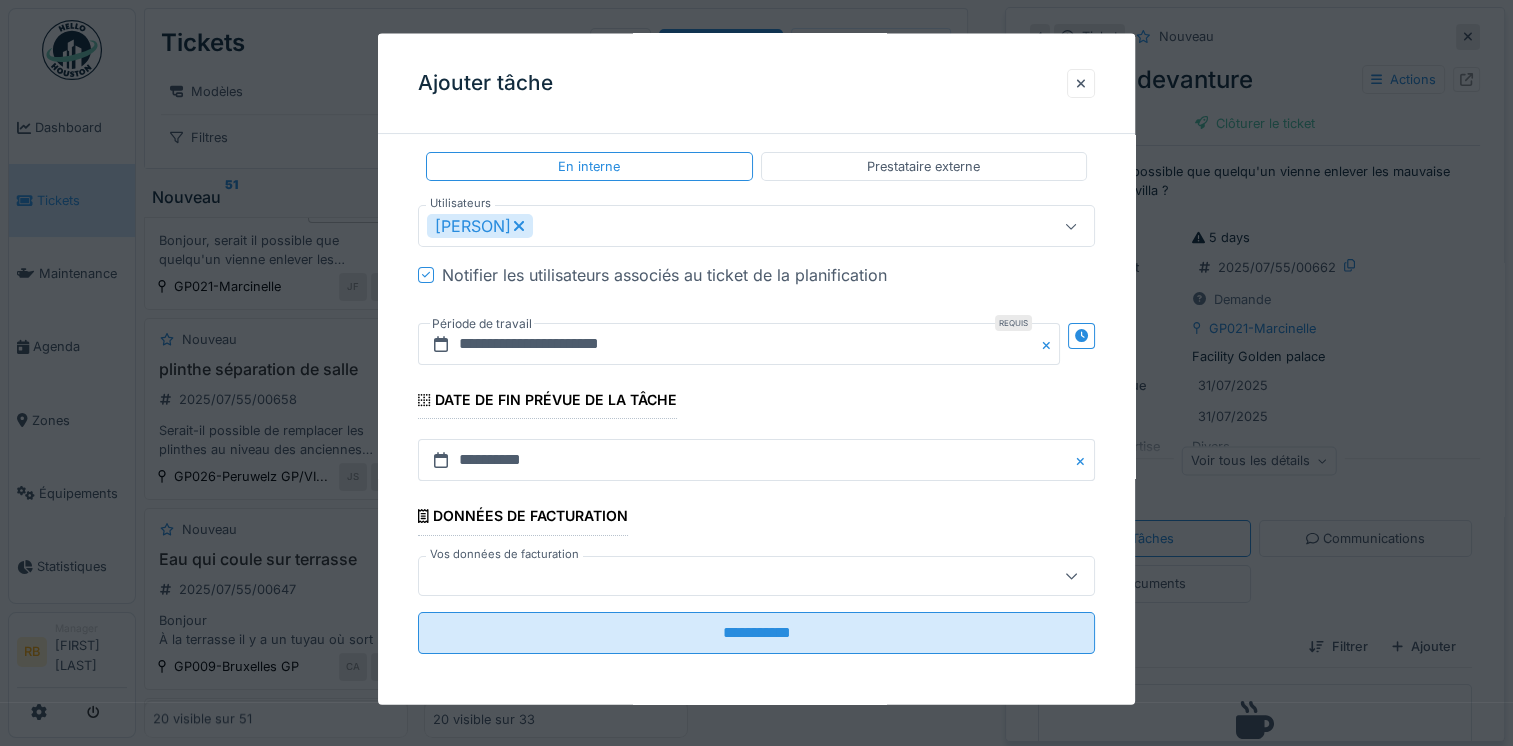 click on "**********" at bounding box center [756, 251] 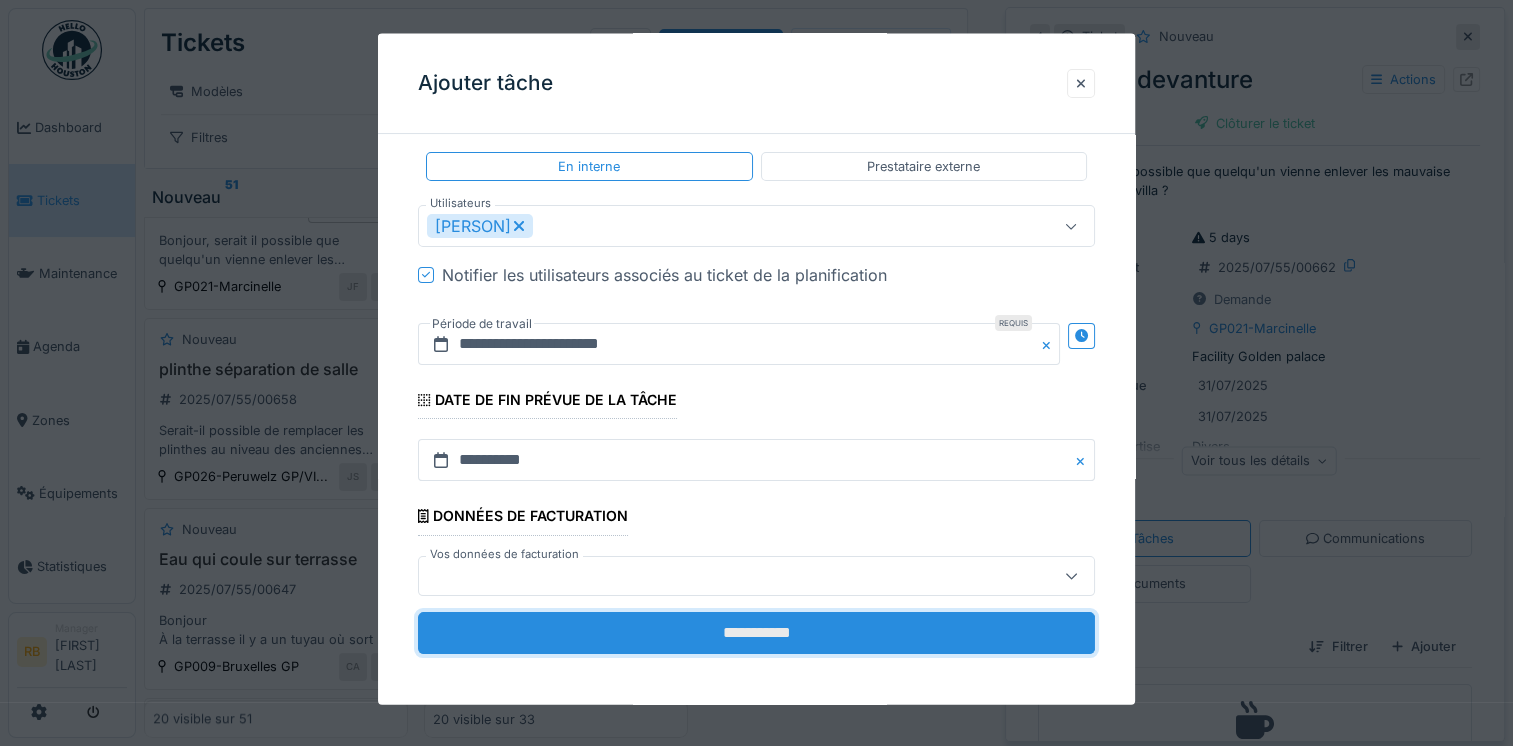 click on "**********" at bounding box center (756, 632) 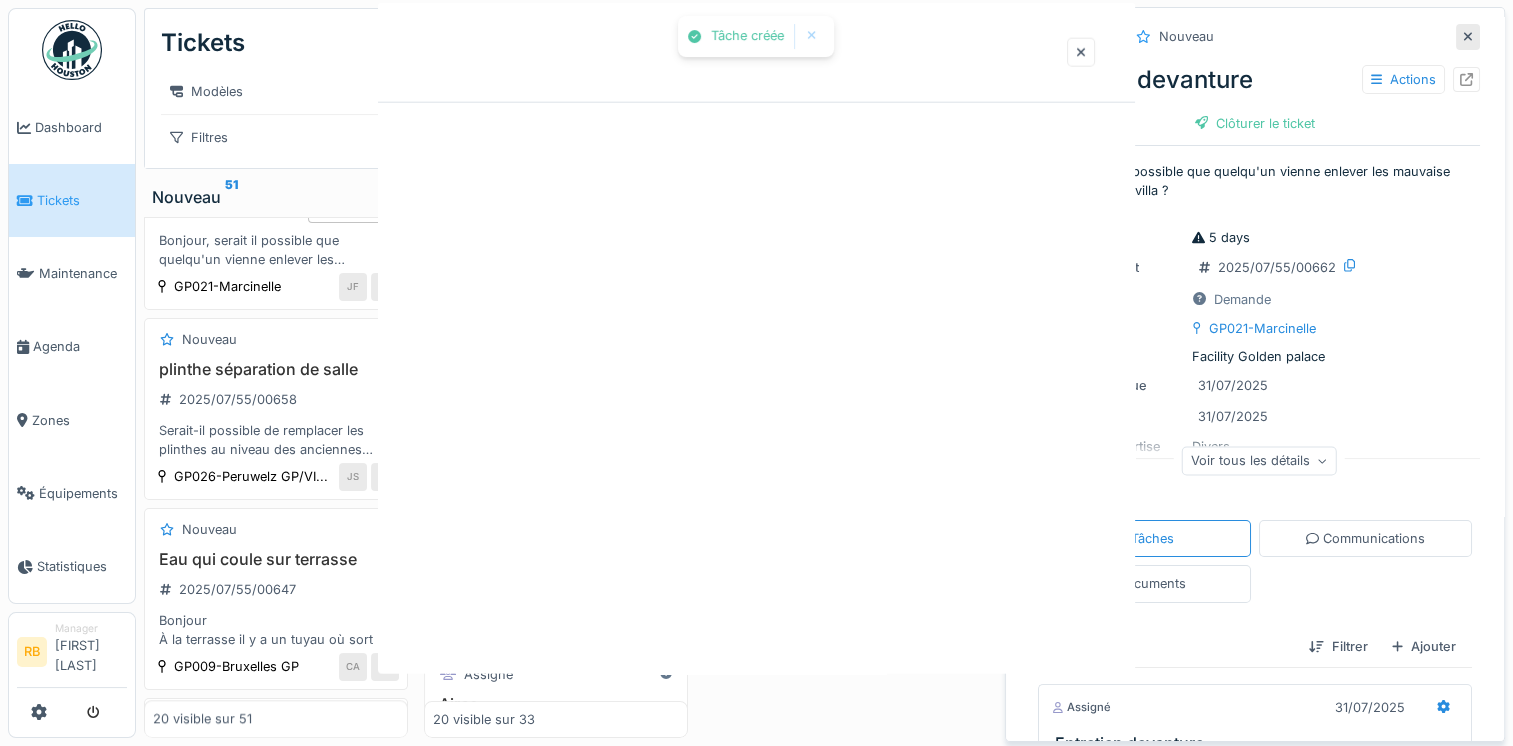 scroll, scrollTop: 0, scrollLeft: 0, axis: both 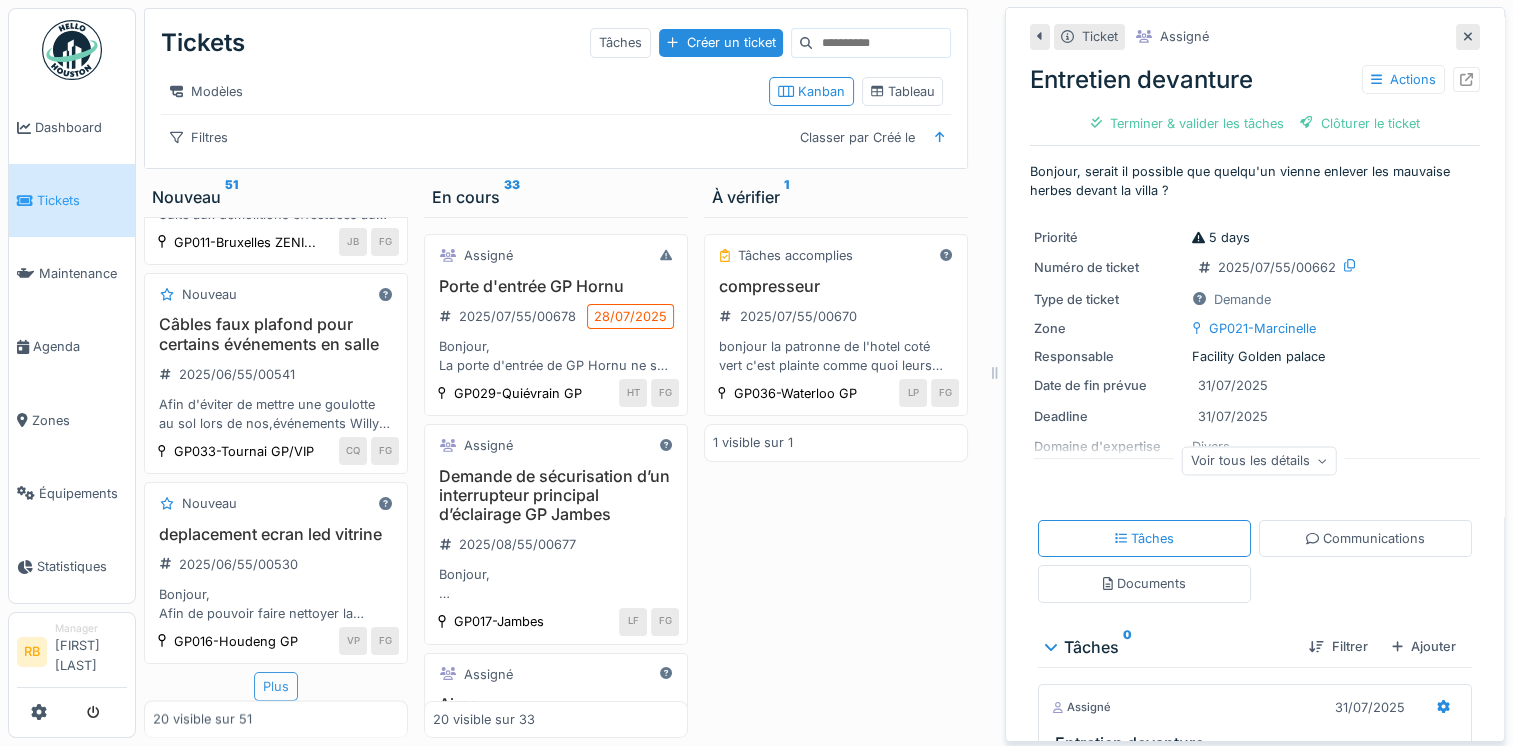 click on "Plus" at bounding box center [276, 686] 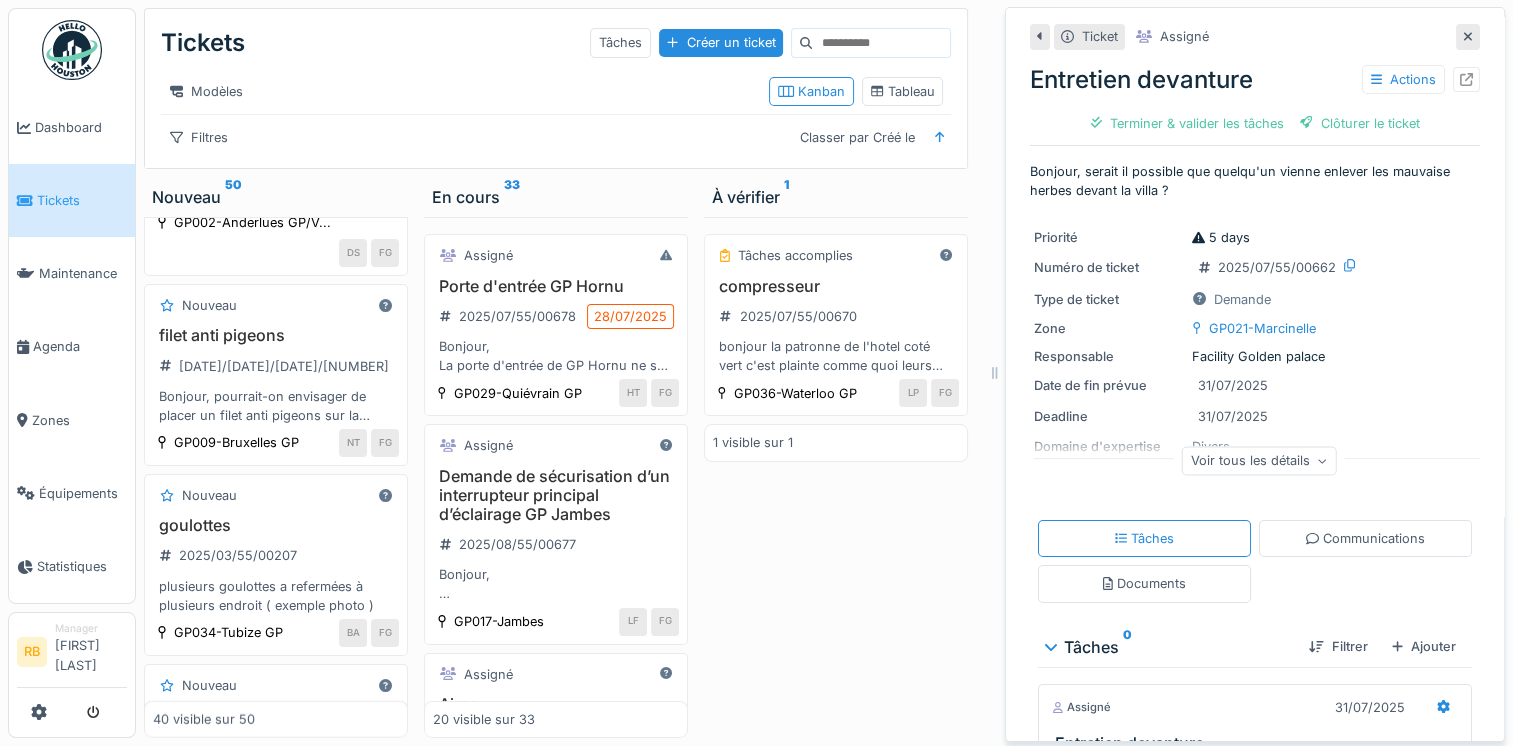 scroll, scrollTop: 4842, scrollLeft: 0, axis: vertical 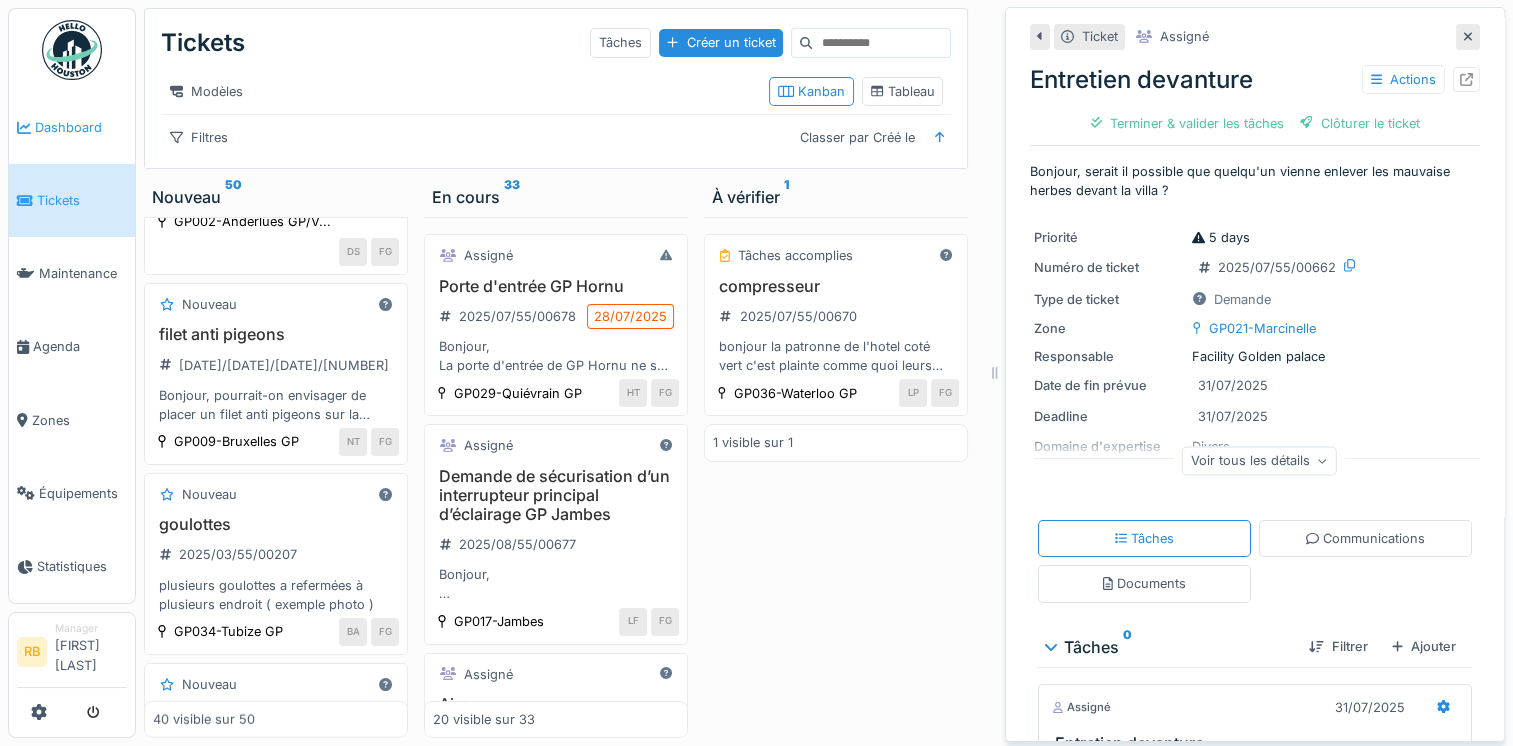 click on "Dashboard" at bounding box center [81, 127] 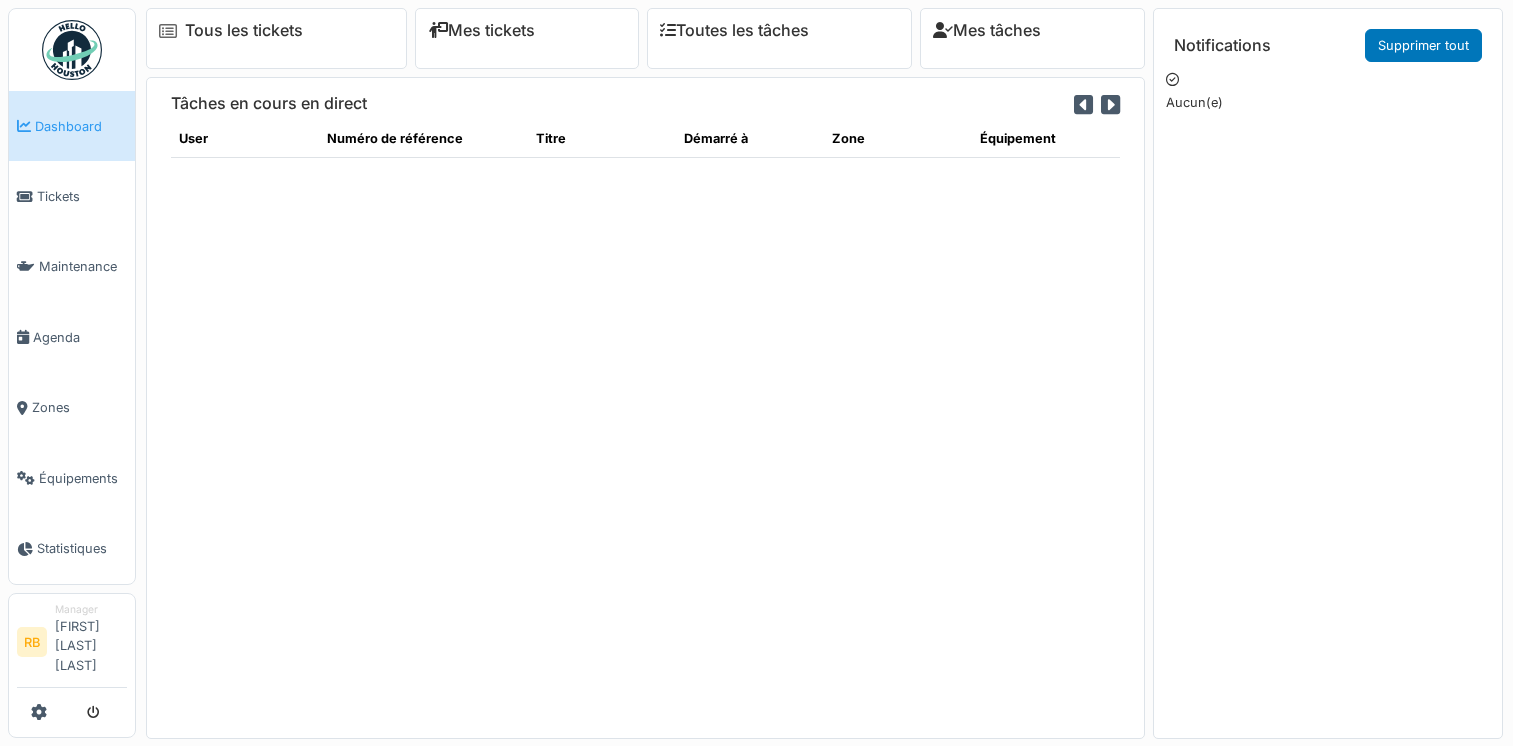 scroll, scrollTop: 0, scrollLeft: 0, axis: both 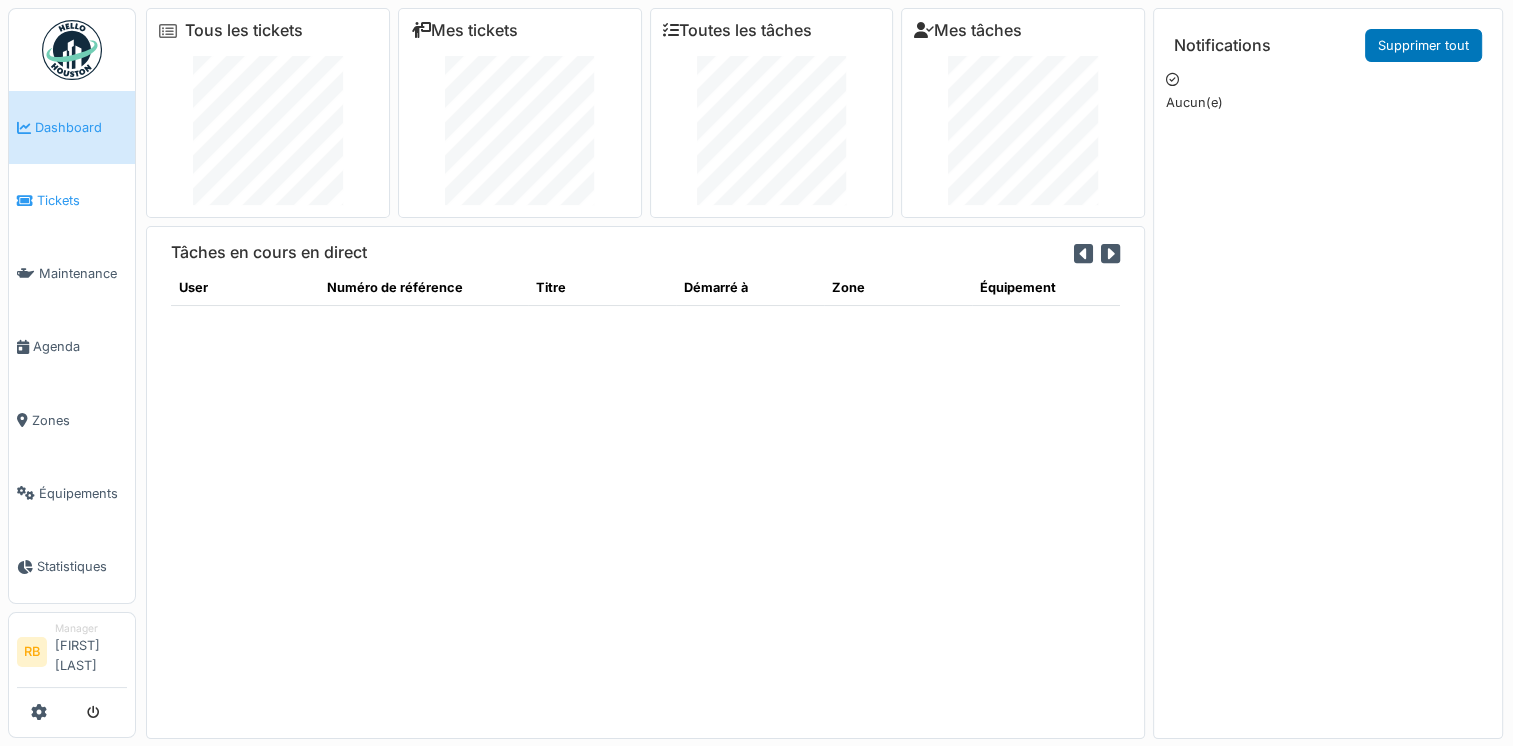 click on "Tickets" at bounding box center (72, 200) 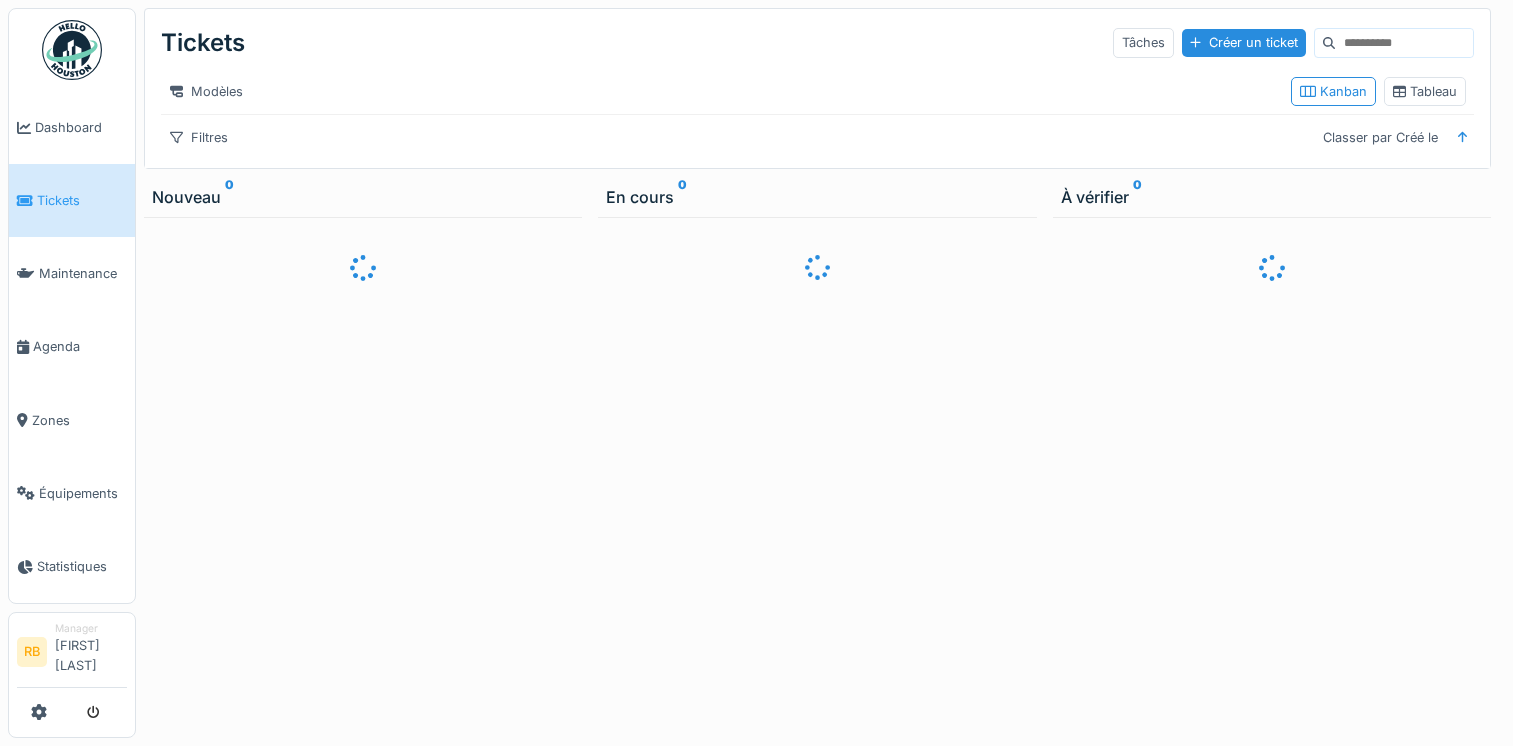 scroll, scrollTop: 0, scrollLeft: 0, axis: both 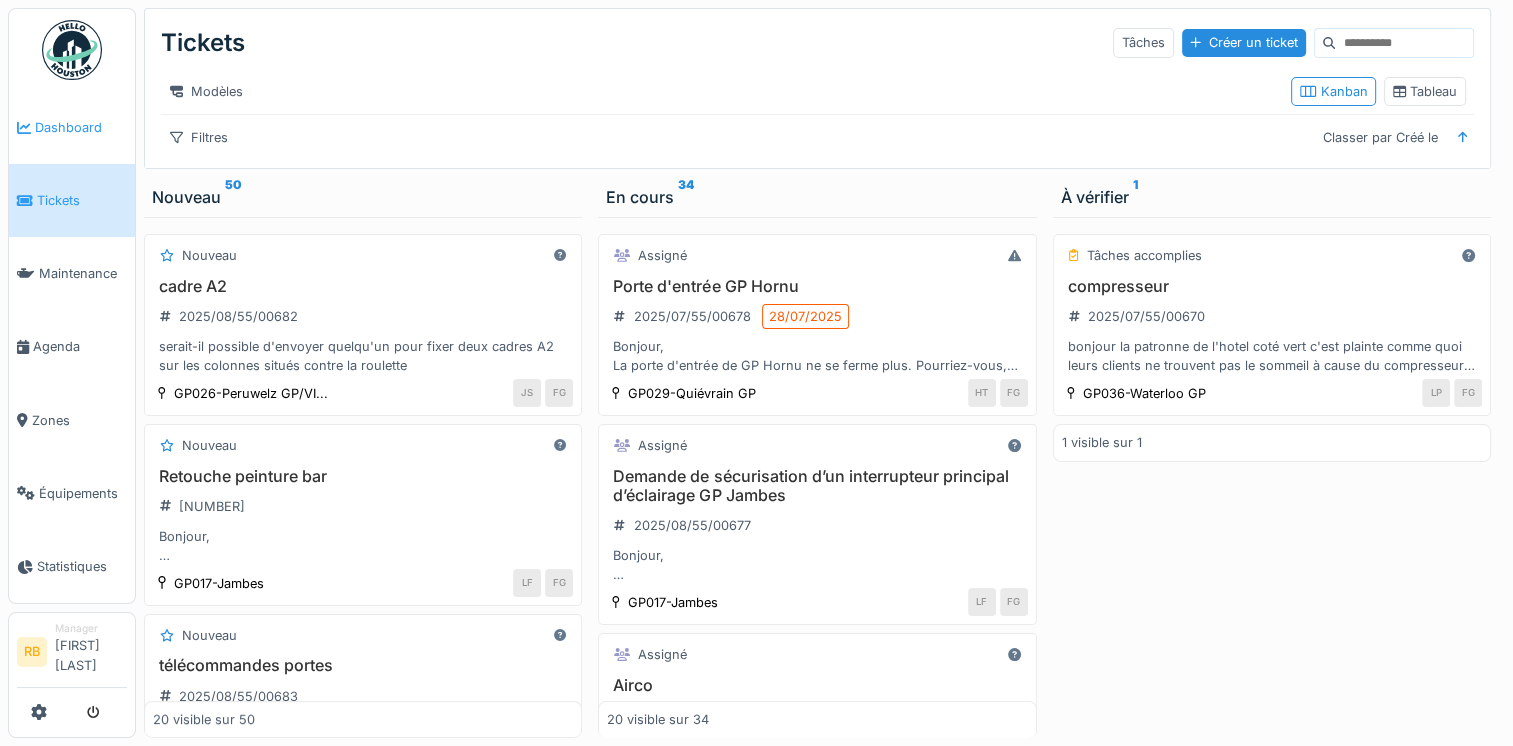 click on "Dashboard" at bounding box center [81, 127] 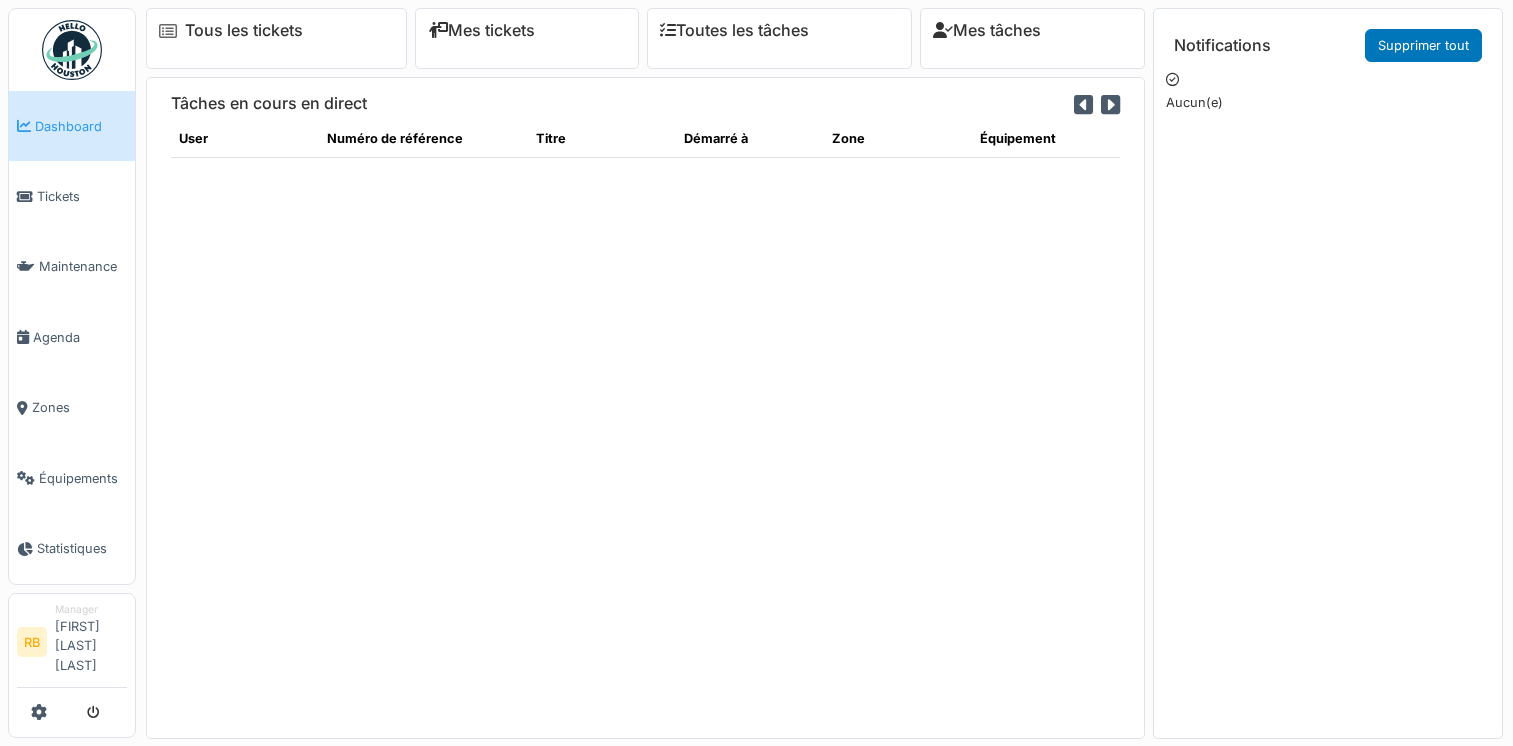 scroll, scrollTop: 0, scrollLeft: 0, axis: both 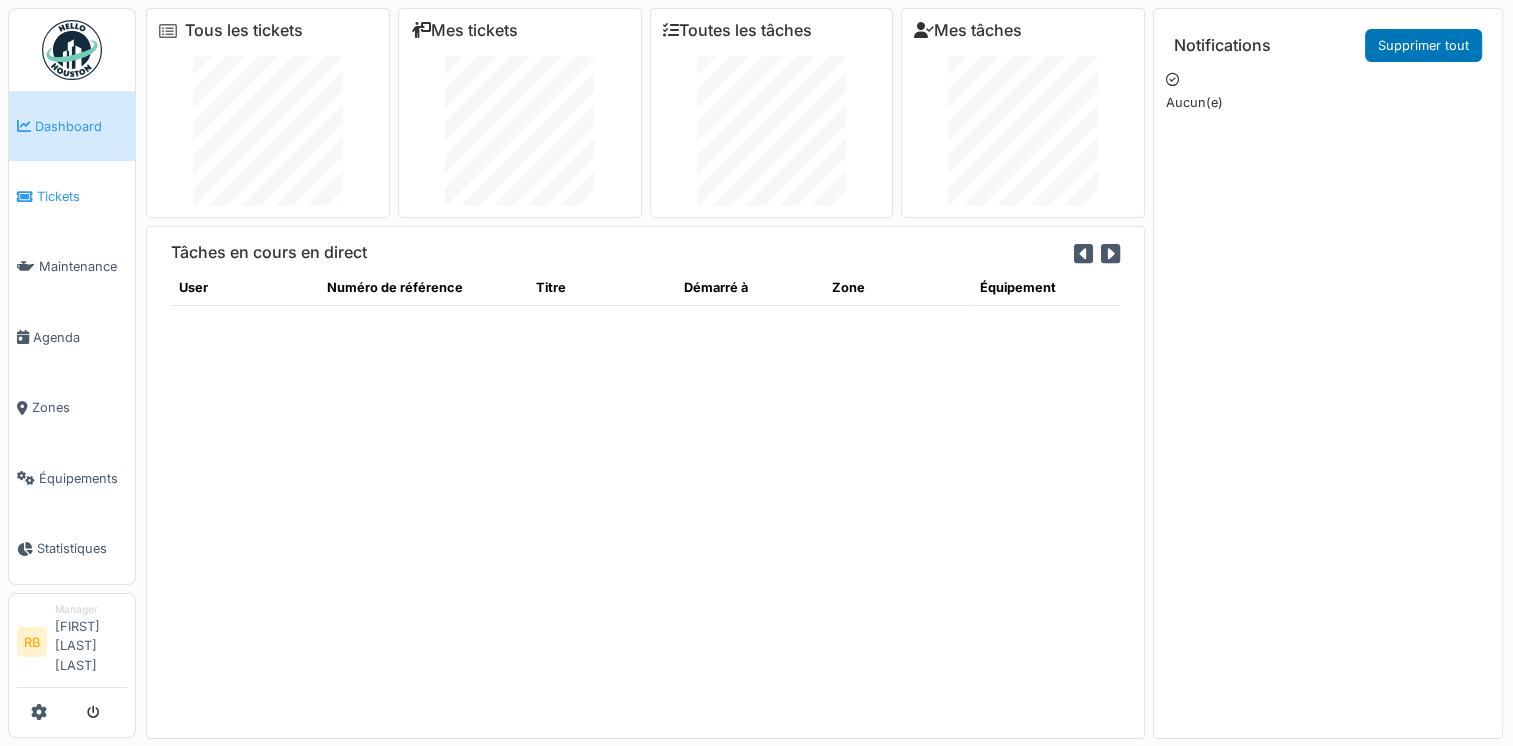 click on "Tickets" at bounding box center (82, 196) 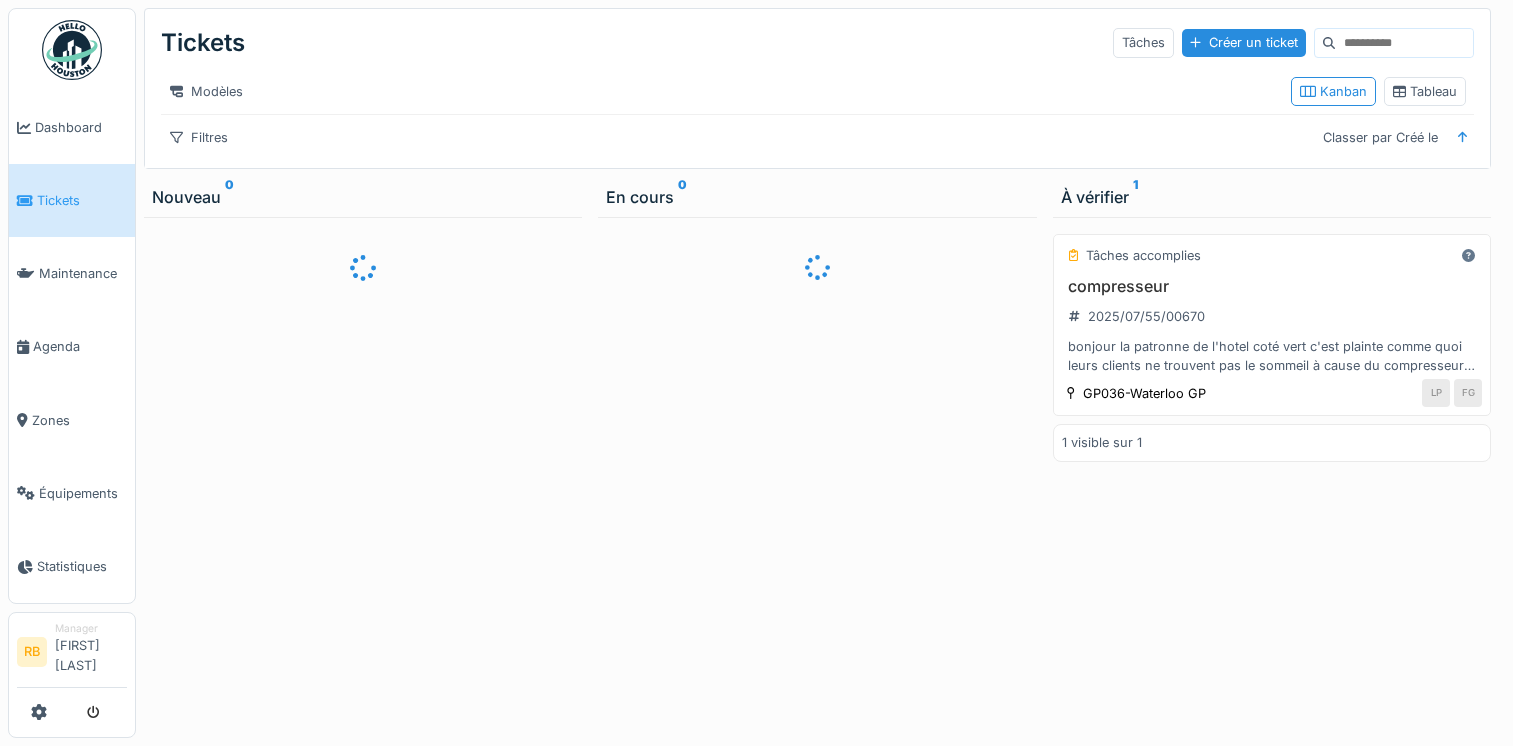 scroll, scrollTop: 0, scrollLeft: 0, axis: both 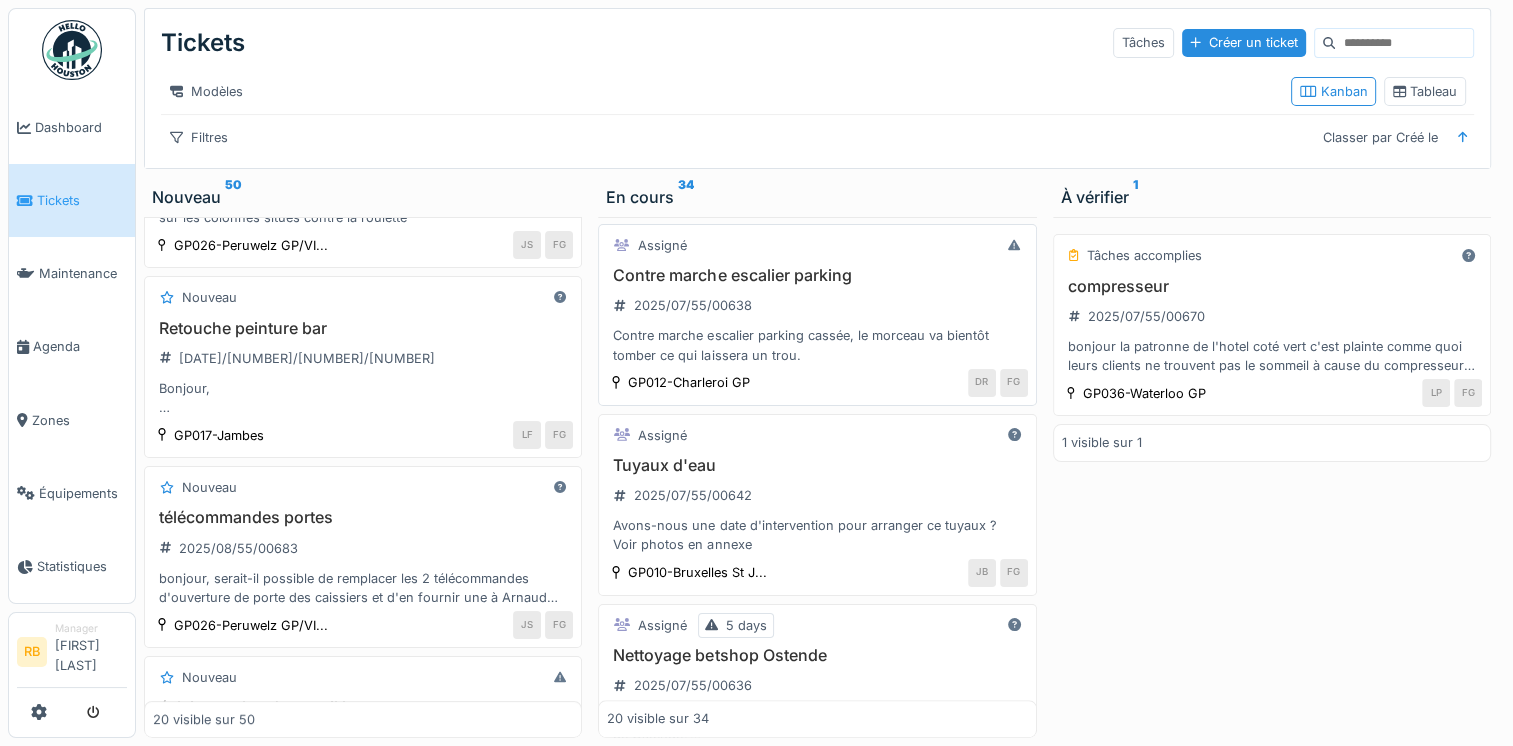 click on "Contre marche escalier parking  2025/07/55/00638 Contre marche escalier parking cassée,  le morceau va bientôt tomber ce qui laissera un trou." at bounding box center (817, 315) 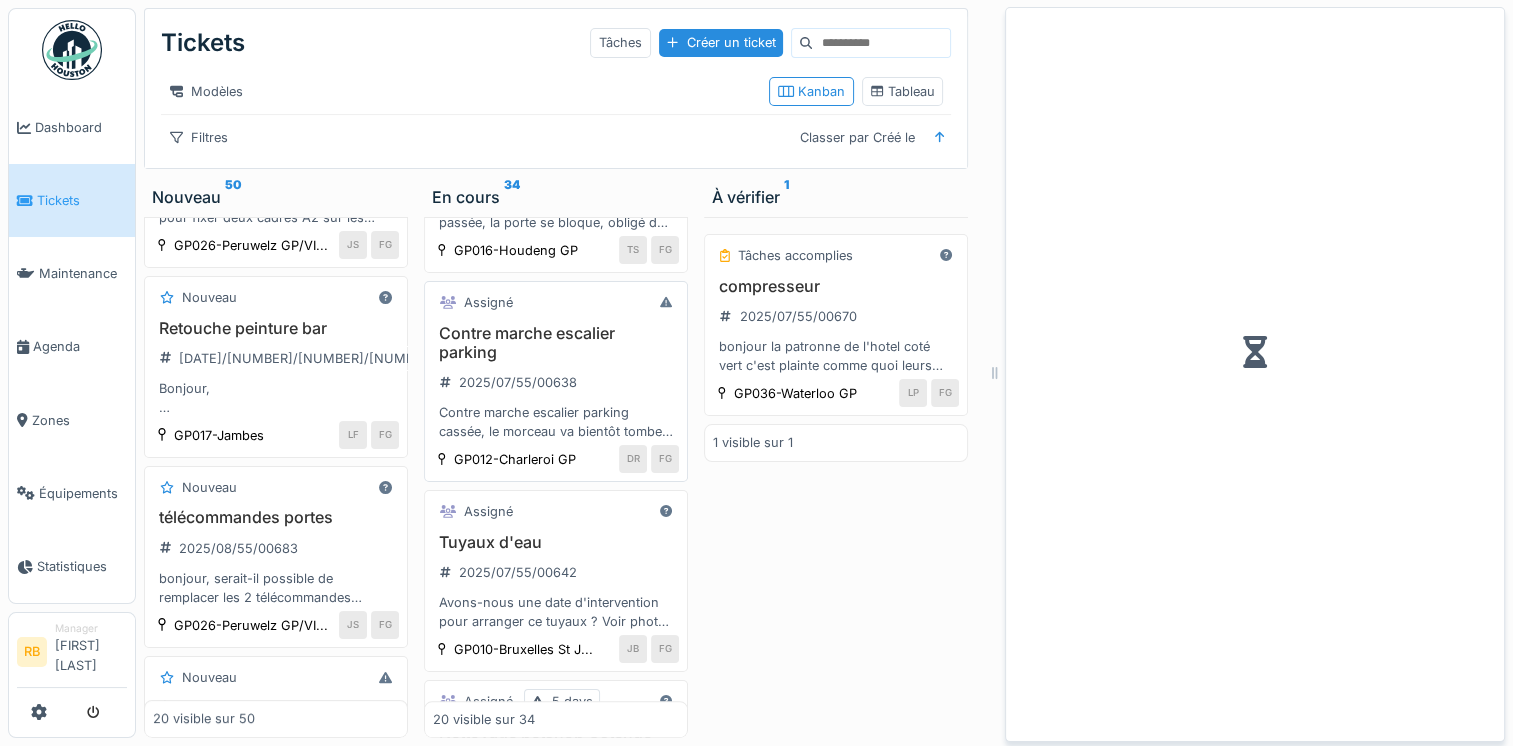 scroll, scrollTop: 2098, scrollLeft: 0, axis: vertical 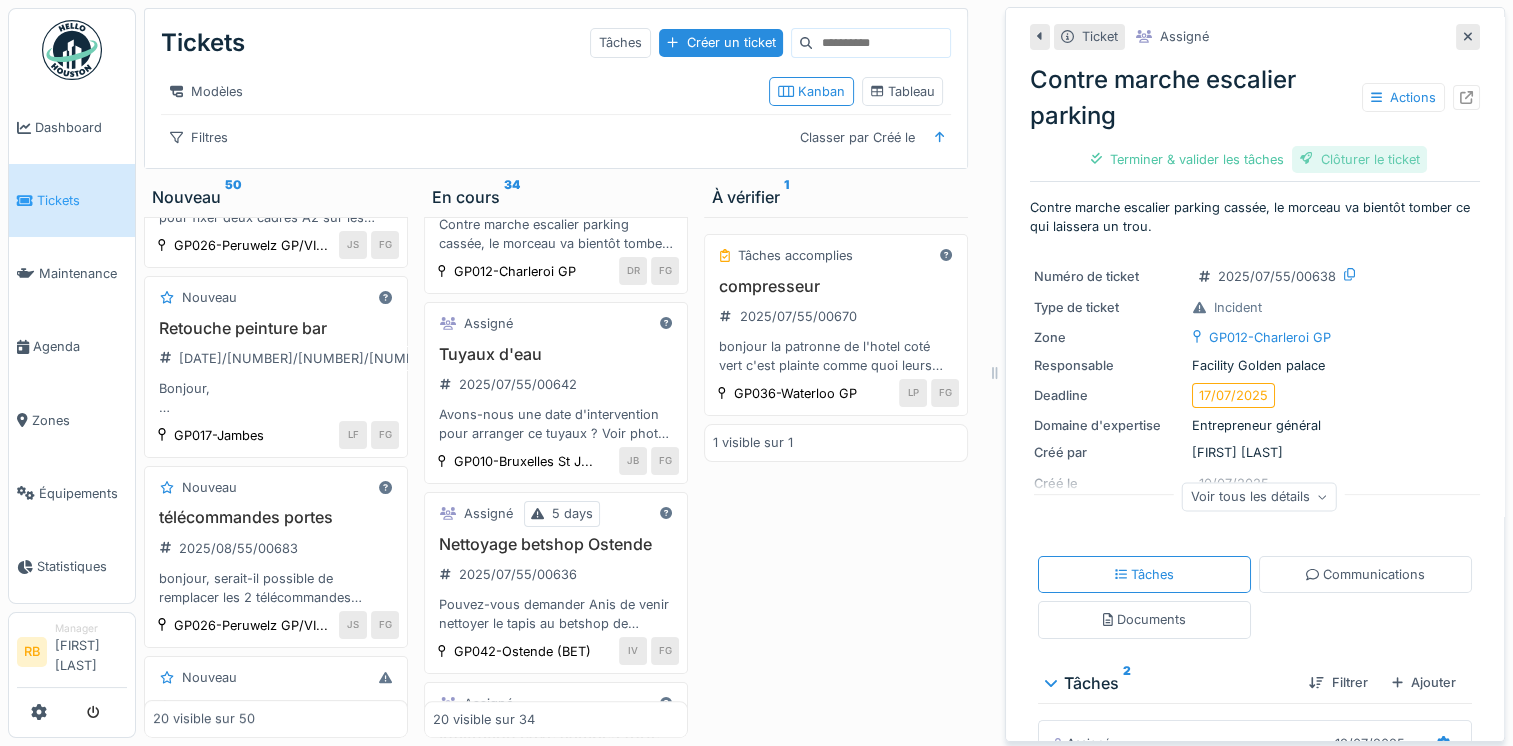 click on "Clôturer le ticket" at bounding box center (1360, 159) 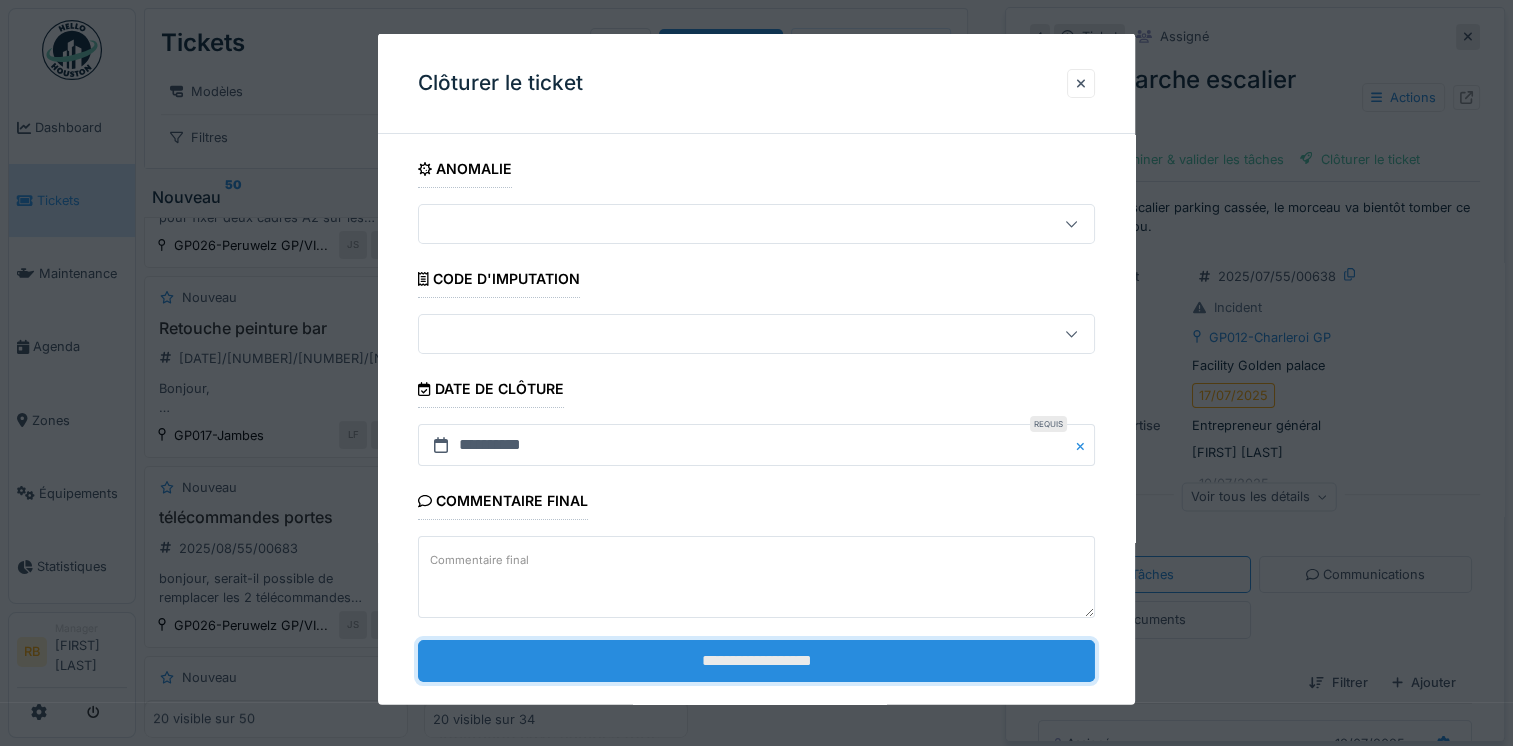 click on "**********" at bounding box center [756, 660] 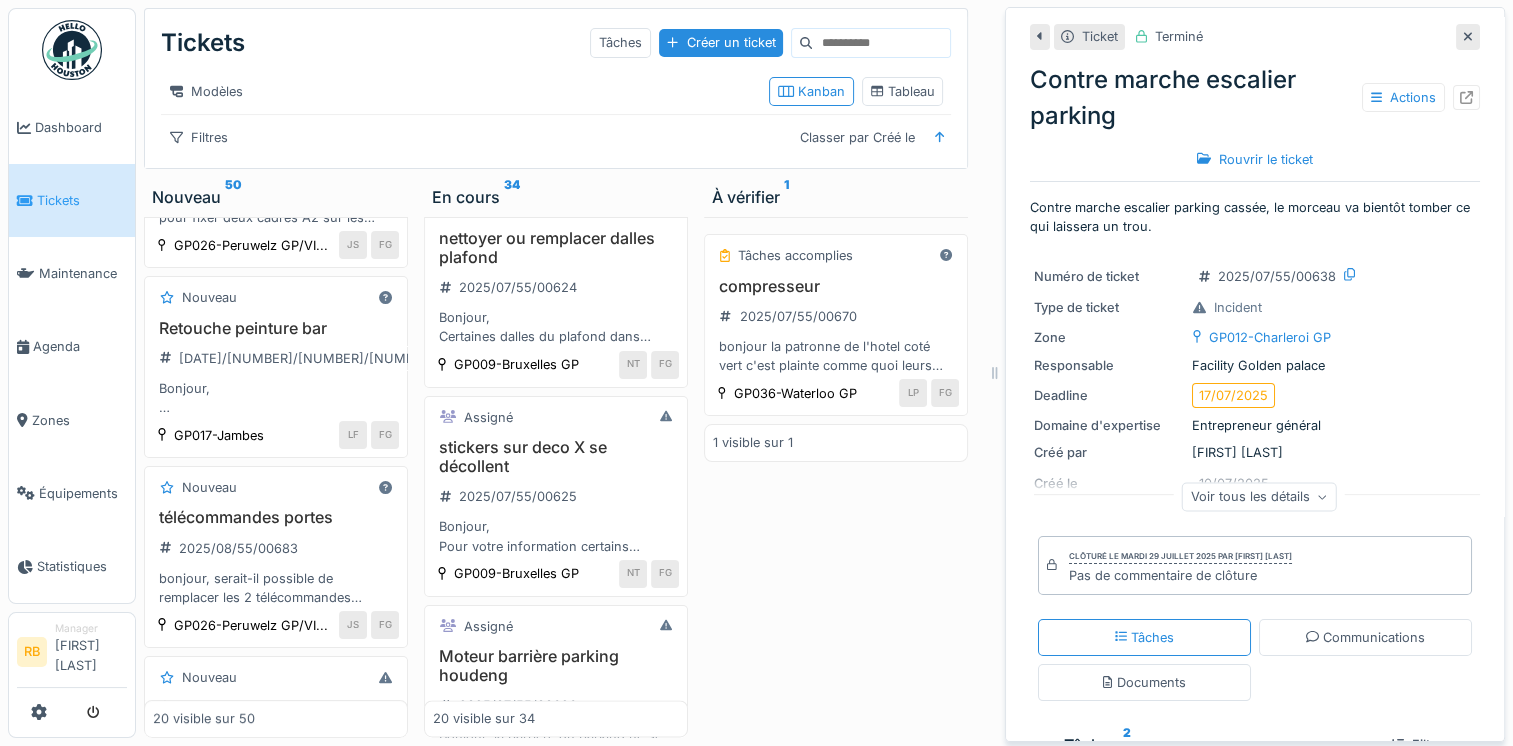 scroll, scrollTop: 2856, scrollLeft: 0, axis: vertical 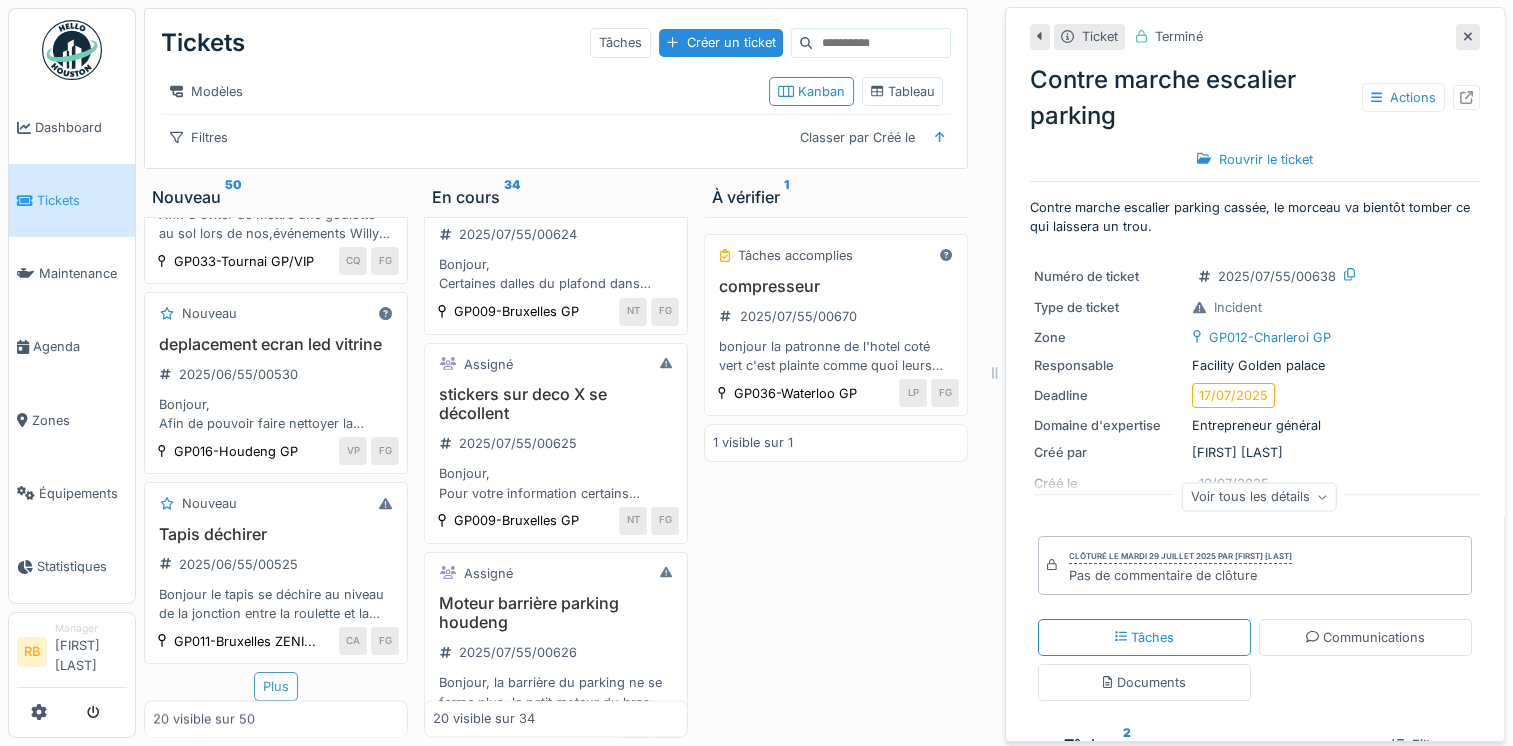 click on "Plus" at bounding box center (276, 686) 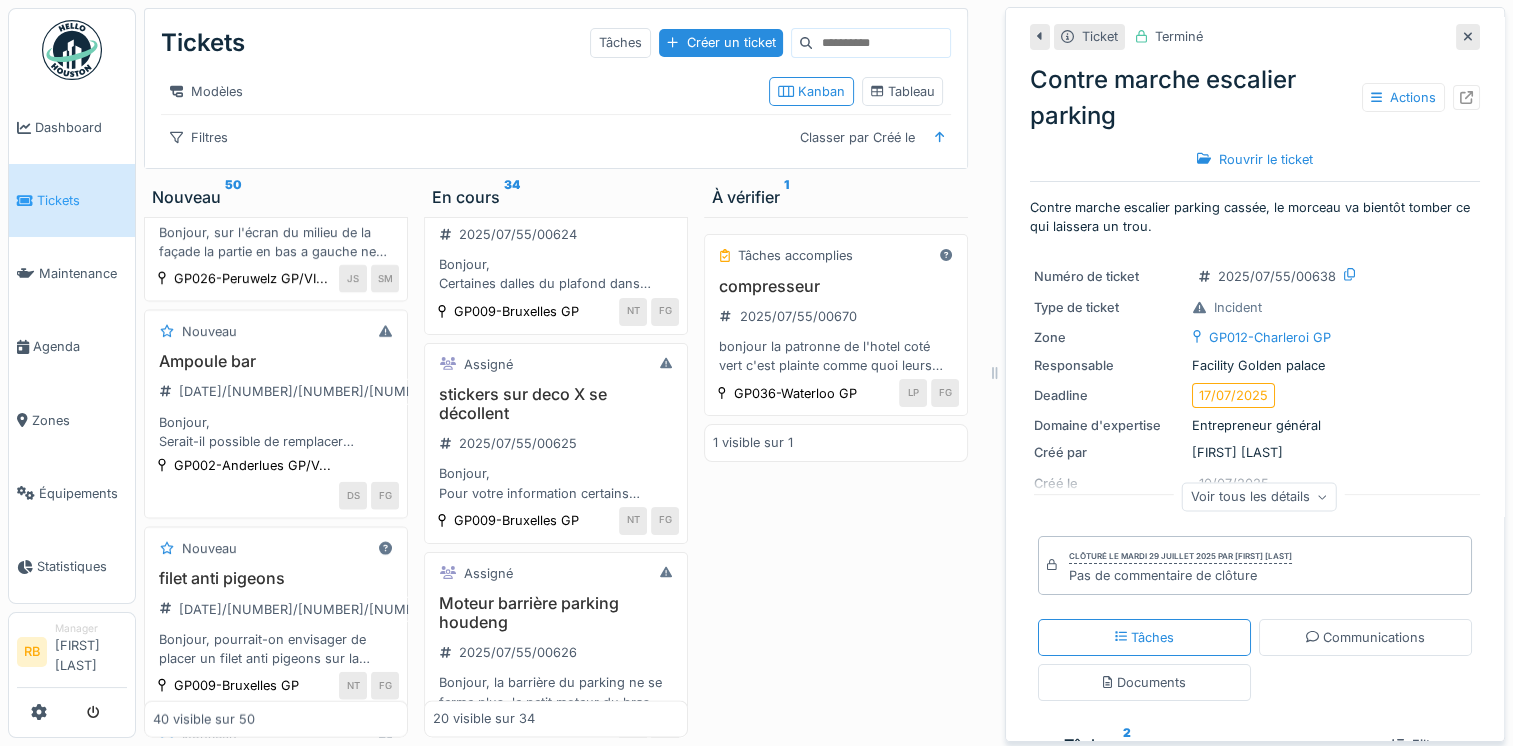 scroll, scrollTop: 4597, scrollLeft: 0, axis: vertical 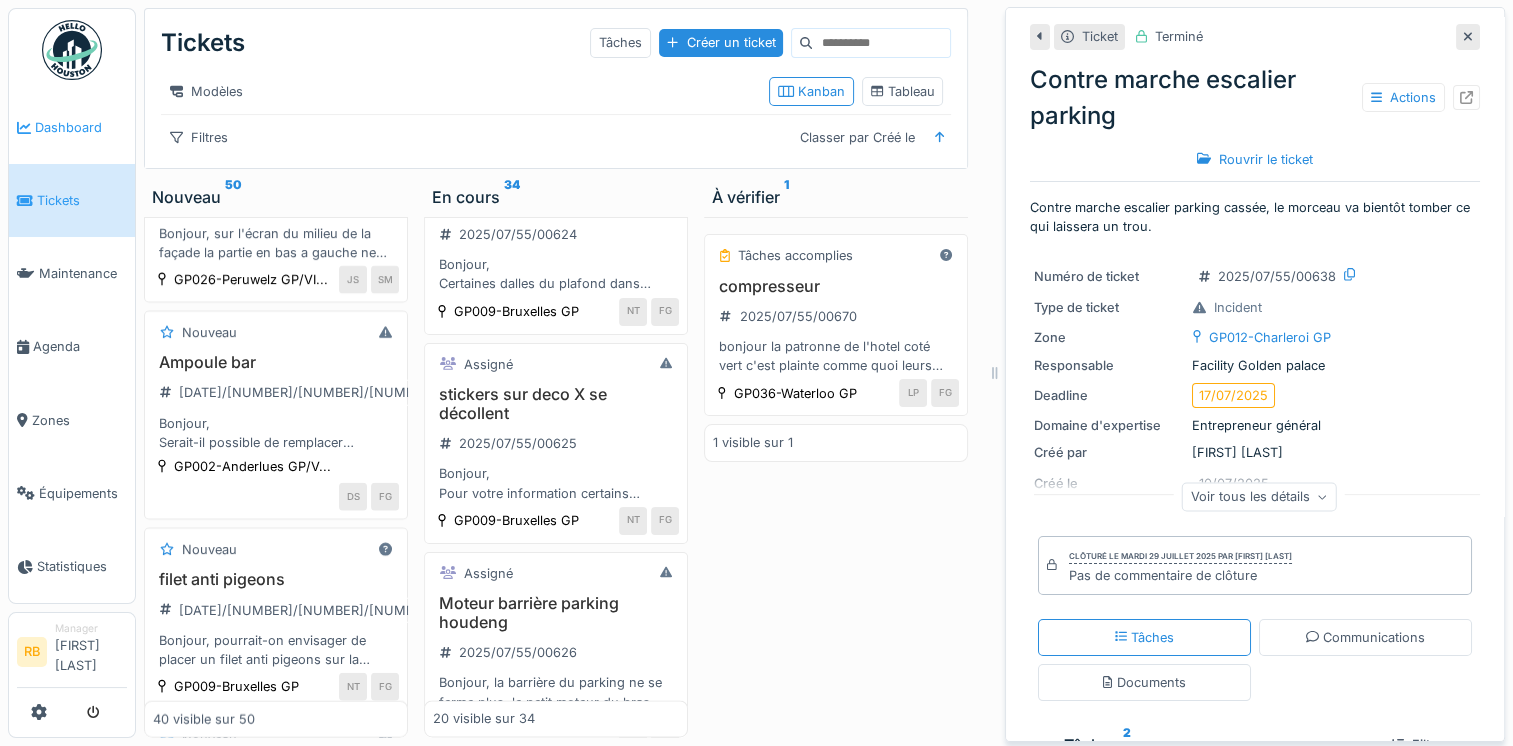 click on "Dashboard" at bounding box center [81, 127] 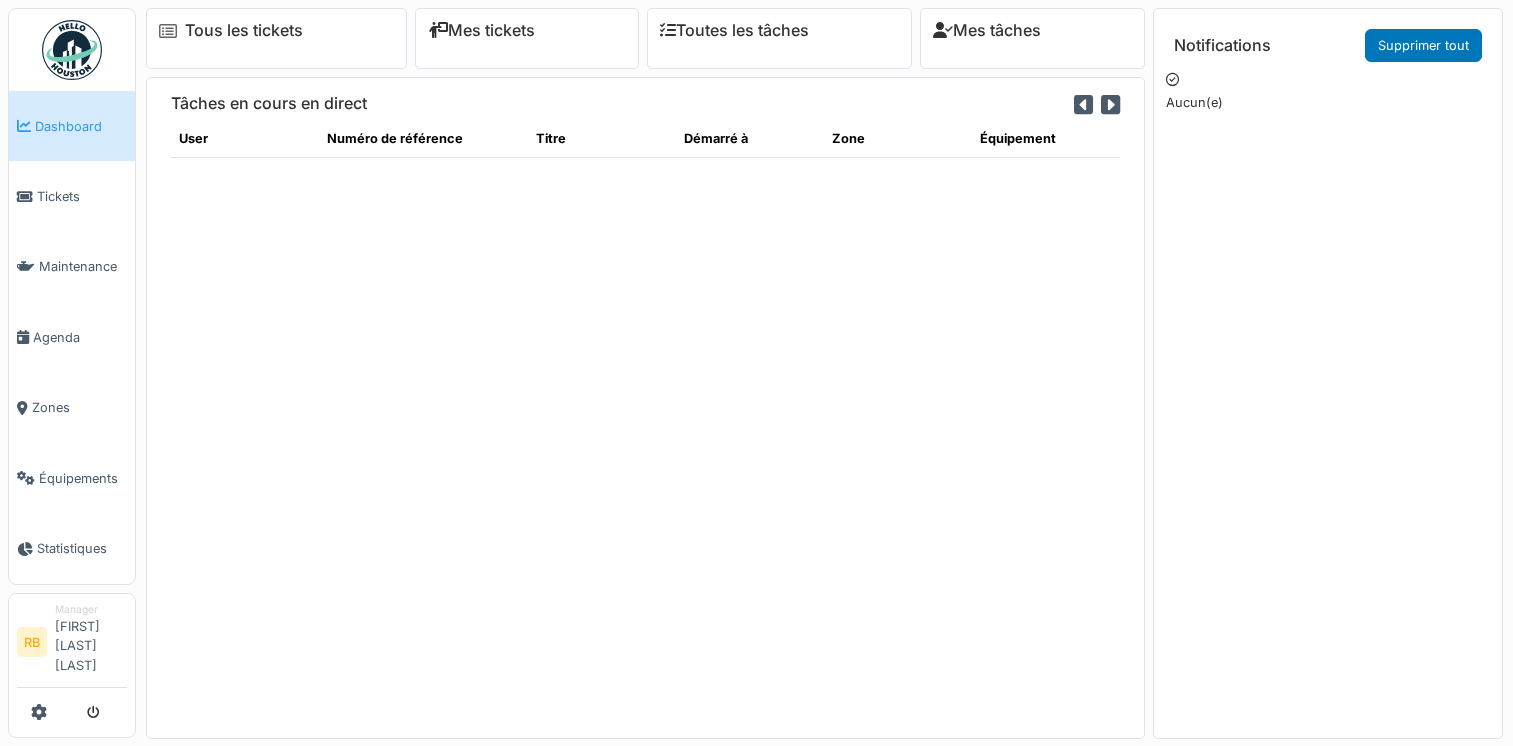 scroll, scrollTop: 0, scrollLeft: 0, axis: both 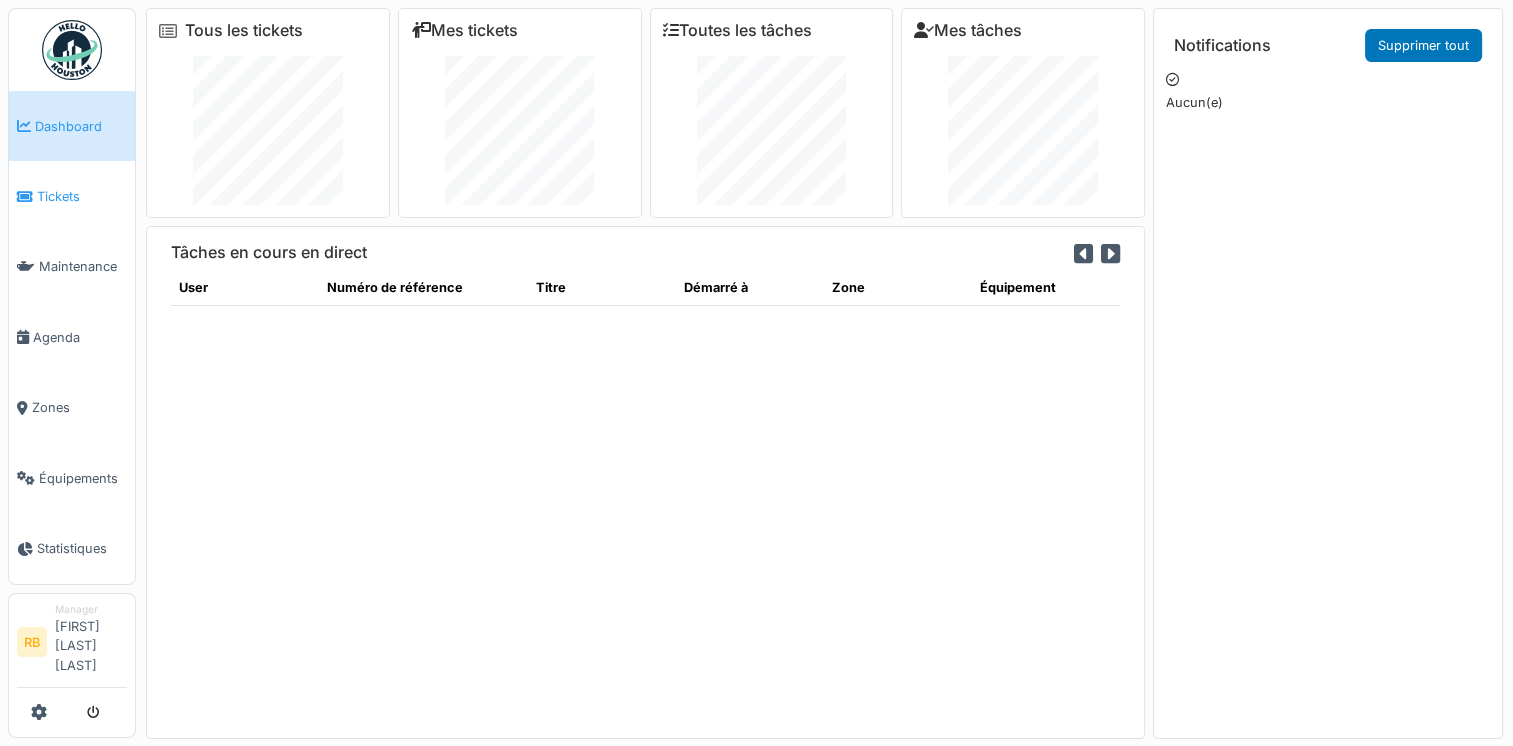click on "Tickets" at bounding box center (72, 196) 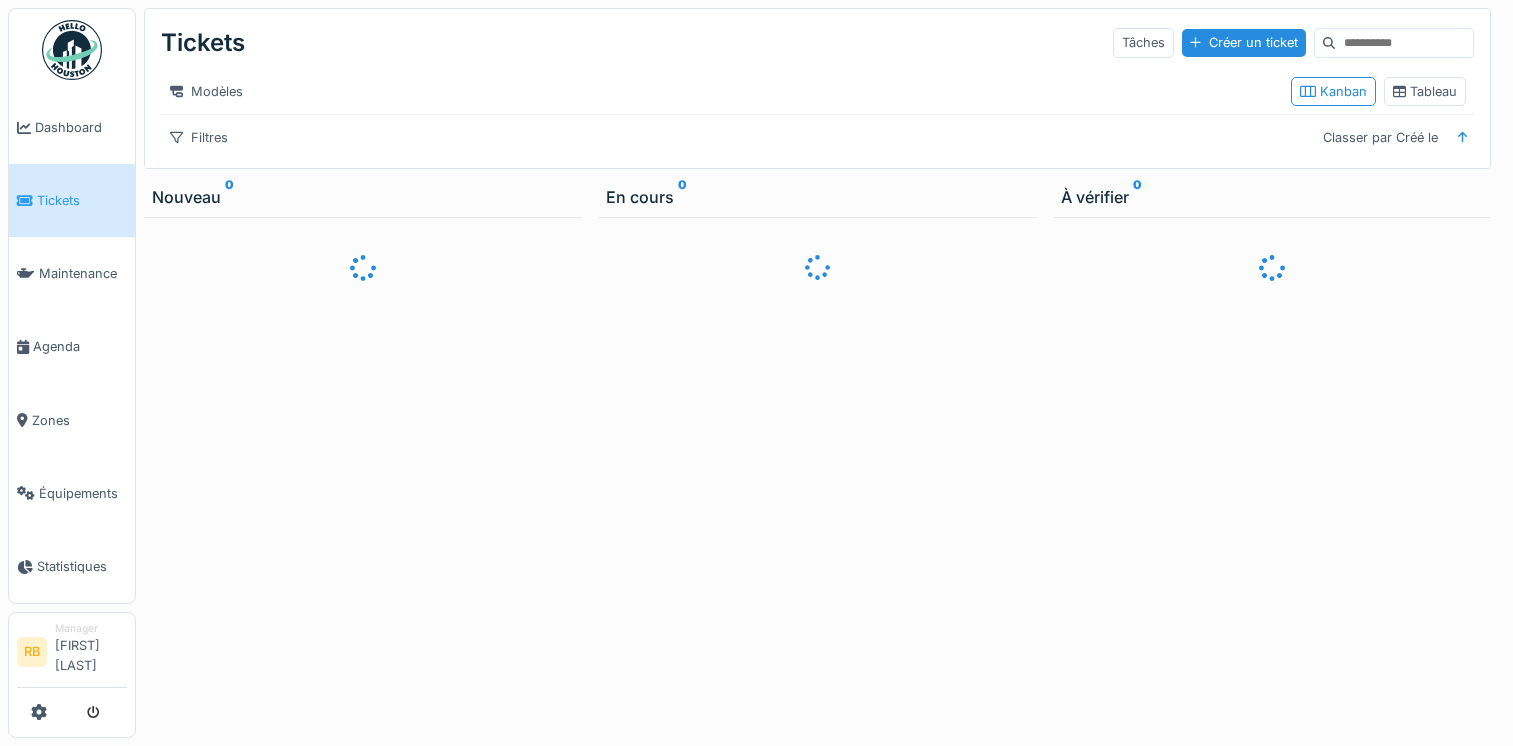 scroll, scrollTop: 0, scrollLeft: 0, axis: both 